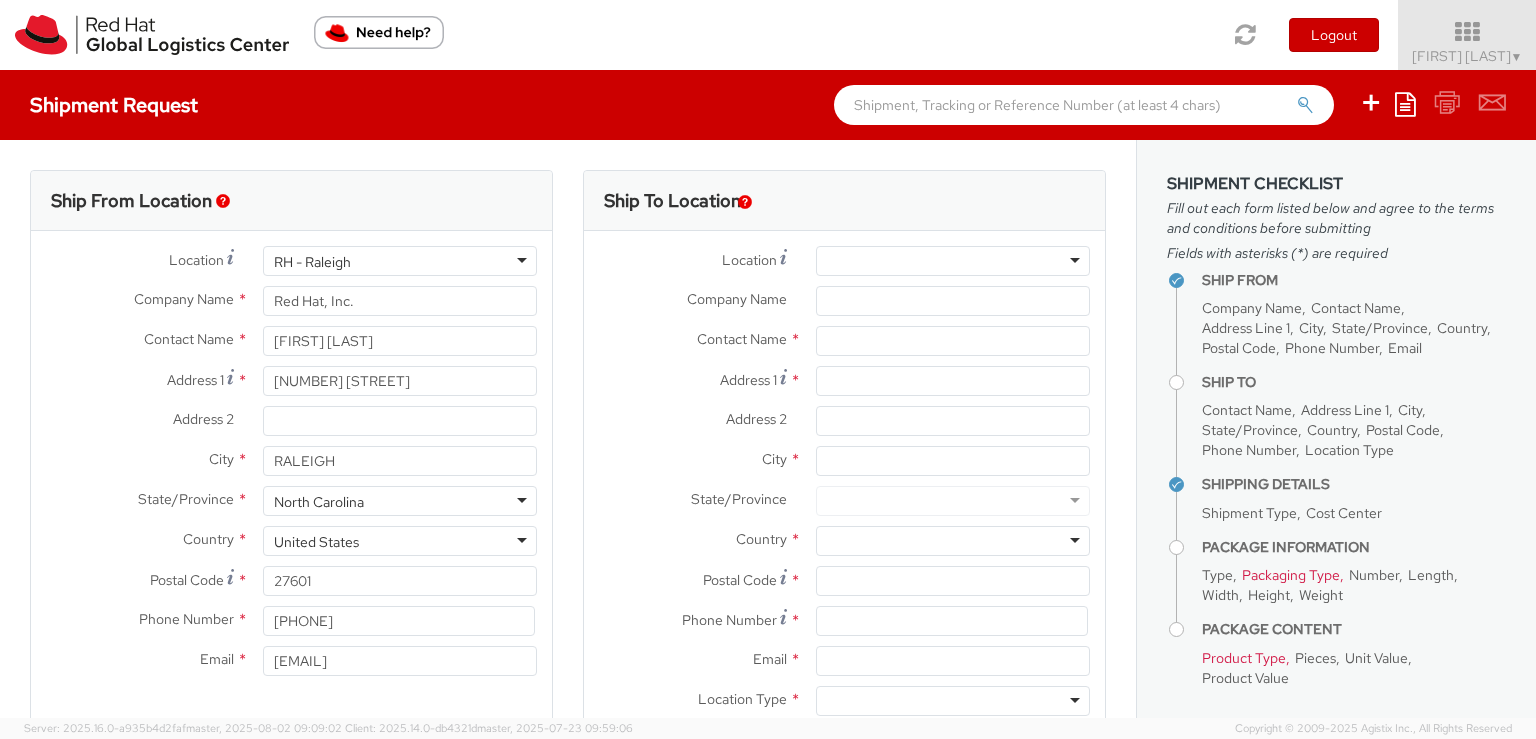 select 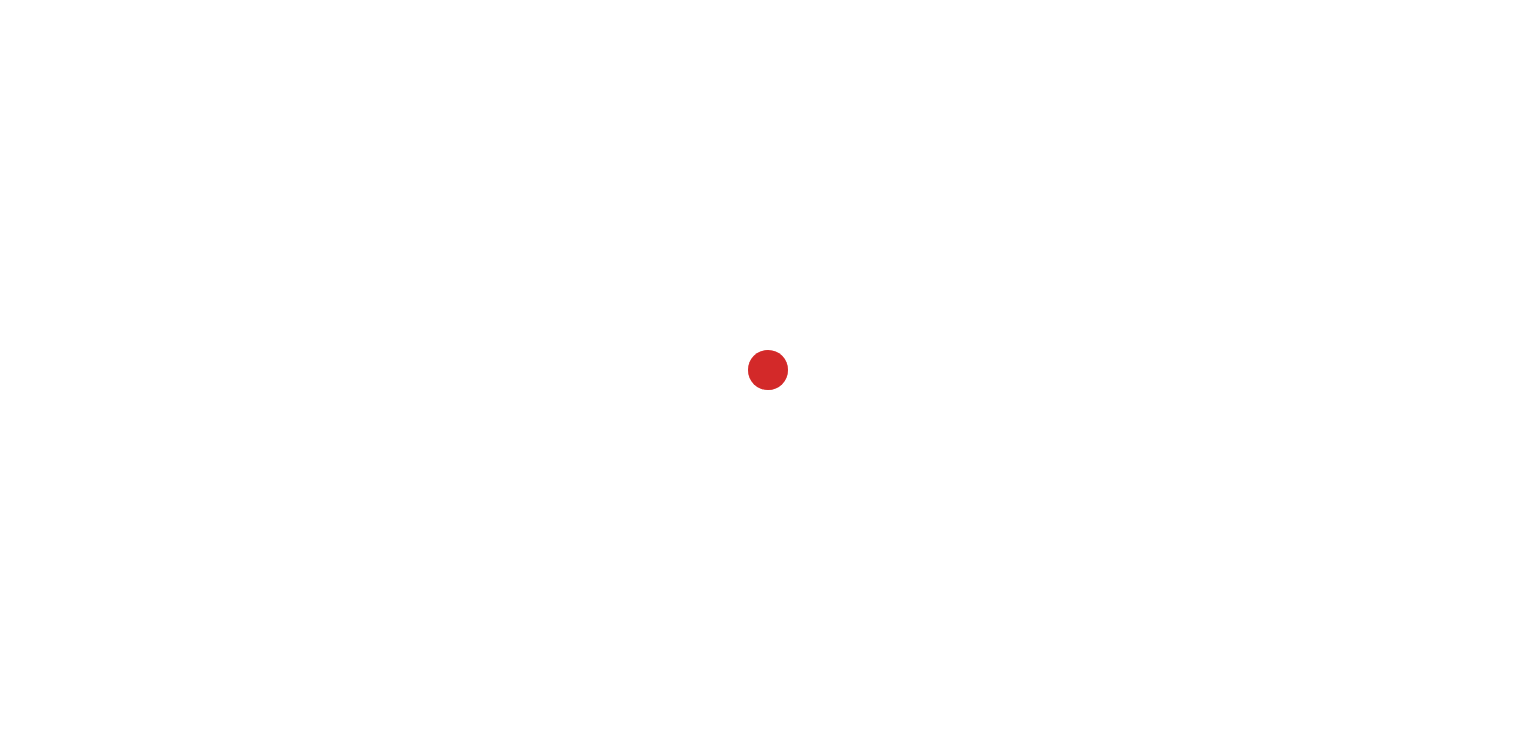 scroll, scrollTop: 0, scrollLeft: 0, axis: both 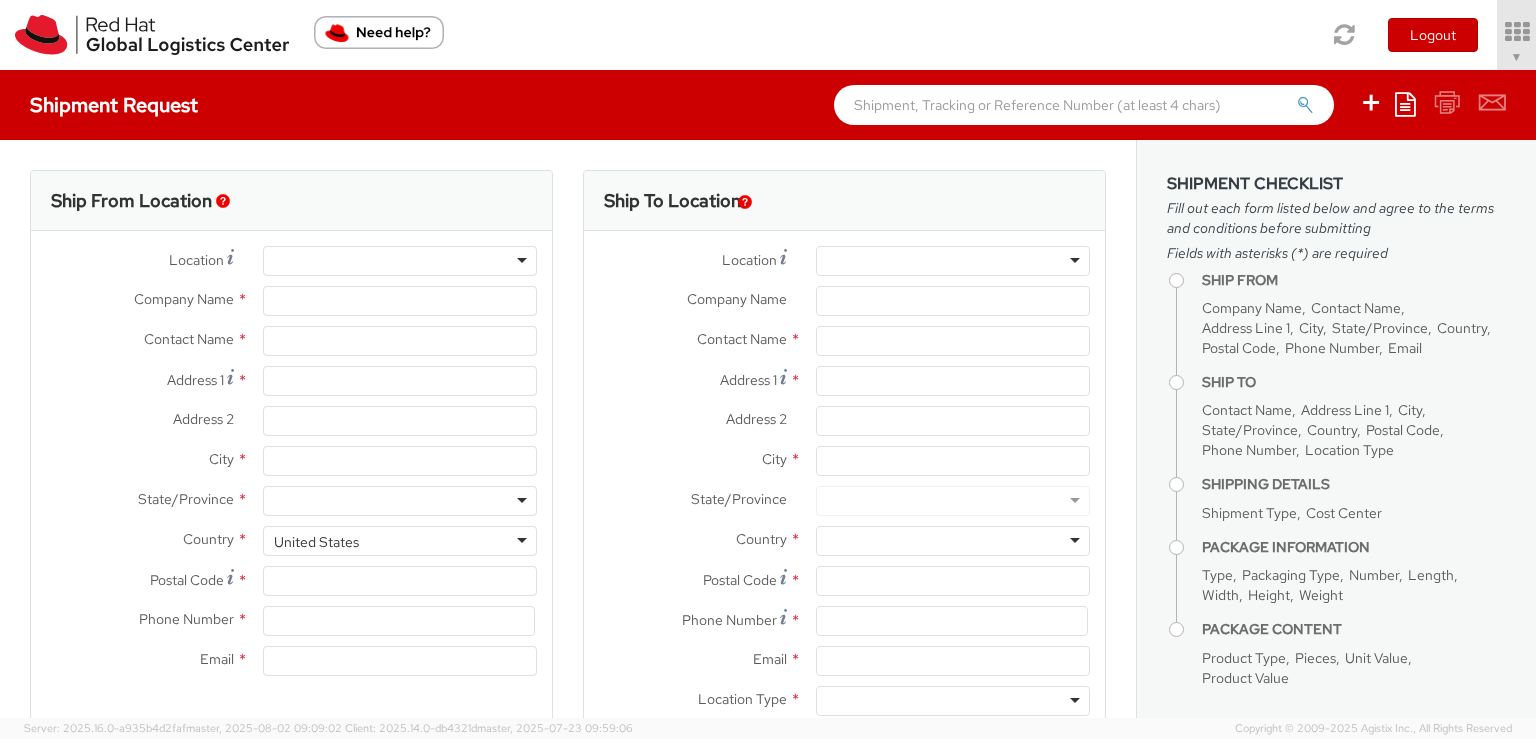 select on "764" 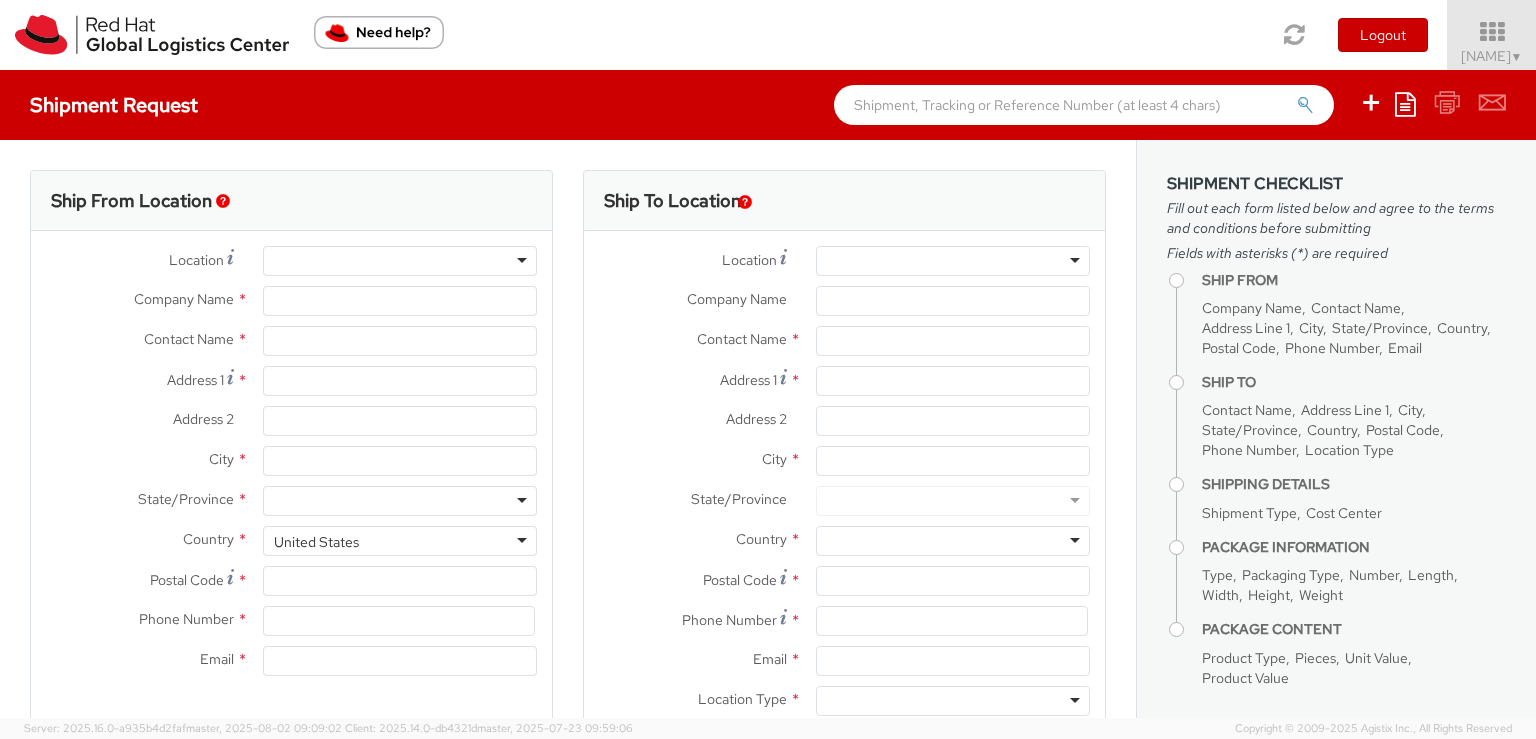 type on "Red Hat, Inc." 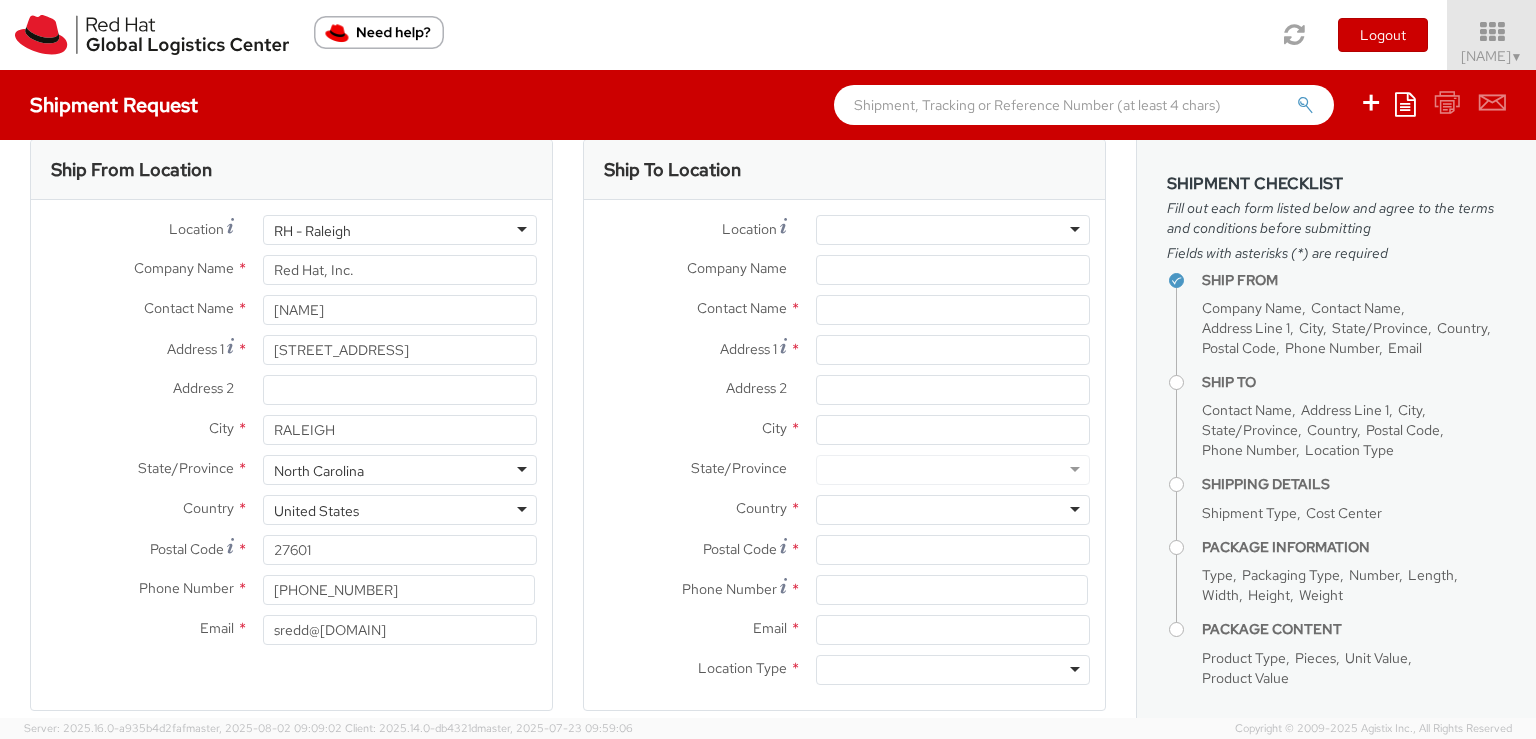 scroll, scrollTop: 0, scrollLeft: 0, axis: both 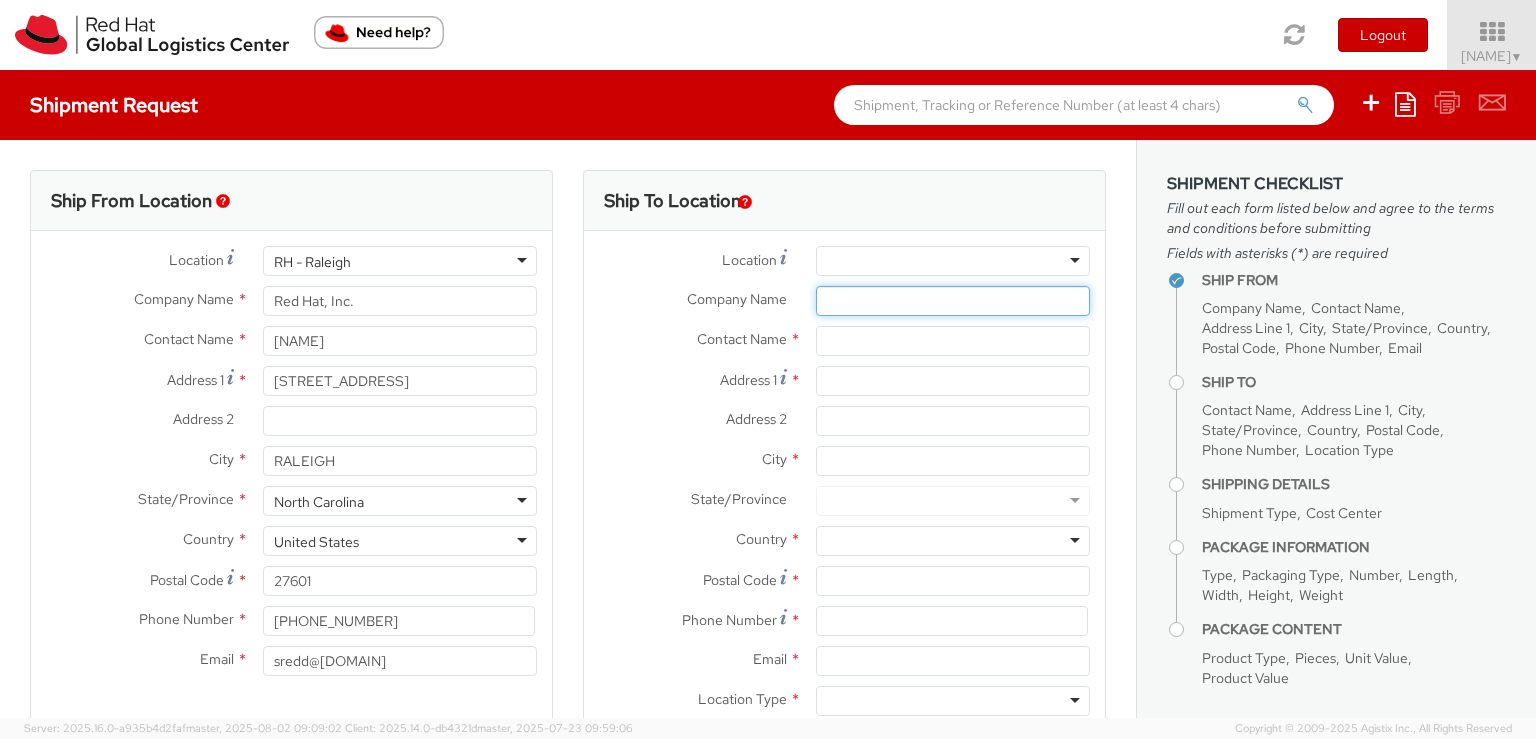 click on "Company Name        *" at bounding box center (953, 301) 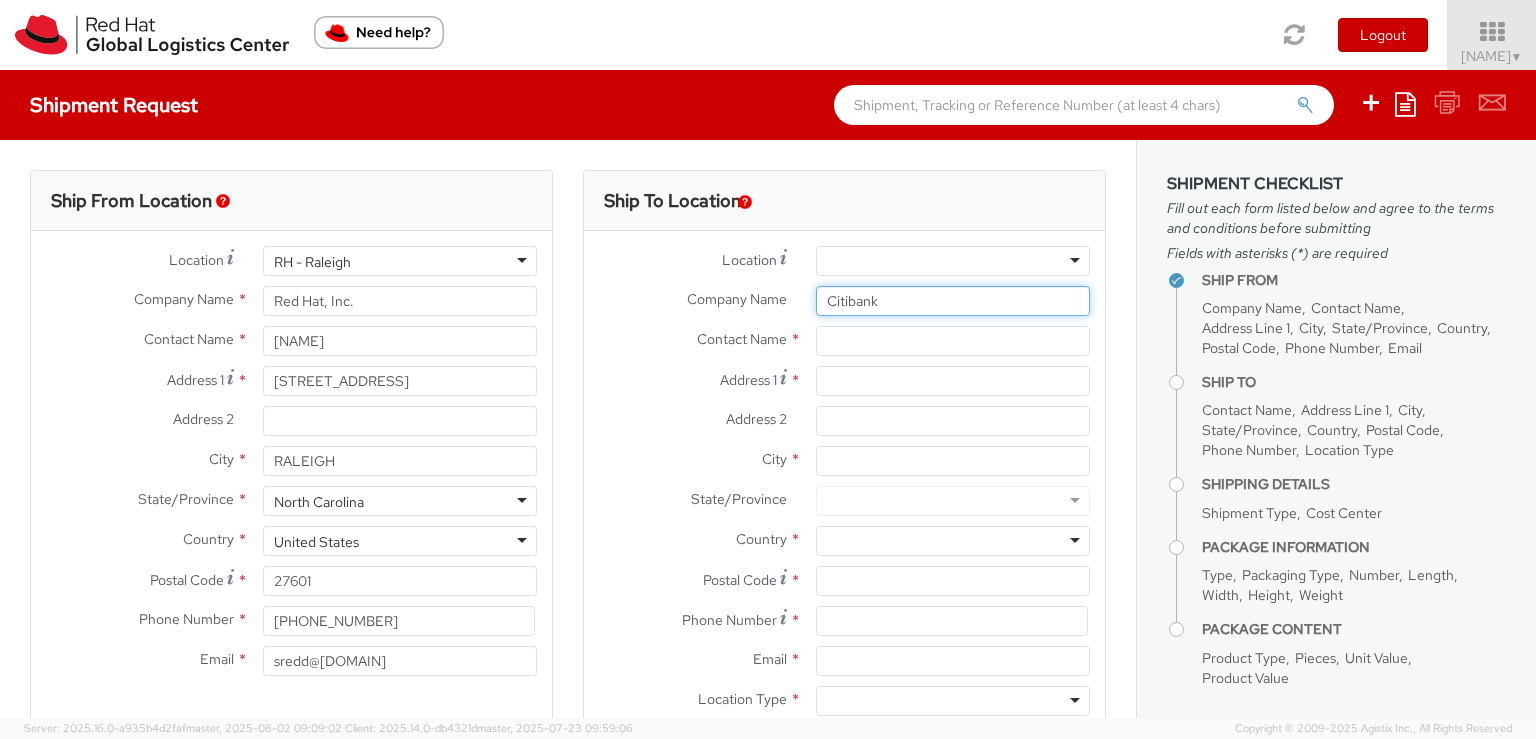 type on "Citibank" 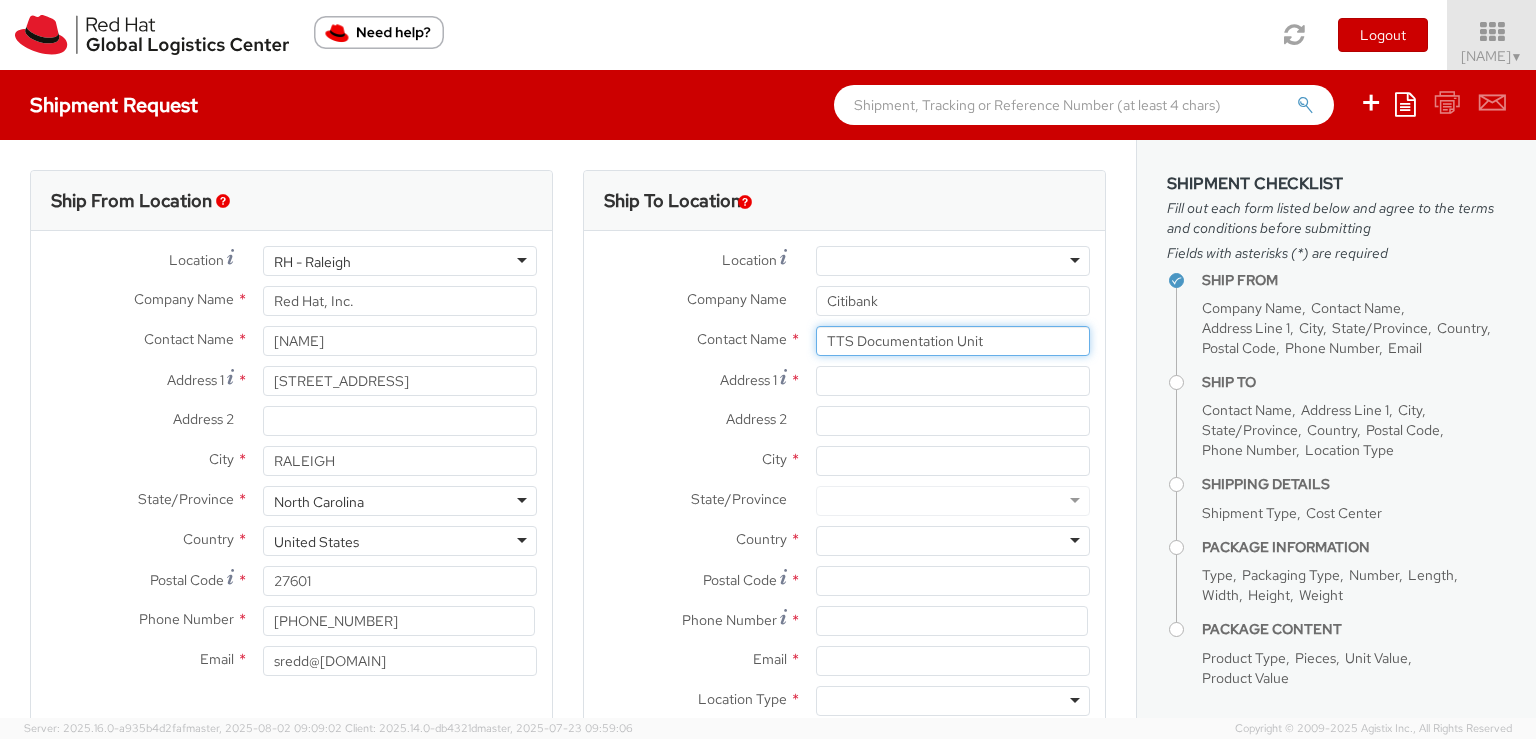 type on "TTS Documentation Unit" 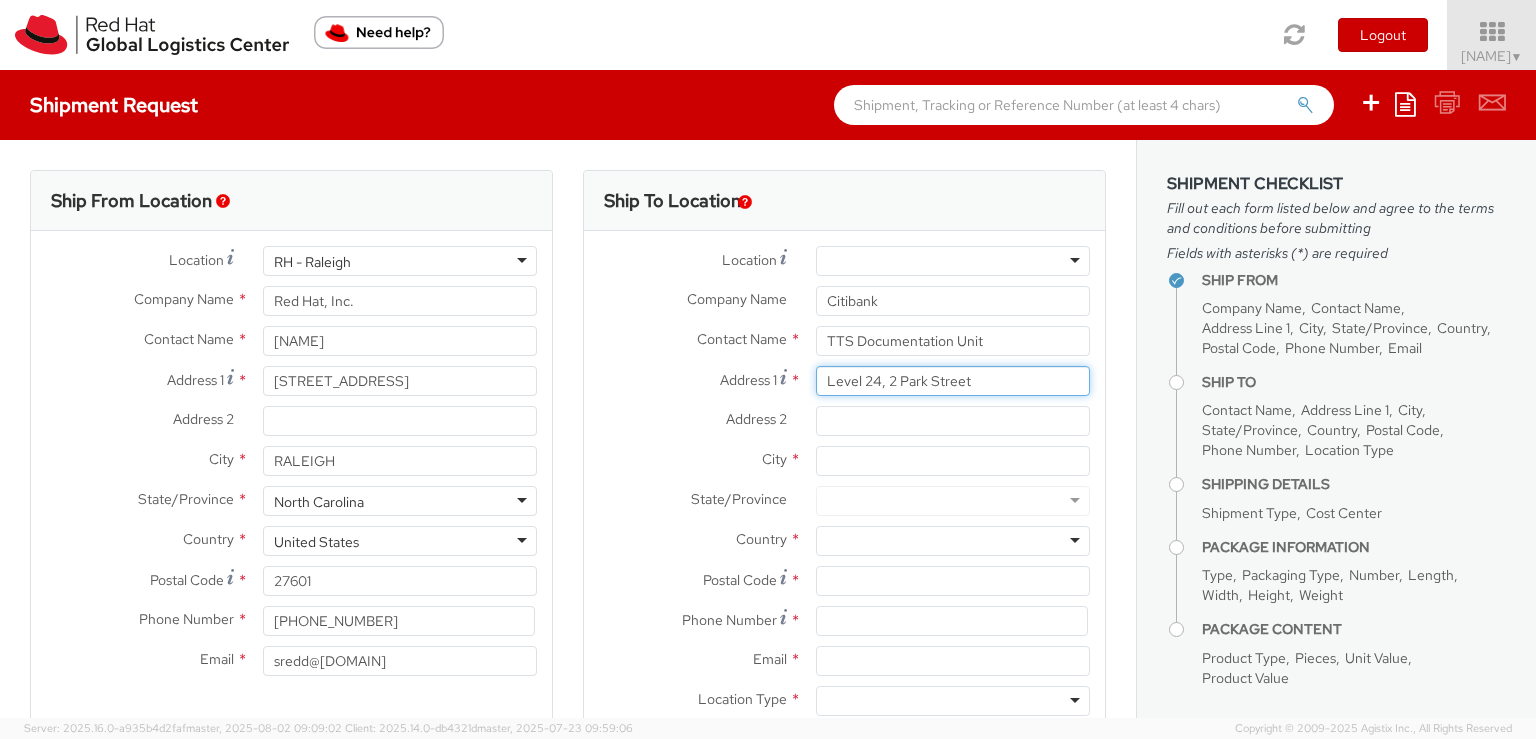 type on "Level 24, 2 Park Street" 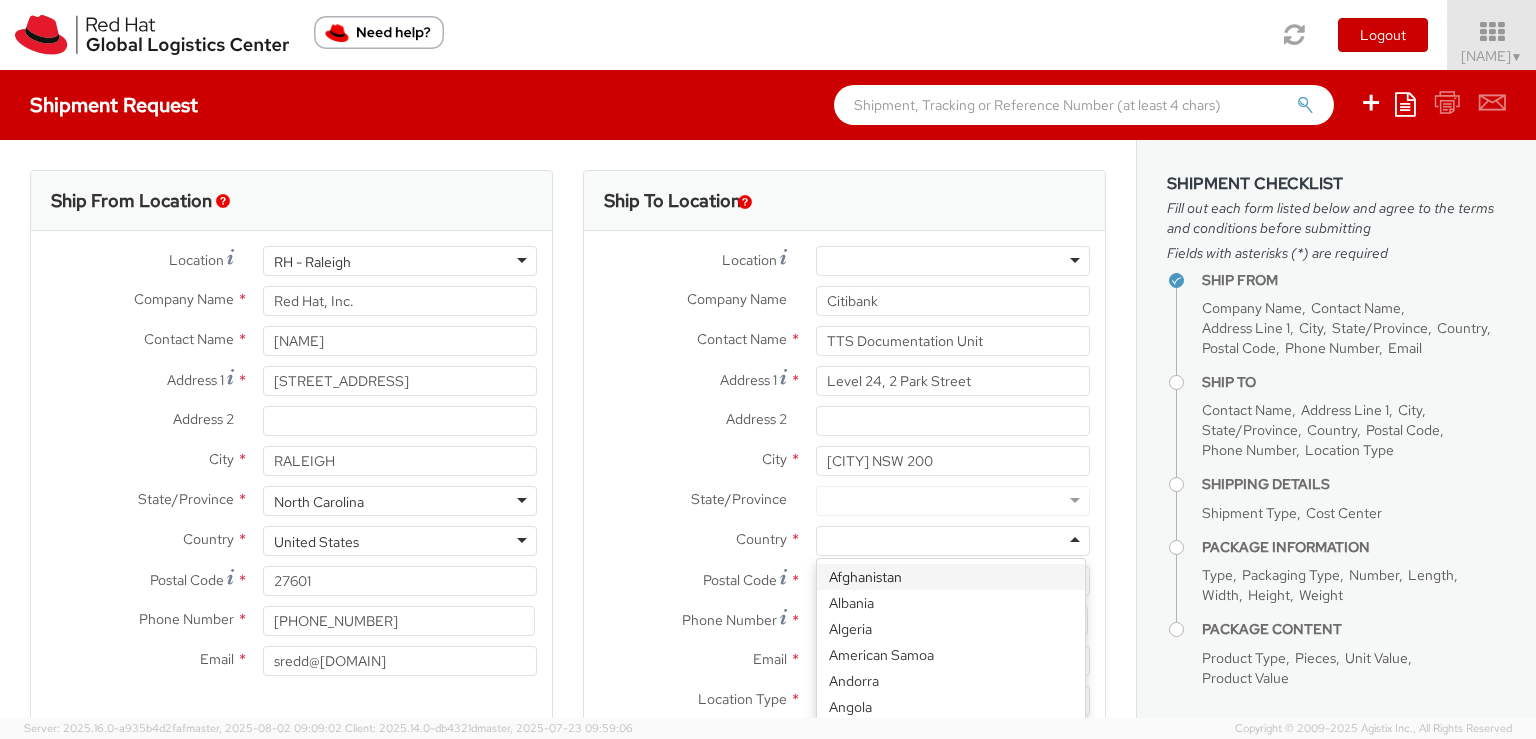 click at bounding box center (953, 541) 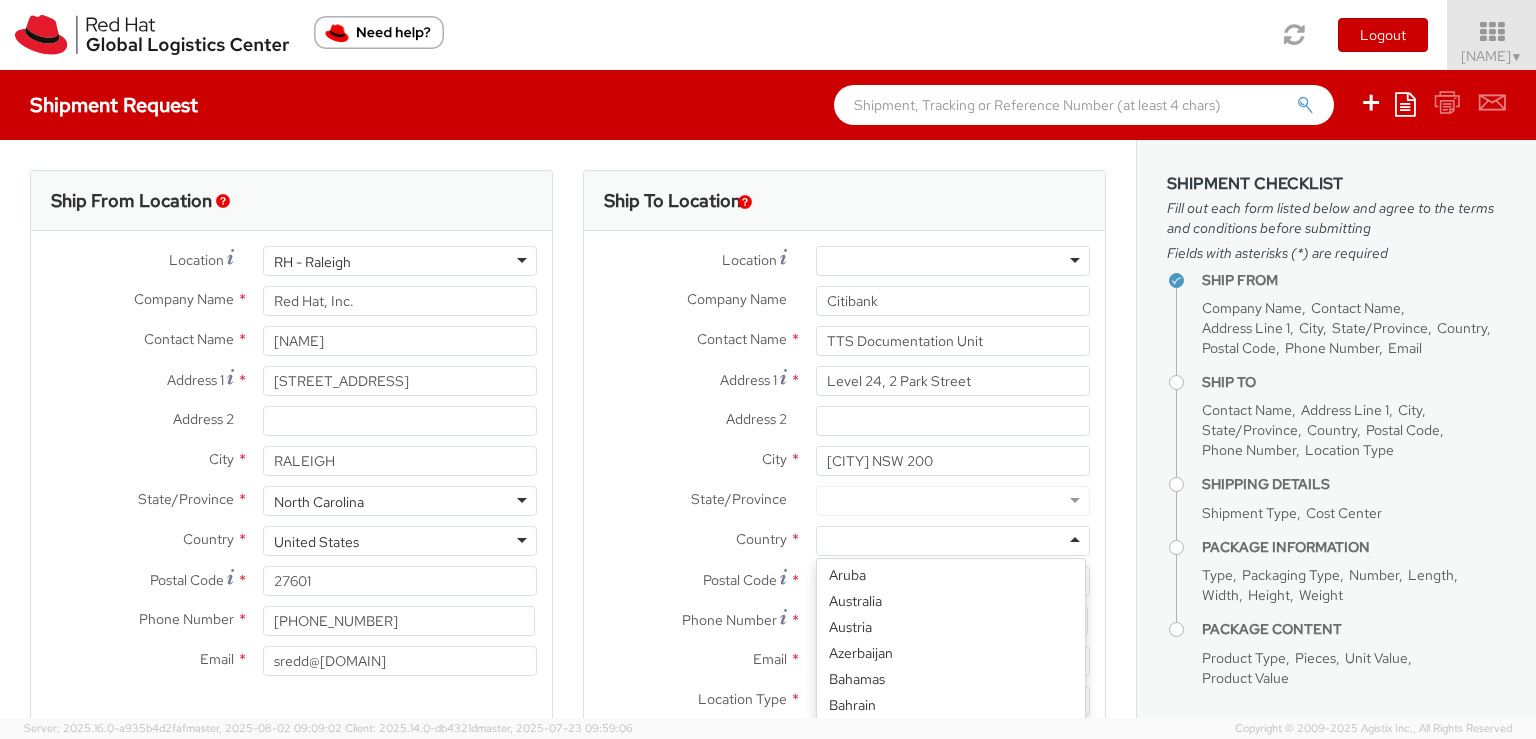 scroll, scrollTop: 300, scrollLeft: 0, axis: vertical 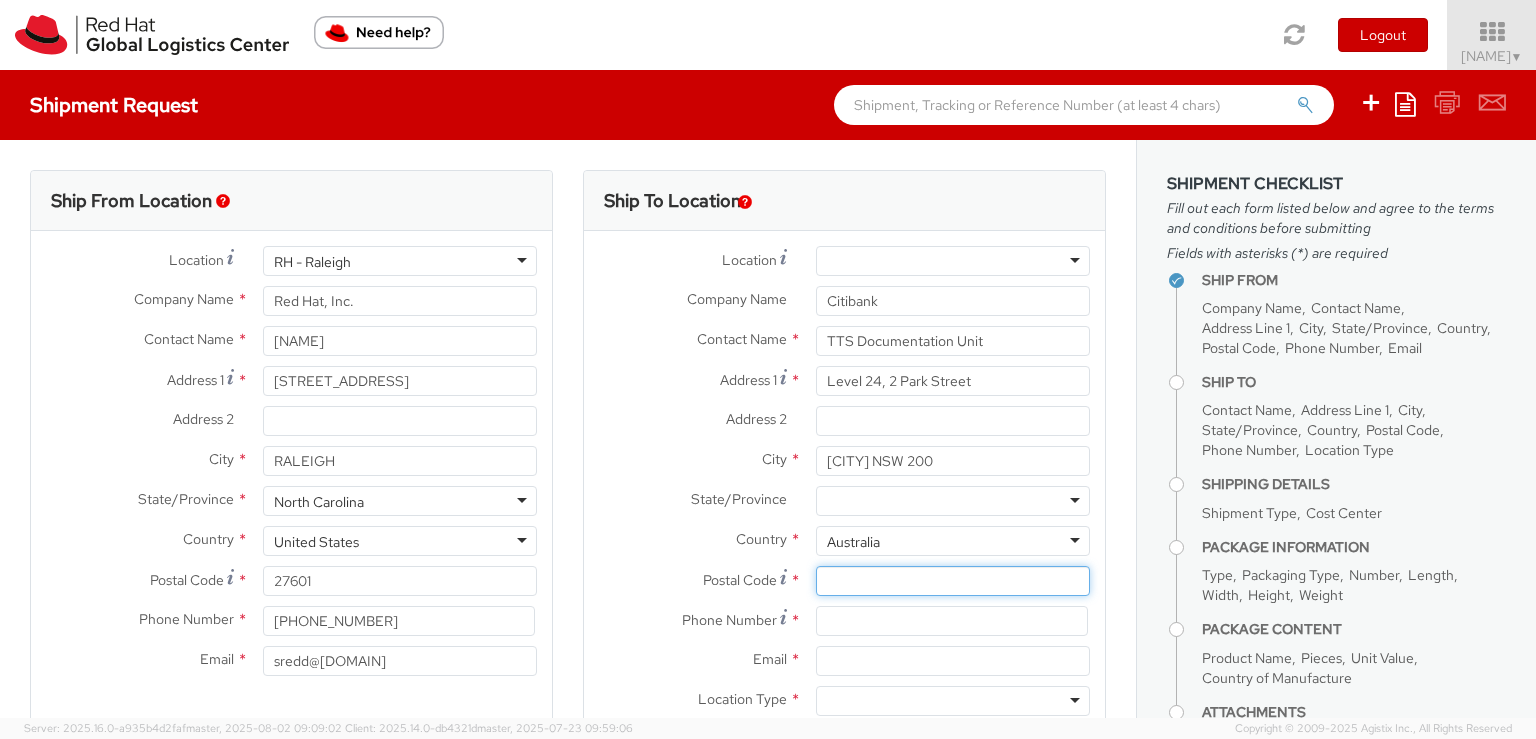 click on "Postal Code        *" at bounding box center (953, 581) 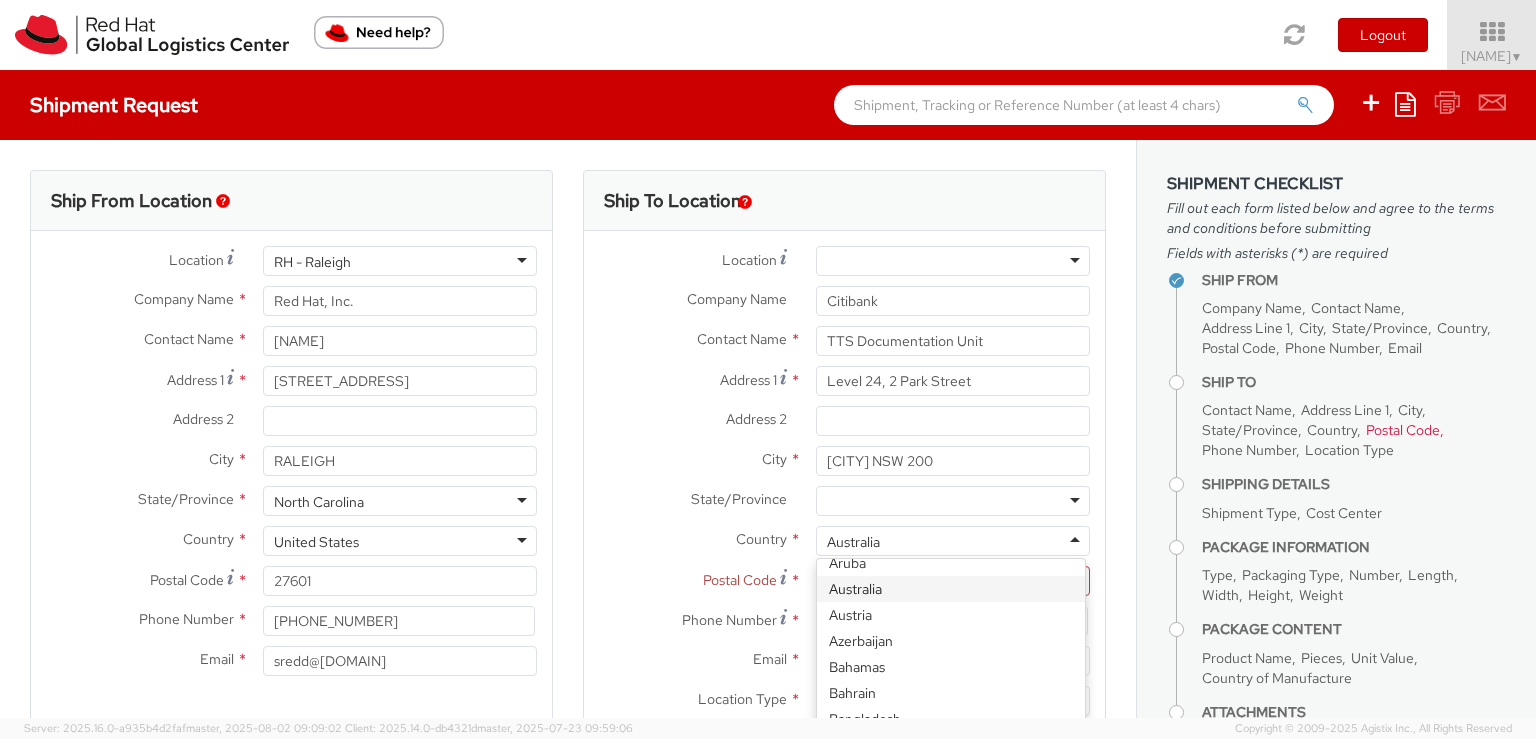 drag, startPoint x: 930, startPoint y: 538, endPoint x: 812, endPoint y: 462, distance: 140.35669 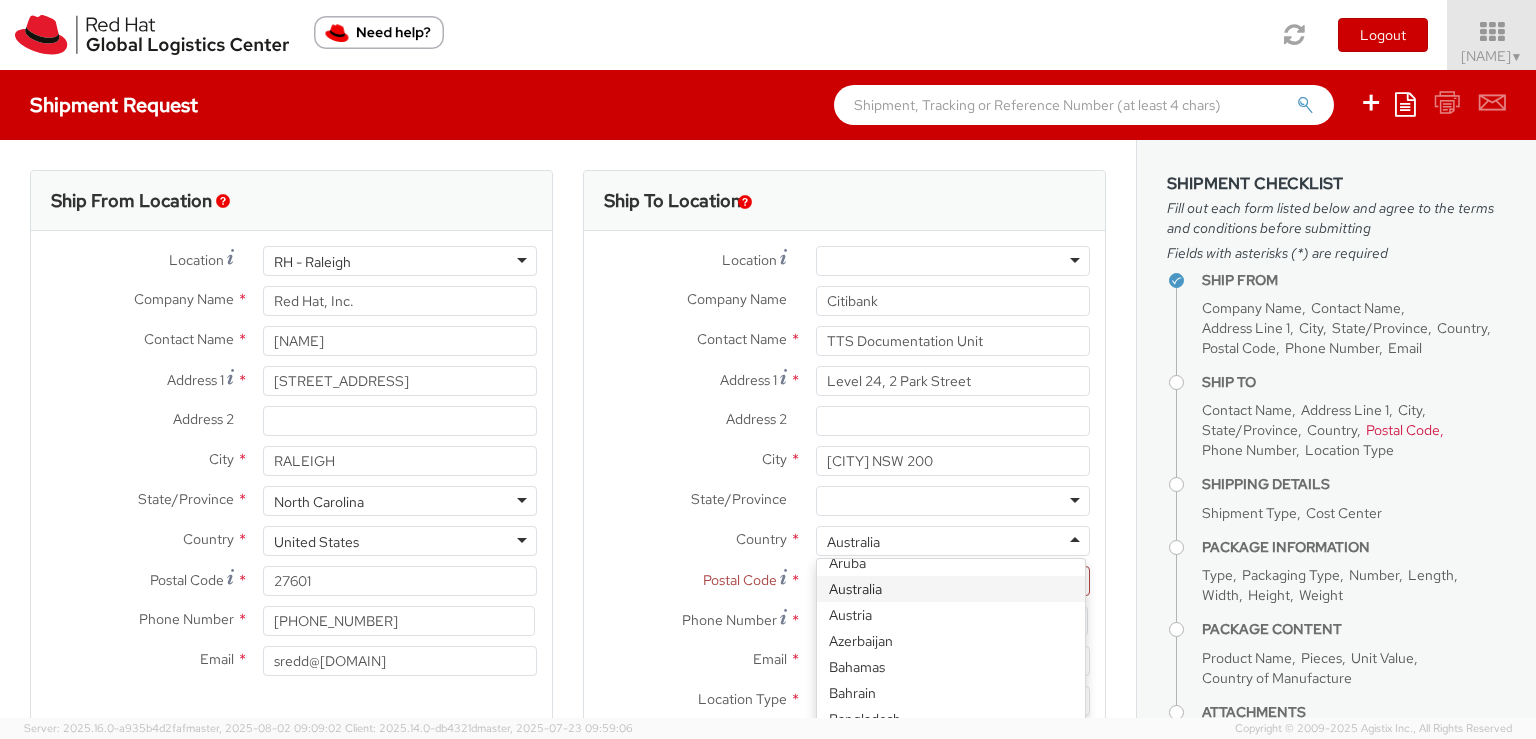 click on "Address 1        *" at bounding box center (692, 379) 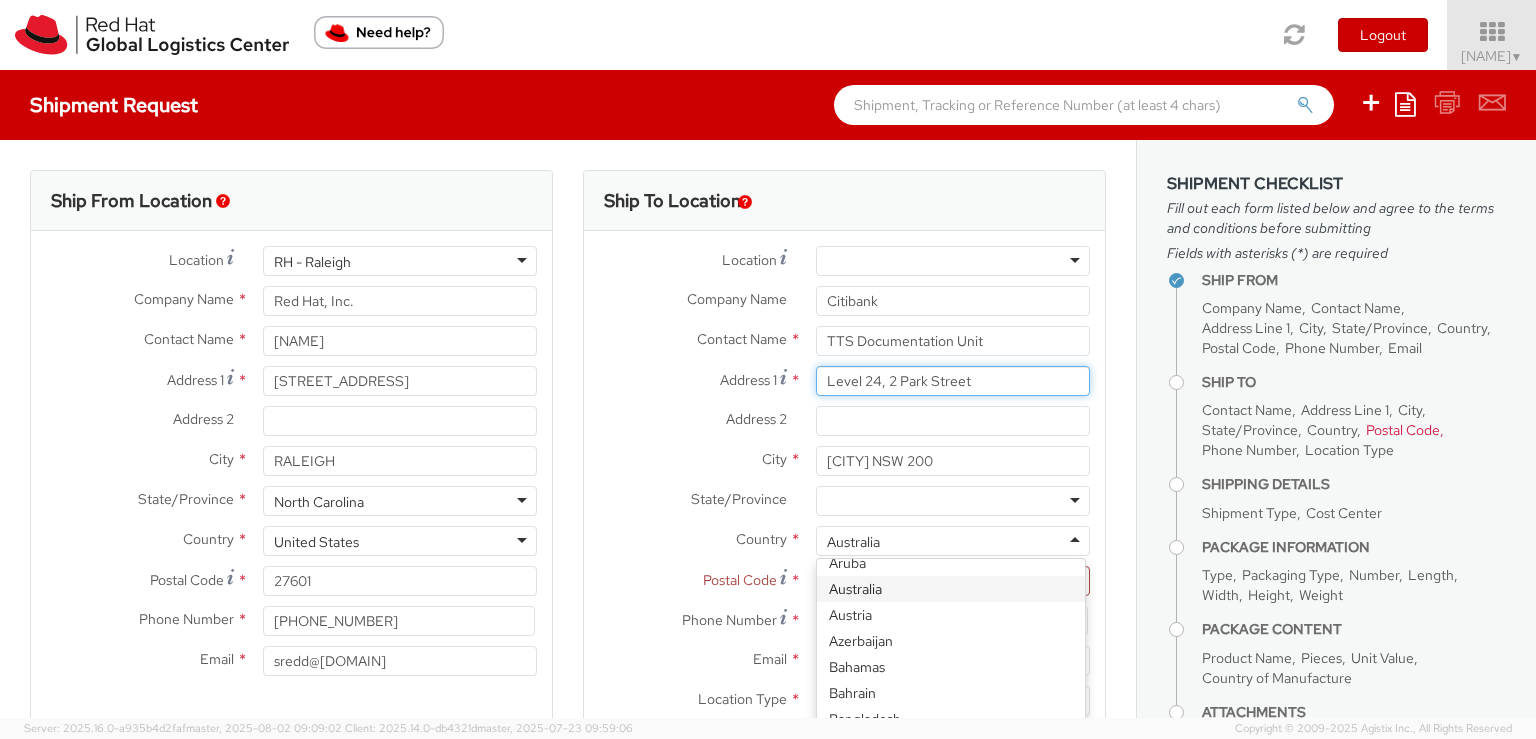 click on "Level 24, 2 Park Street" at bounding box center [953, 381] 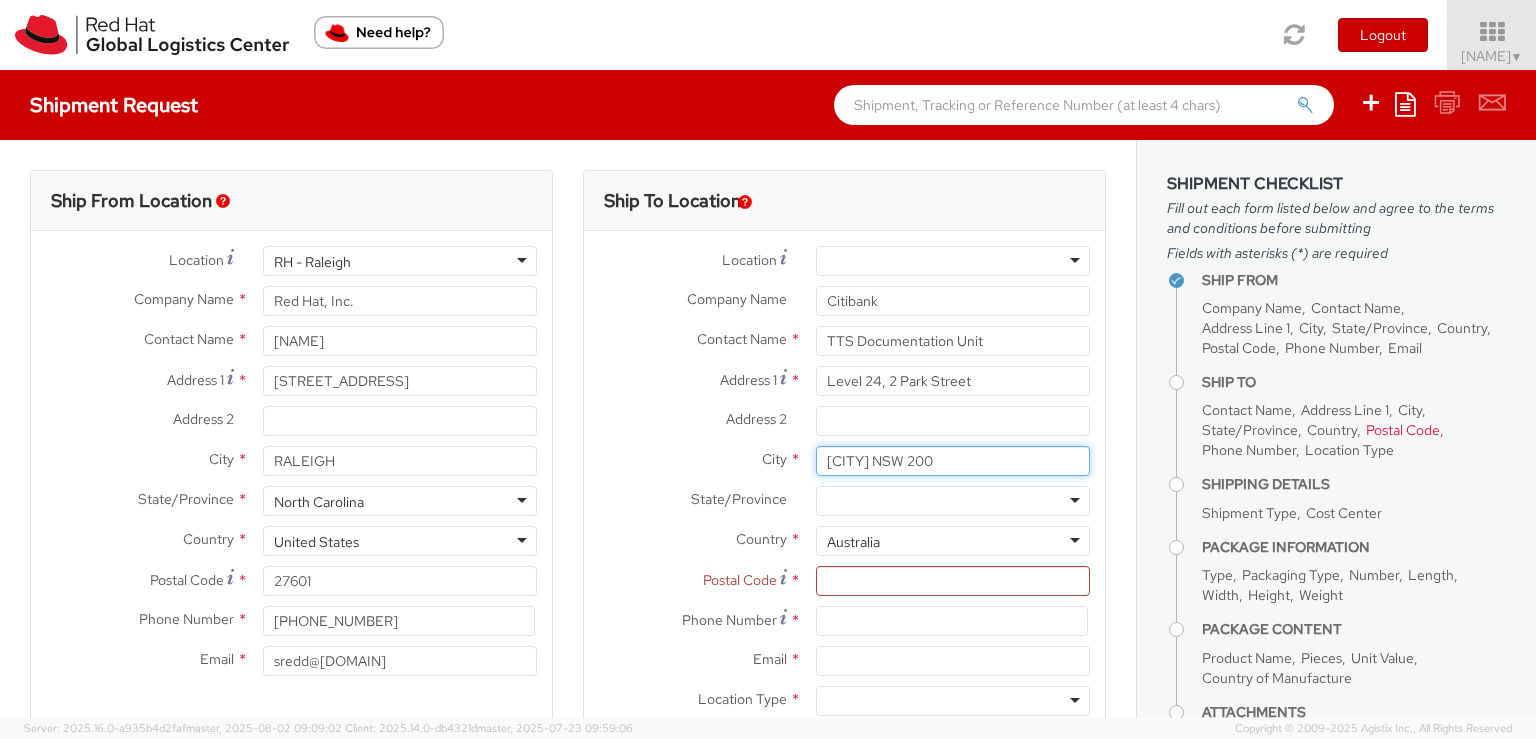 drag, startPoint x: 933, startPoint y: 461, endPoint x: 901, endPoint y: 463, distance: 32.06244 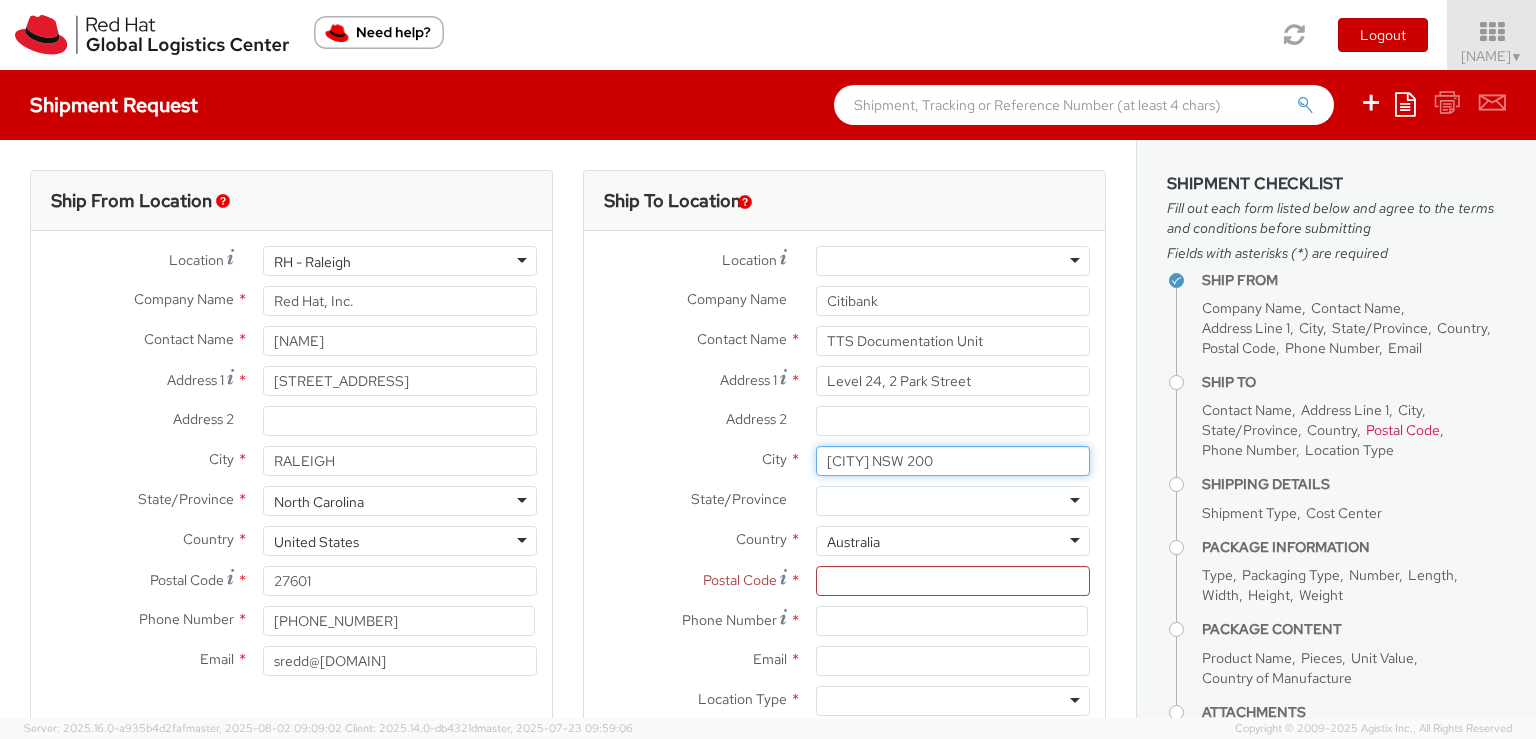 click on "[CITY] NSW 200" at bounding box center (953, 461) 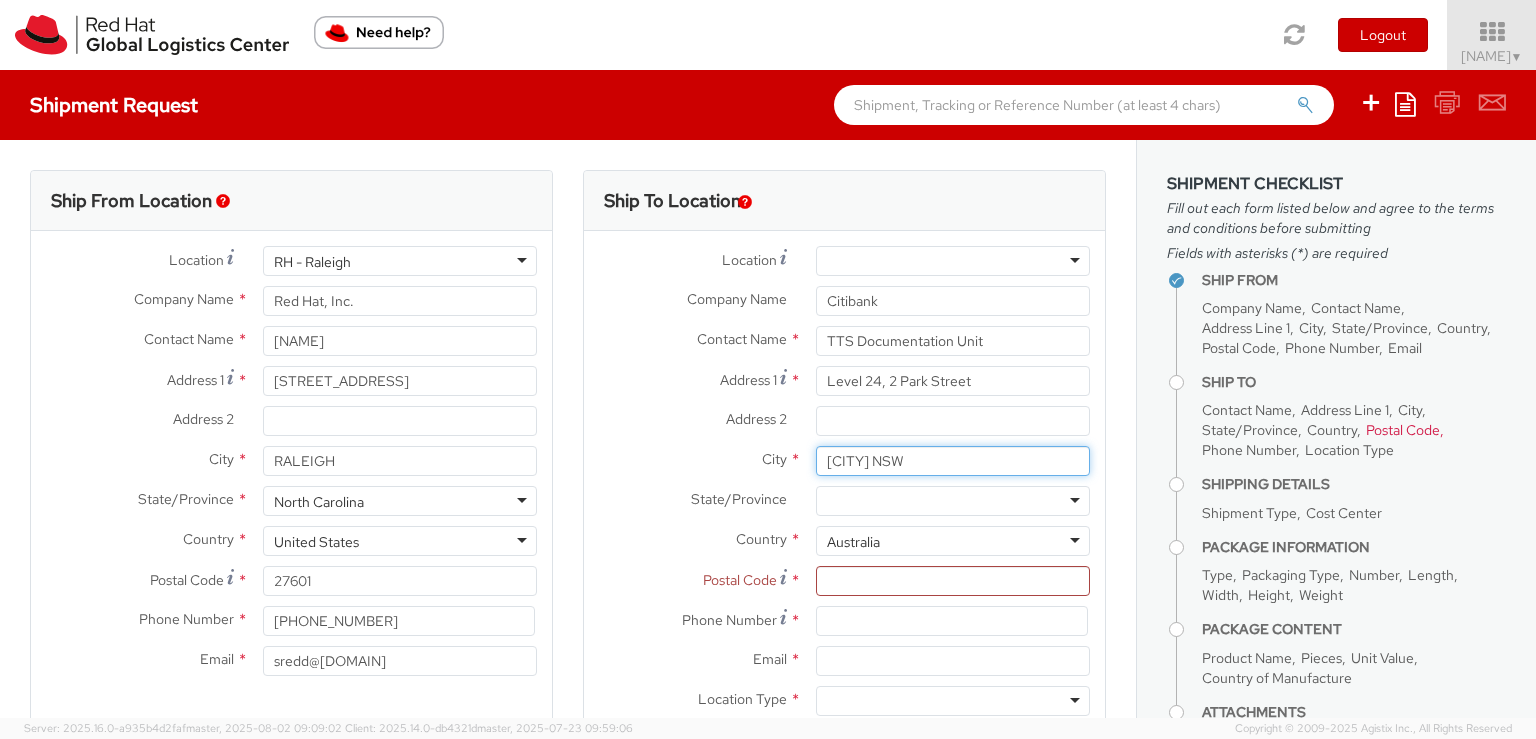 type on "[CITY] NSW" 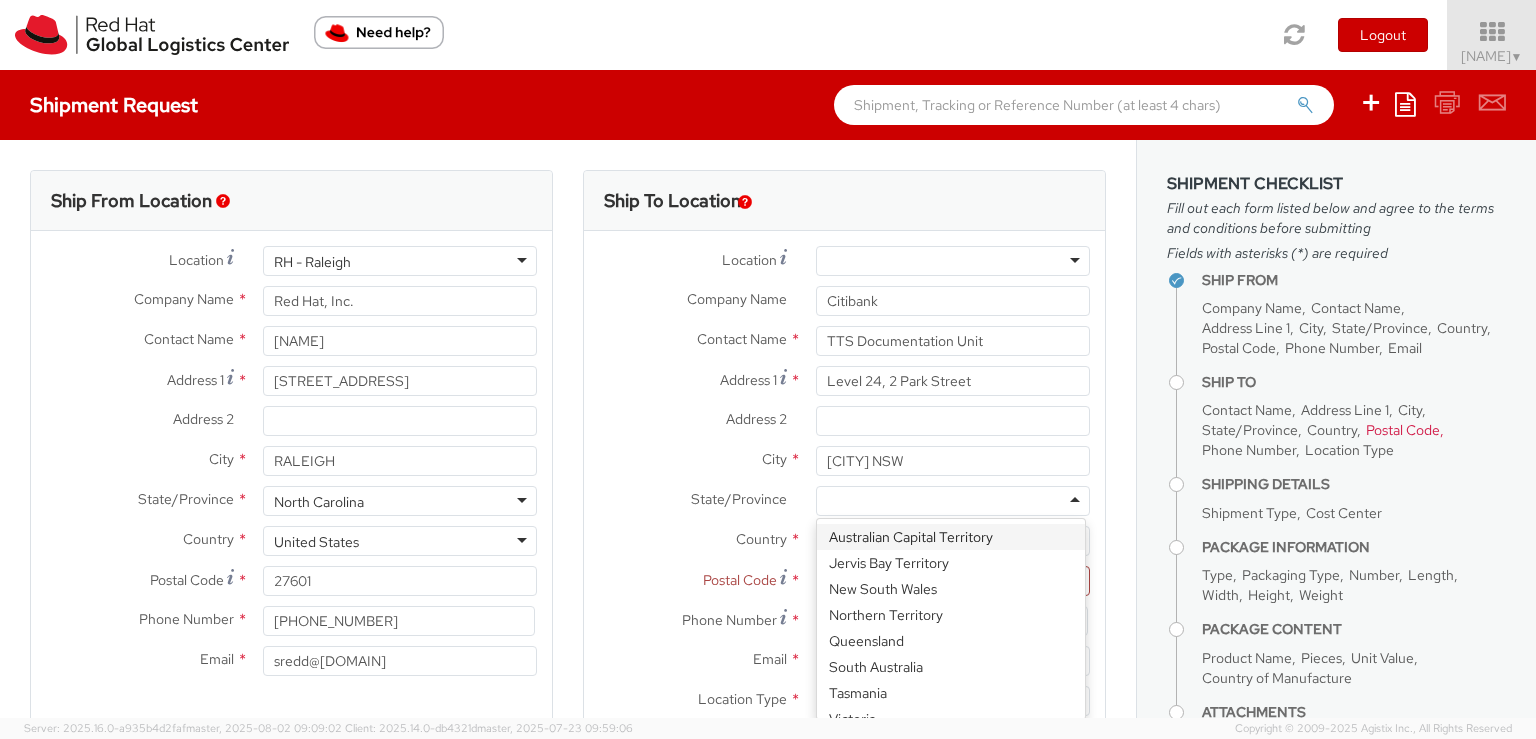 click at bounding box center [953, 501] 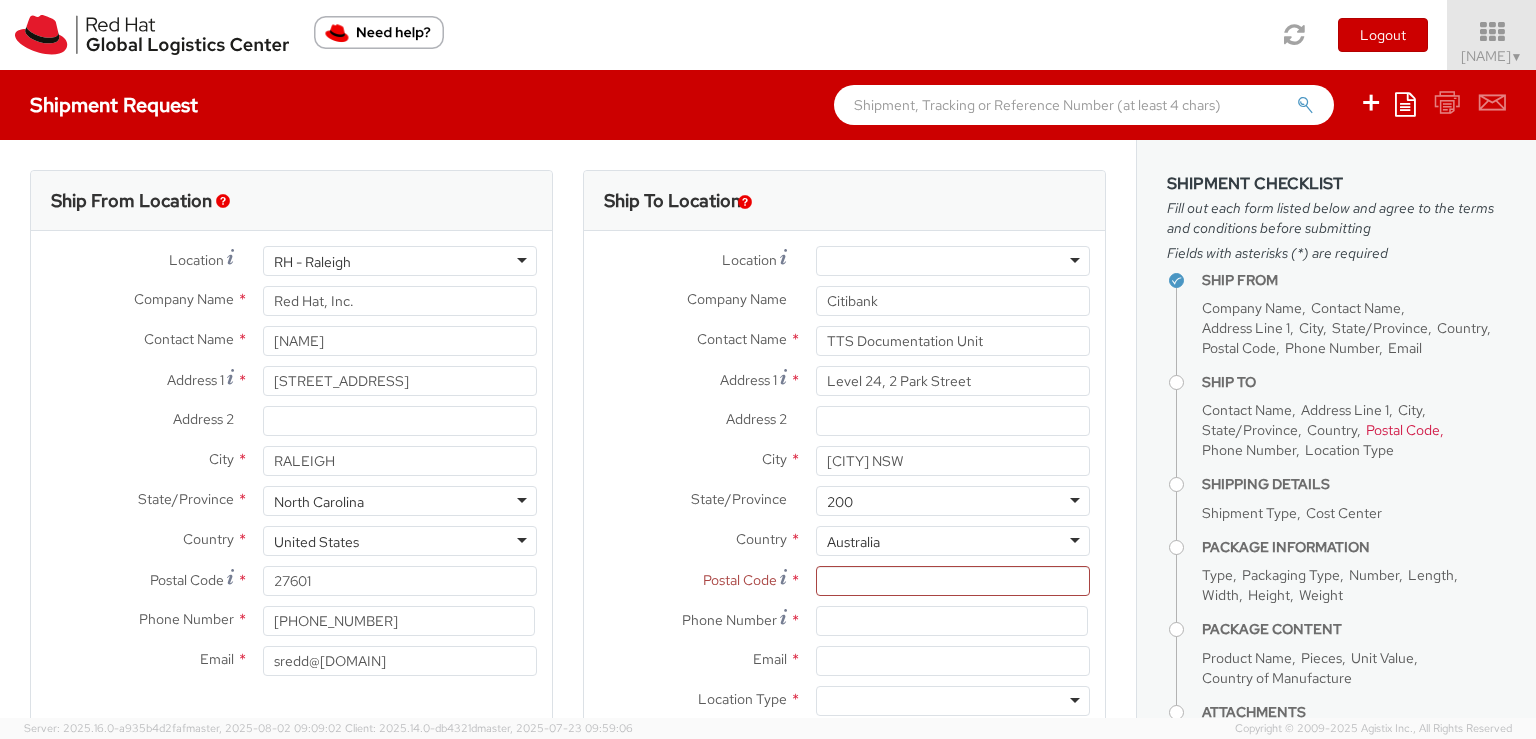 type on "2000" 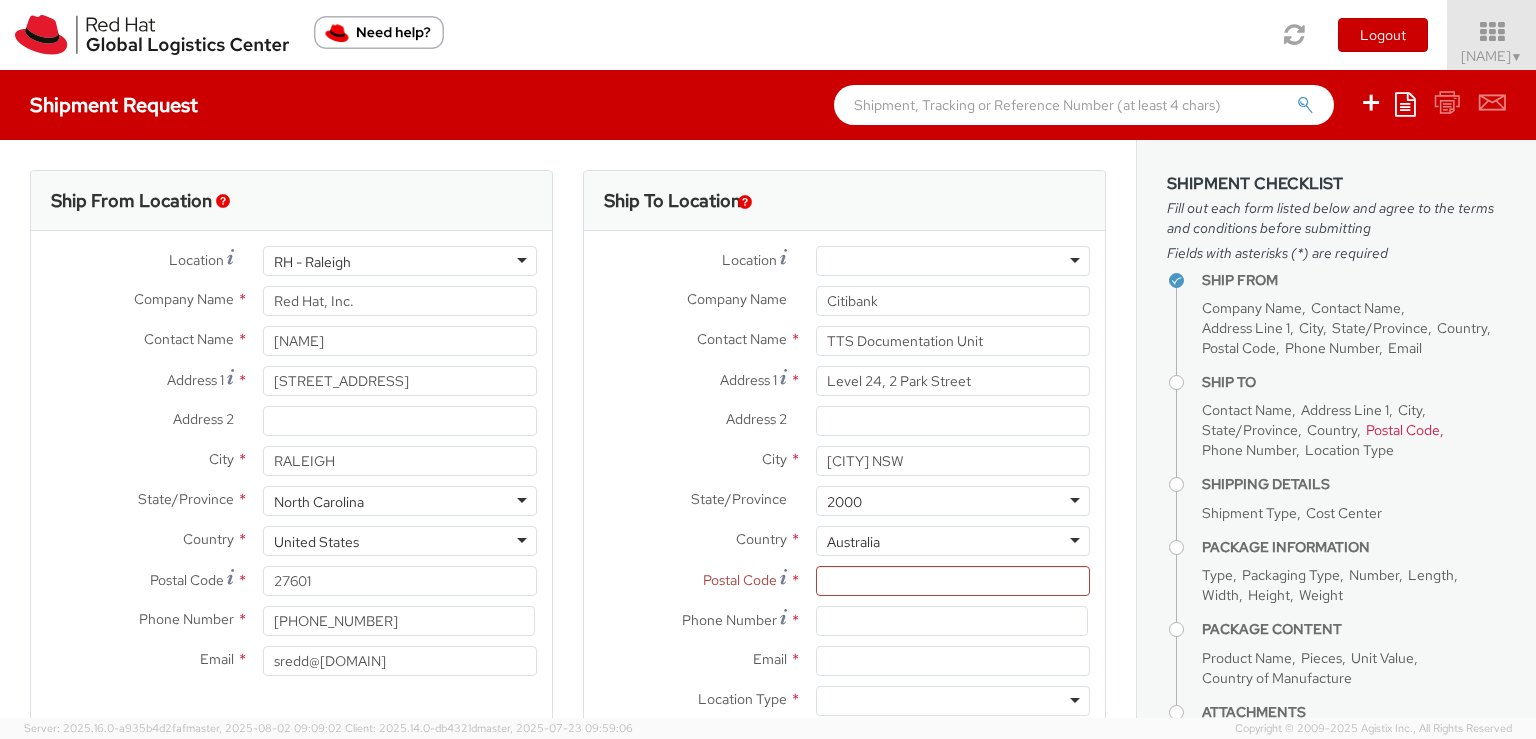 drag, startPoint x: 864, startPoint y: 496, endPoint x: 802, endPoint y: 500, distance: 62.1289 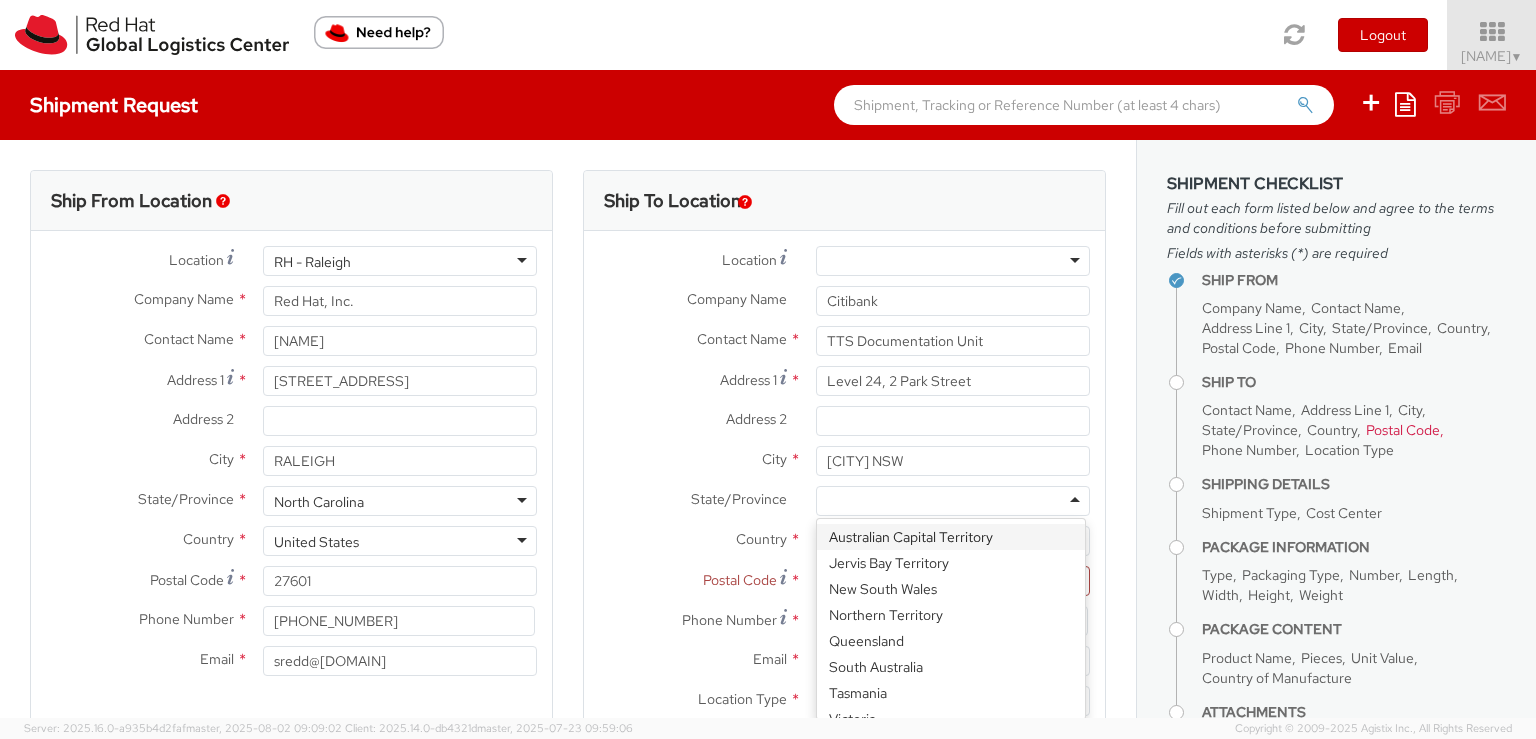 click on "City        *" at bounding box center [692, 459] 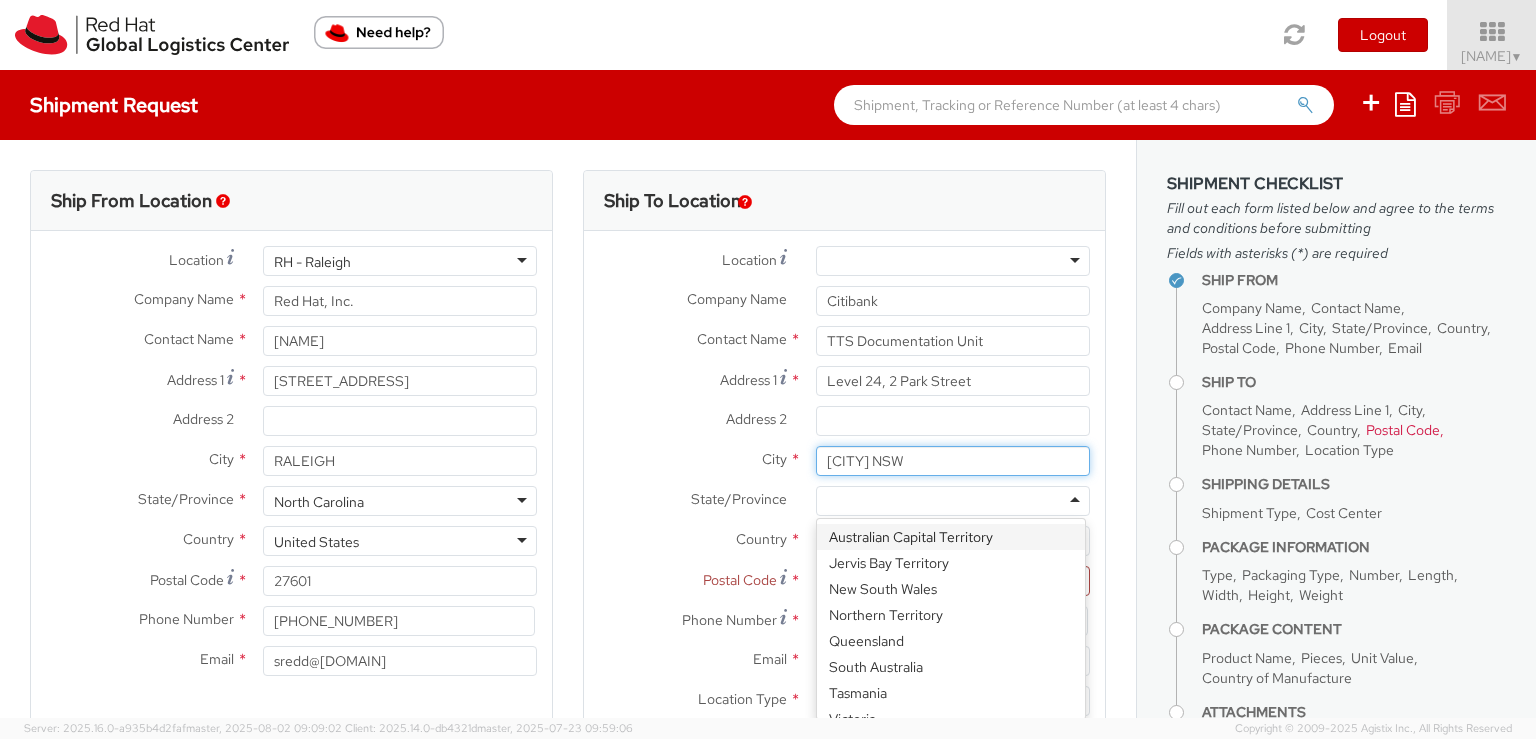 click on "[CITY] NSW" at bounding box center (953, 461) 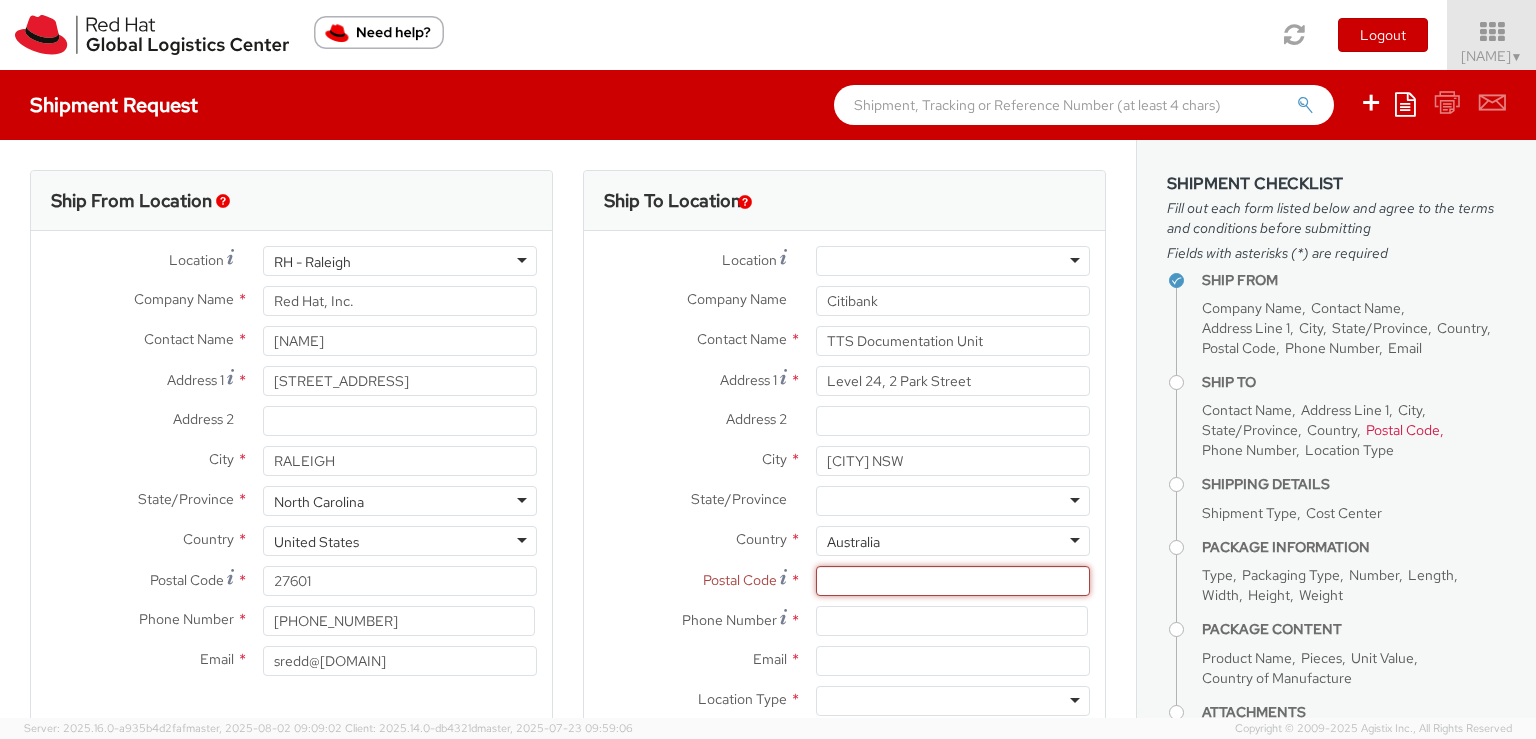 click on "Postal Code        *" at bounding box center [953, 581] 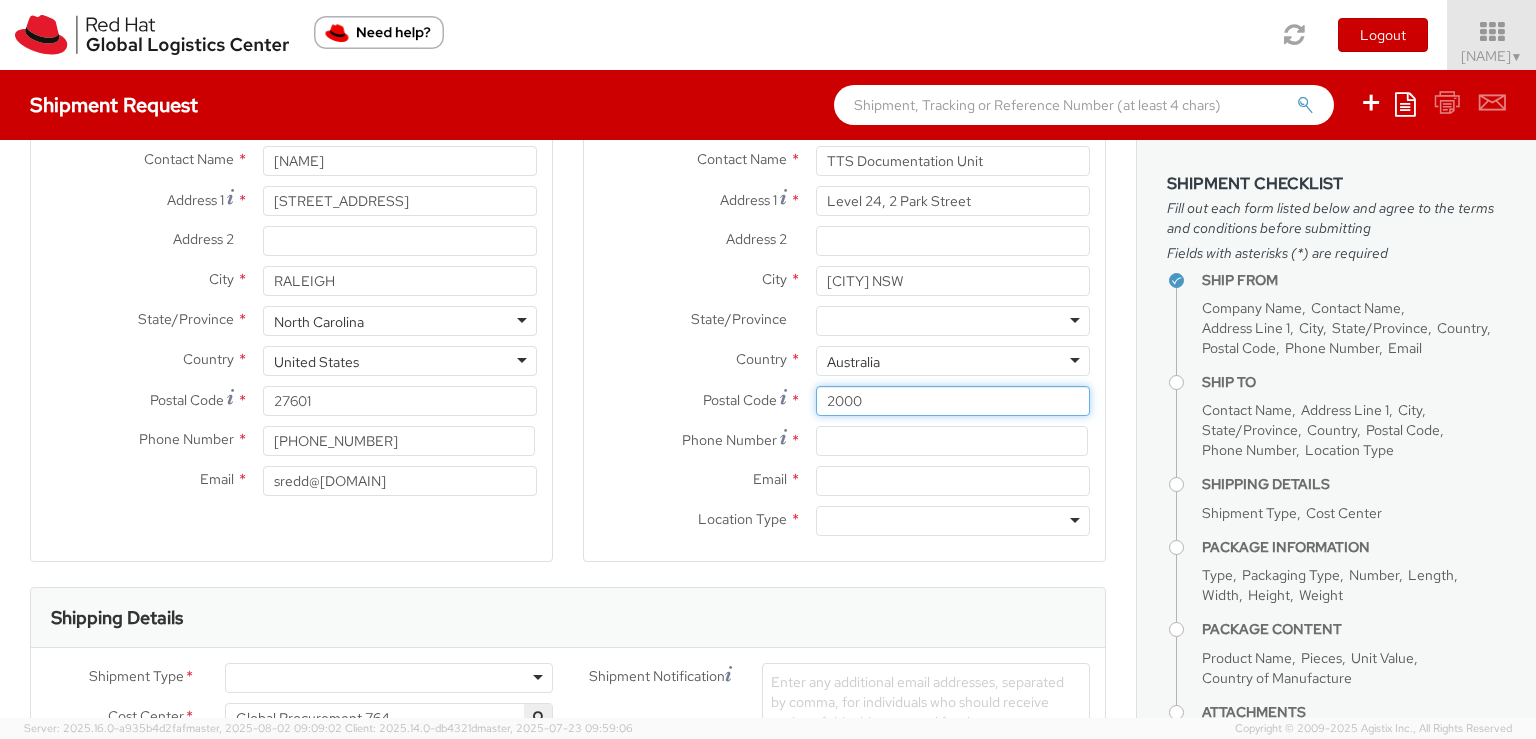 scroll, scrollTop: 200, scrollLeft: 0, axis: vertical 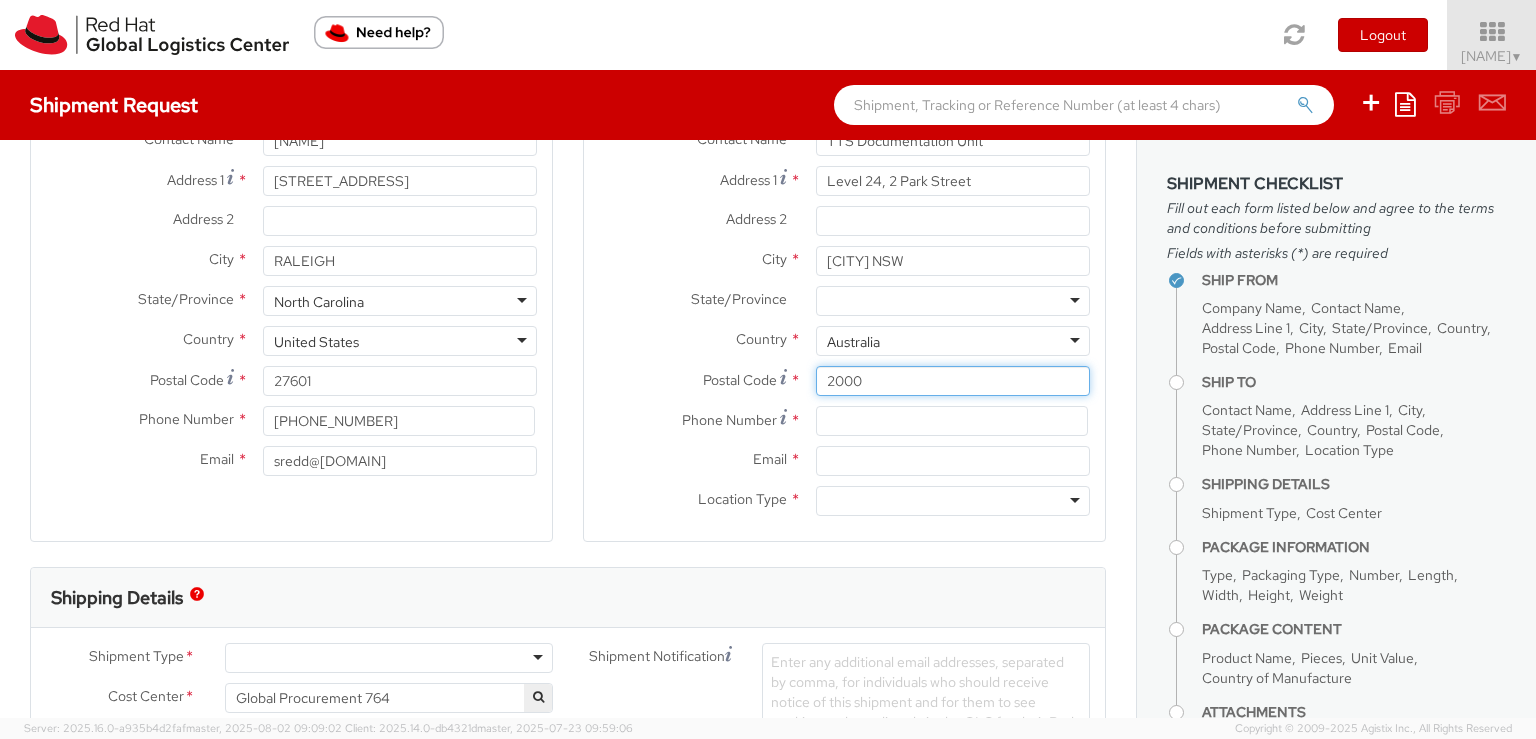 type on "2000" 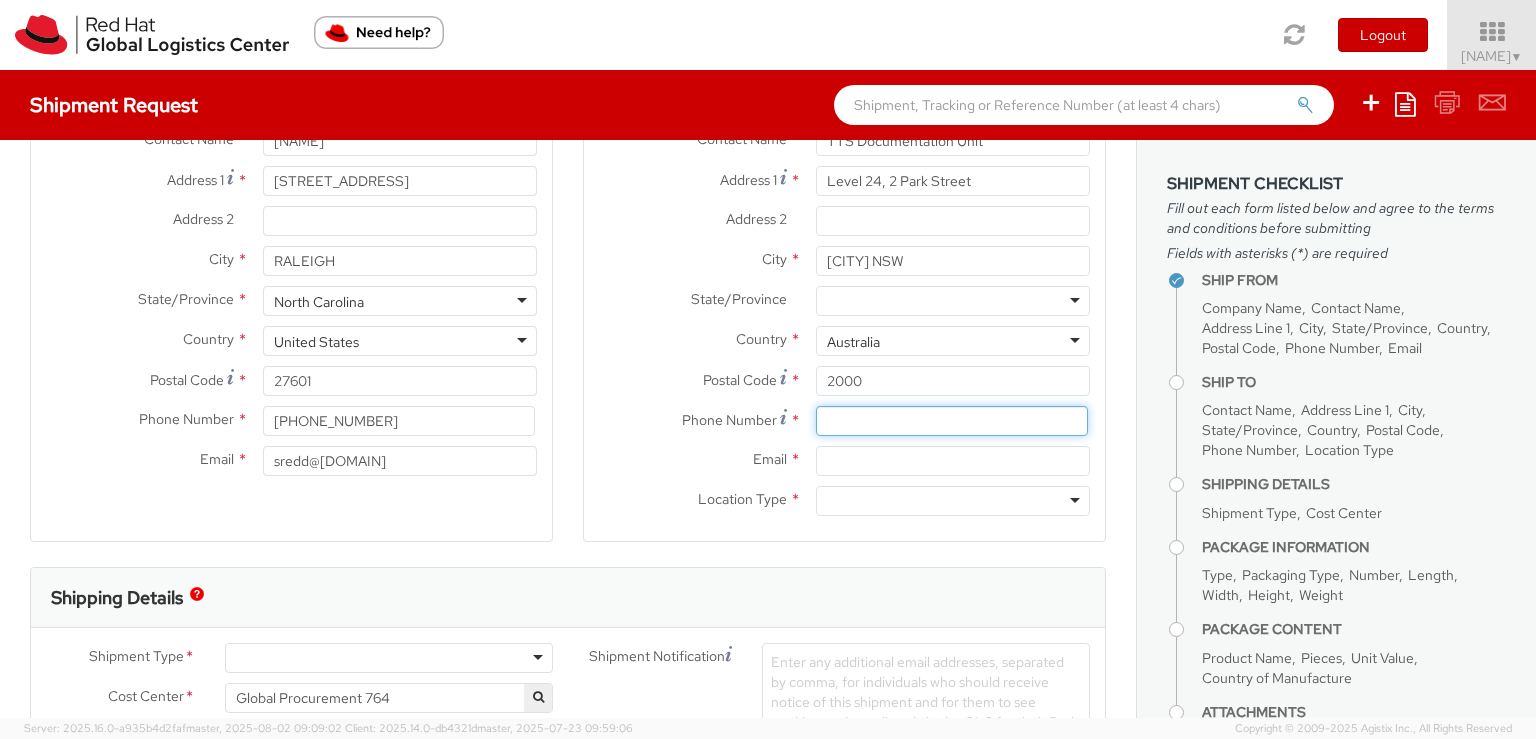 click at bounding box center (952, 421) 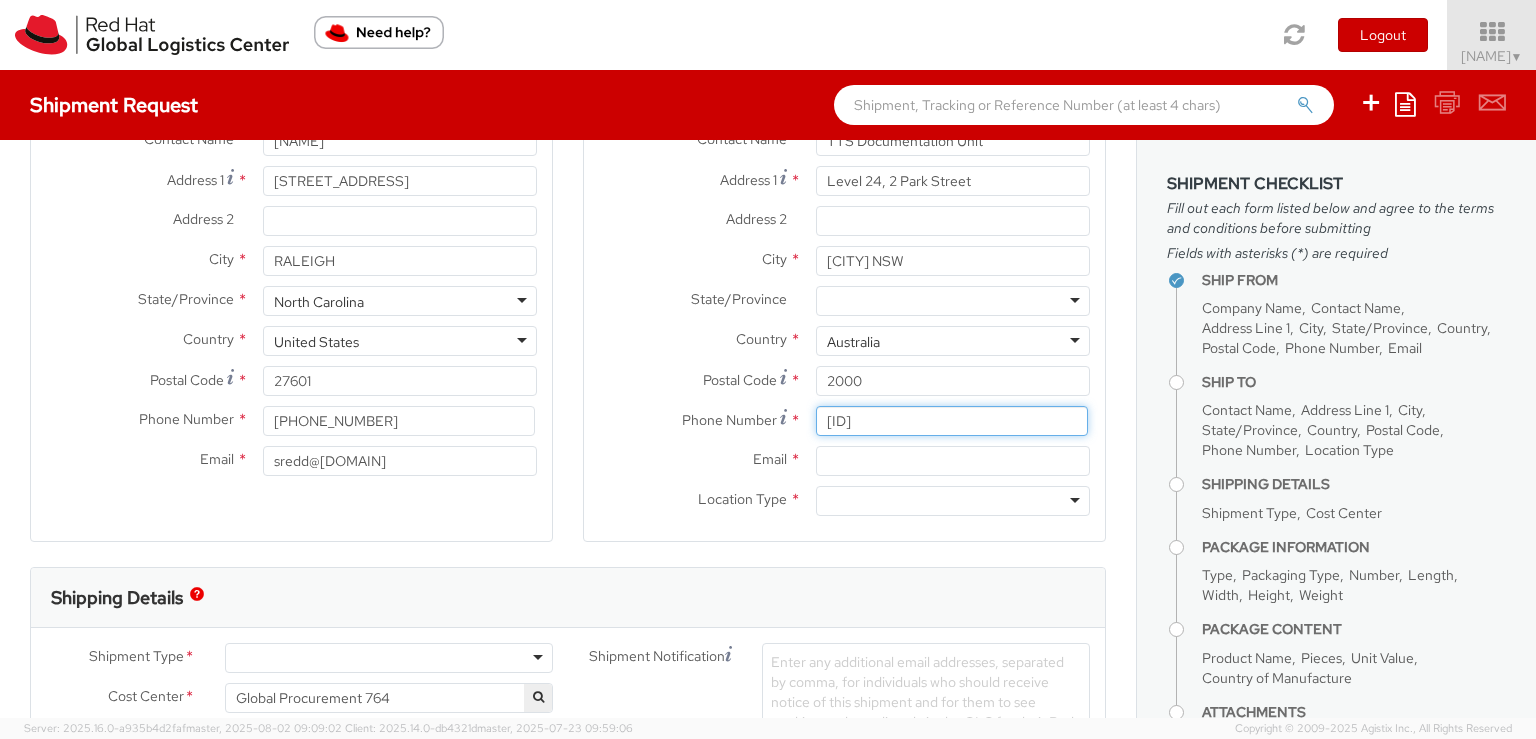 type on "[ID]" 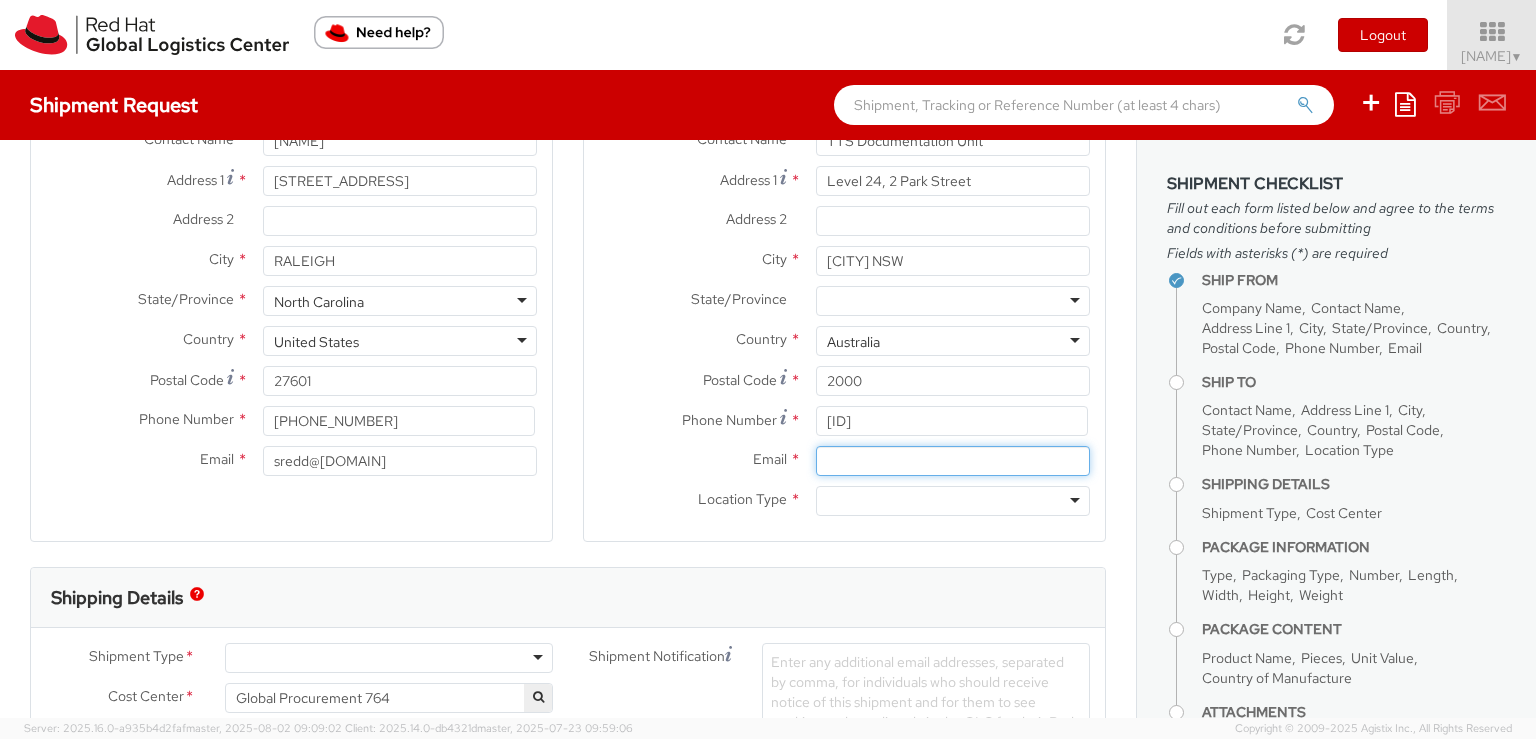 click on "Email        *" at bounding box center [953, 461] 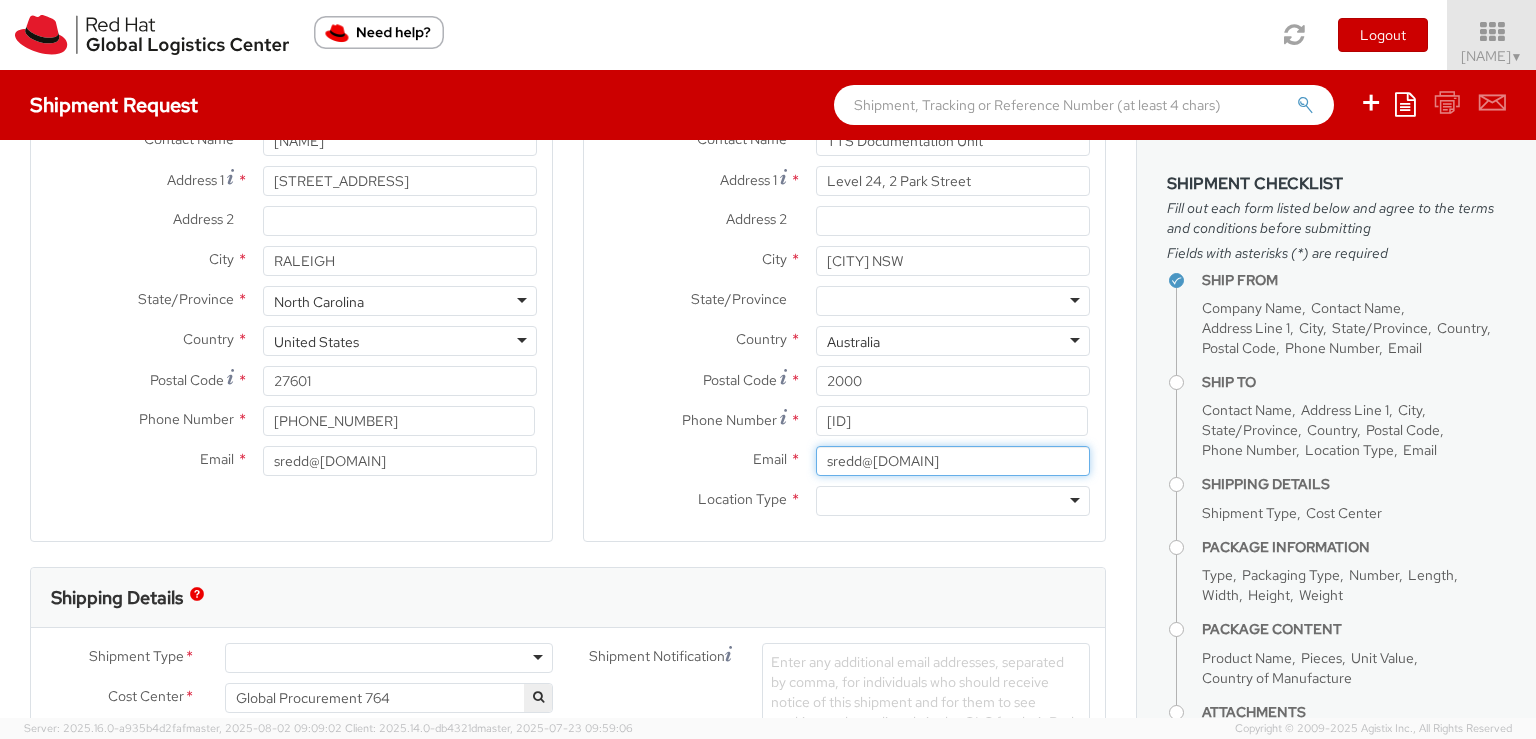 type on "sredd@[DOMAIN]" 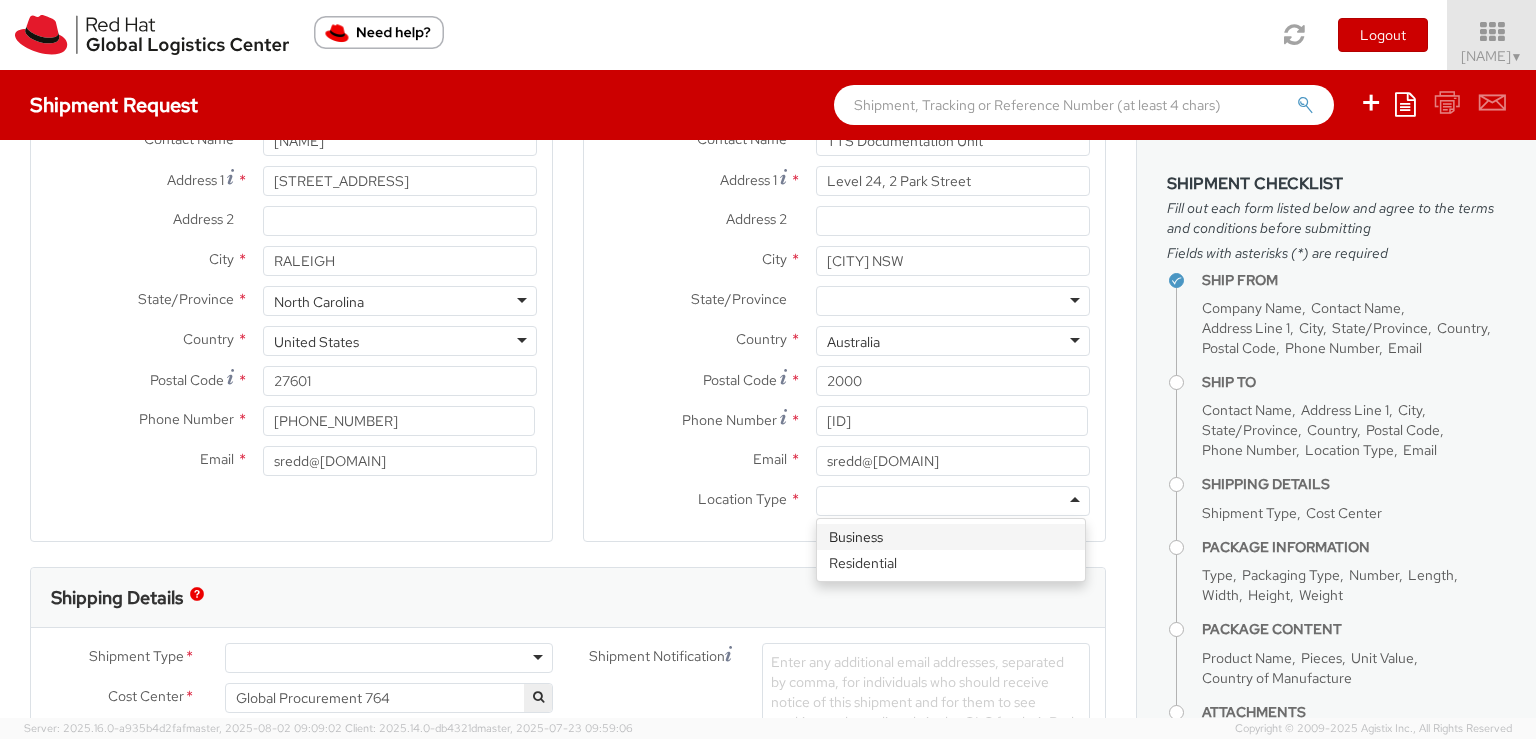 click at bounding box center [953, 501] 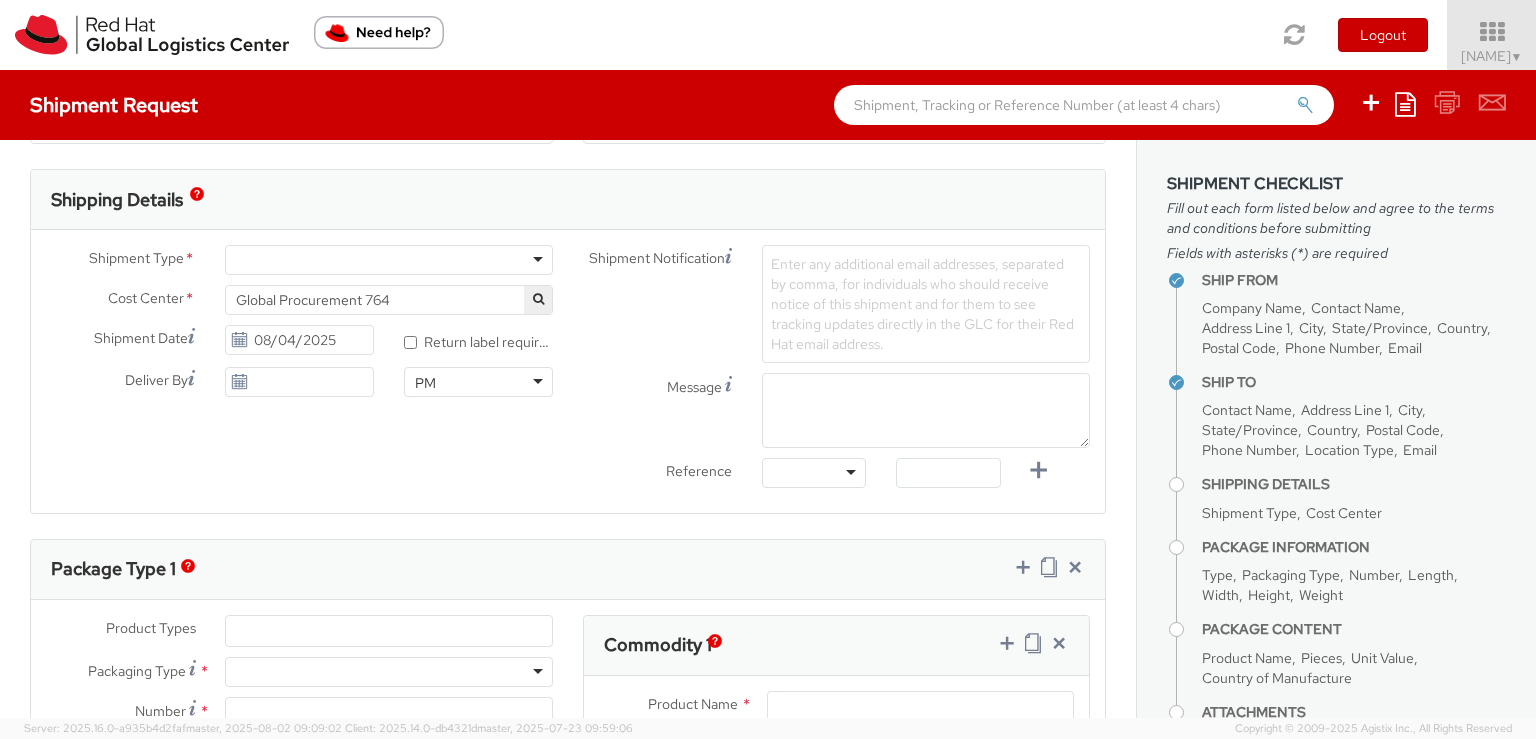 scroll, scrollTop: 600, scrollLeft: 0, axis: vertical 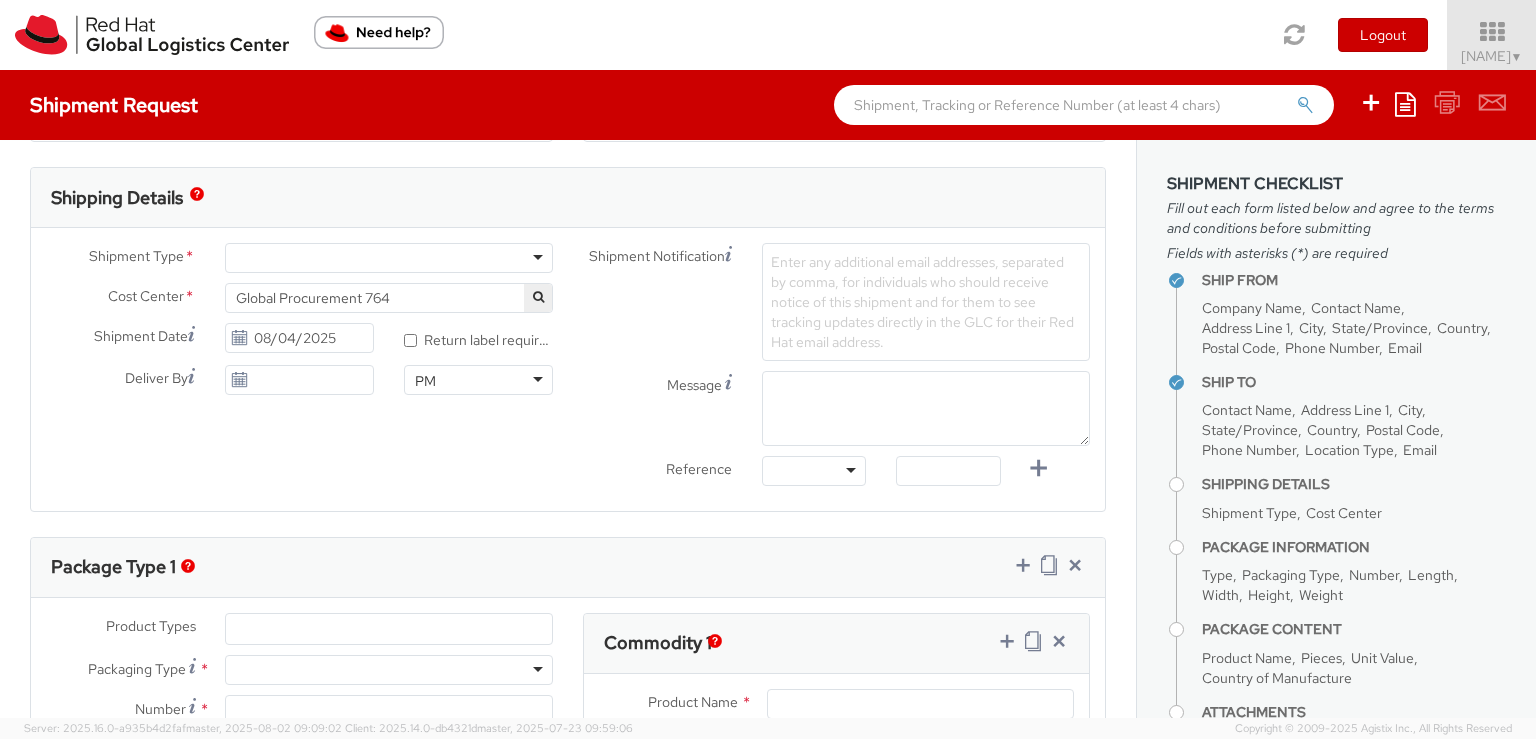click 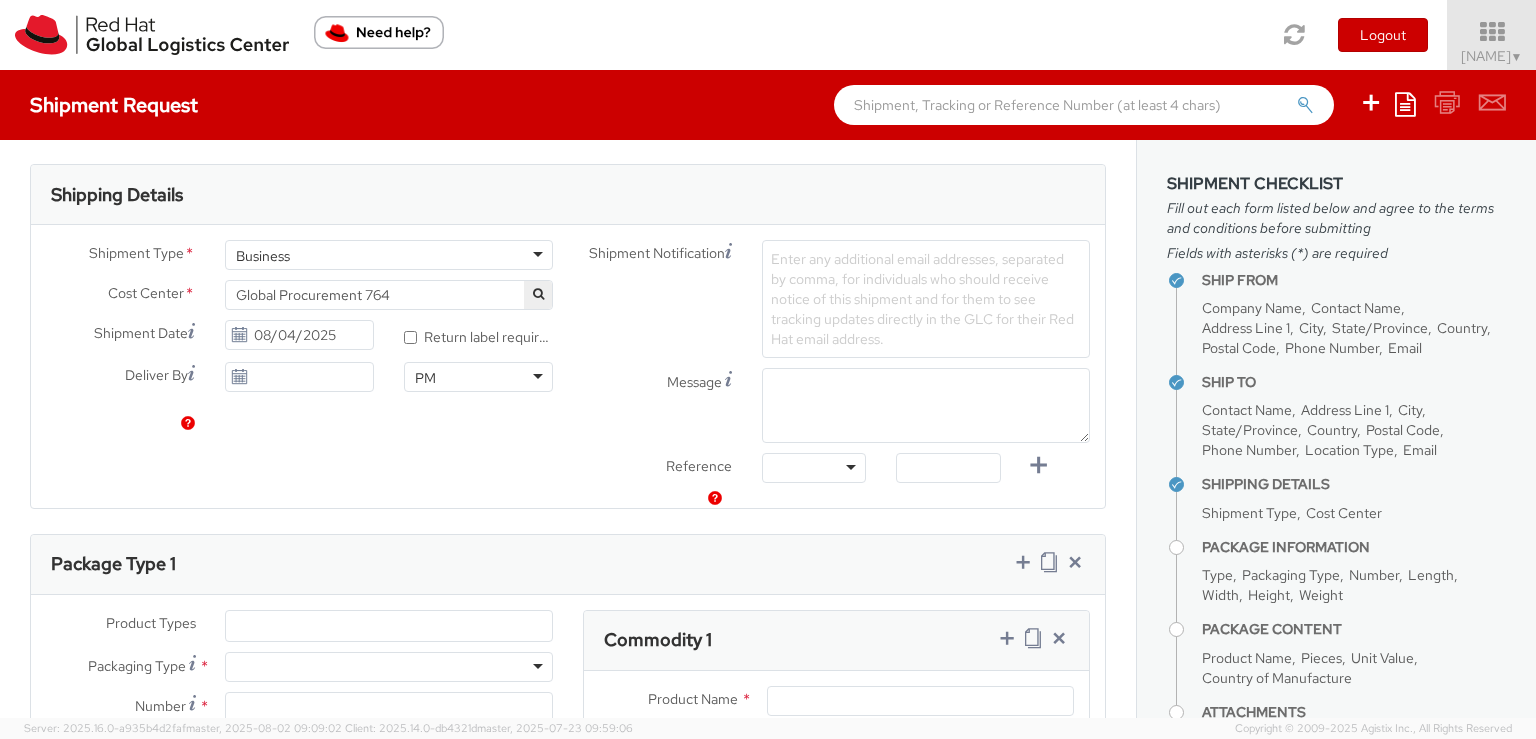 scroll, scrollTop: 600, scrollLeft: 0, axis: vertical 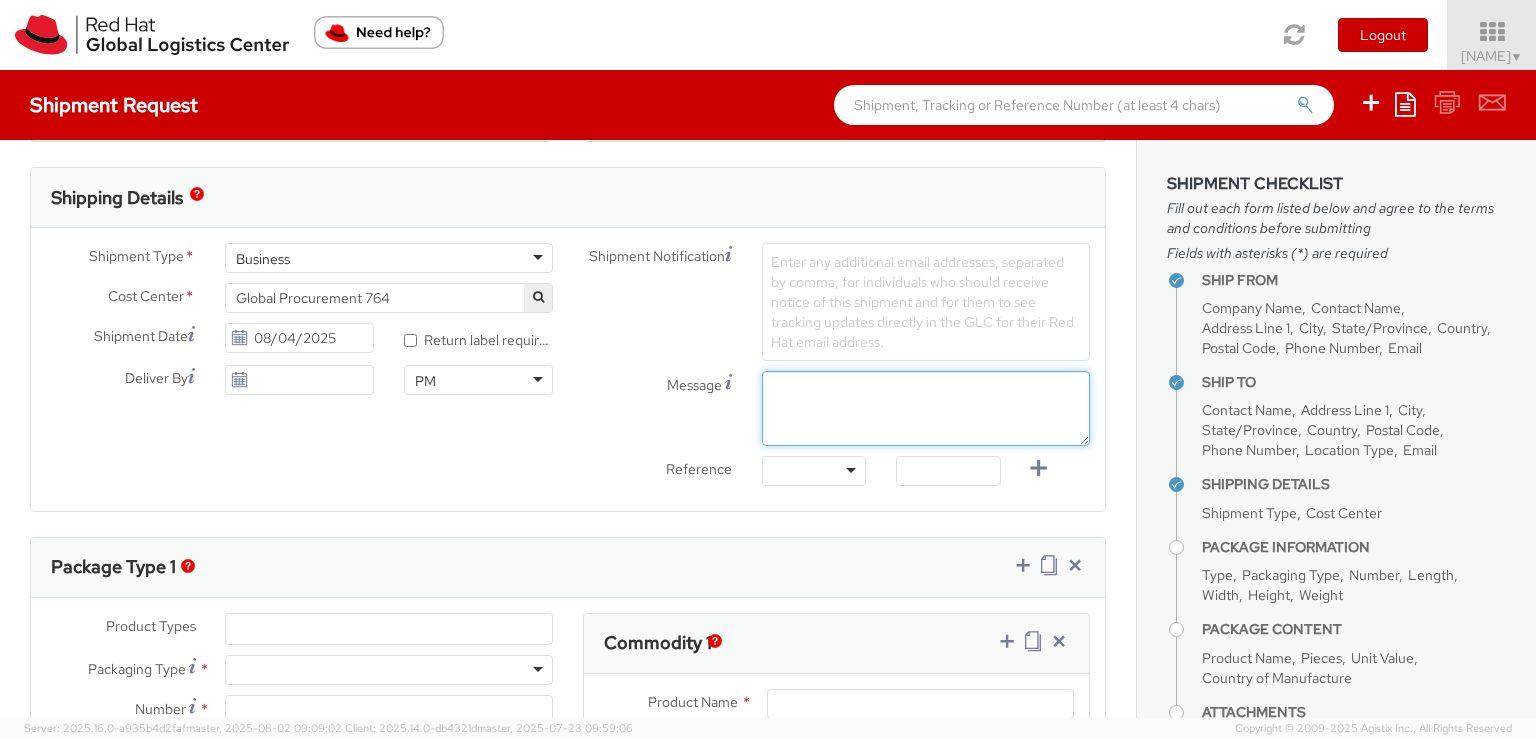 click on "Message" at bounding box center [926, 408] 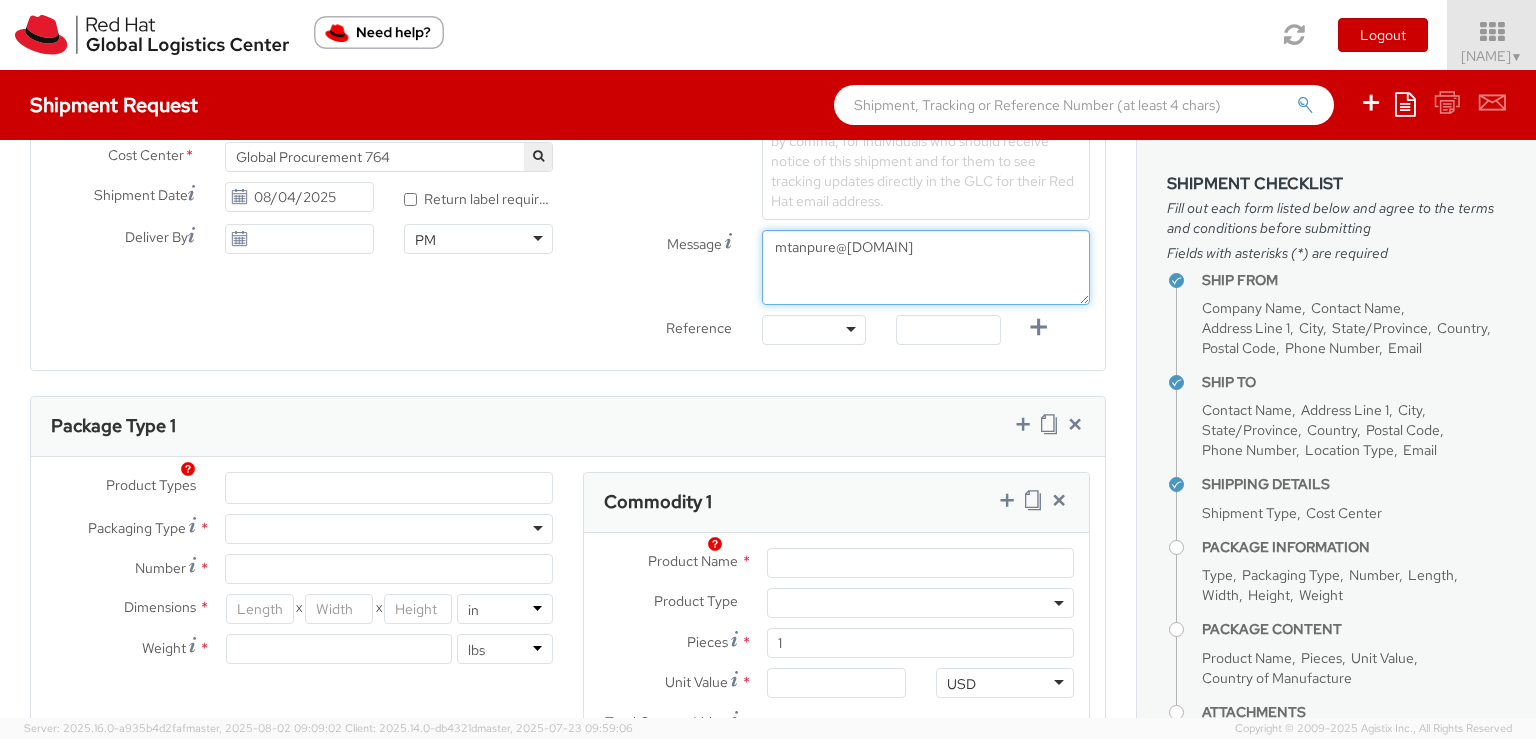 scroll, scrollTop: 800, scrollLeft: 0, axis: vertical 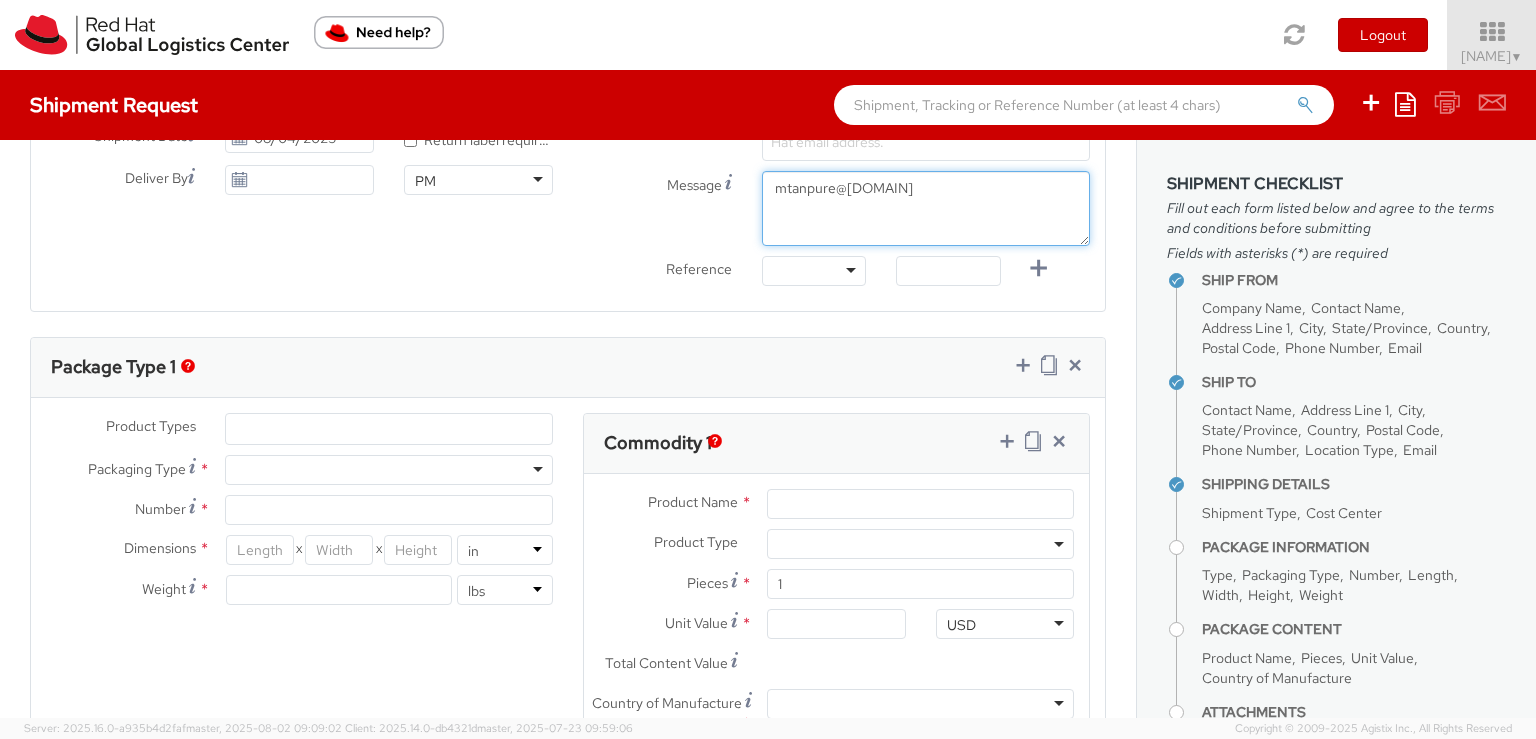 type on "mtanpure@[DOMAIN]" 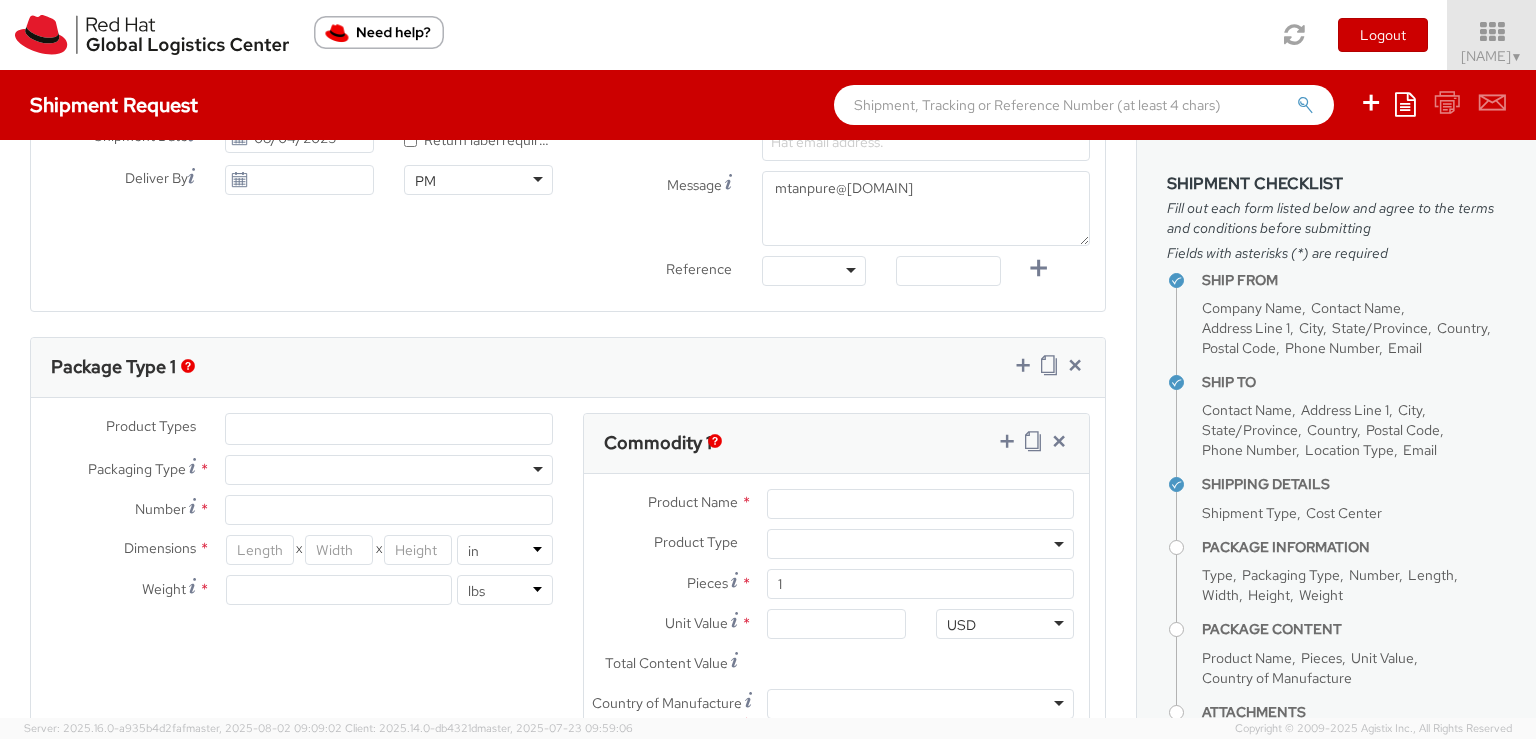 click at bounding box center (389, 429) 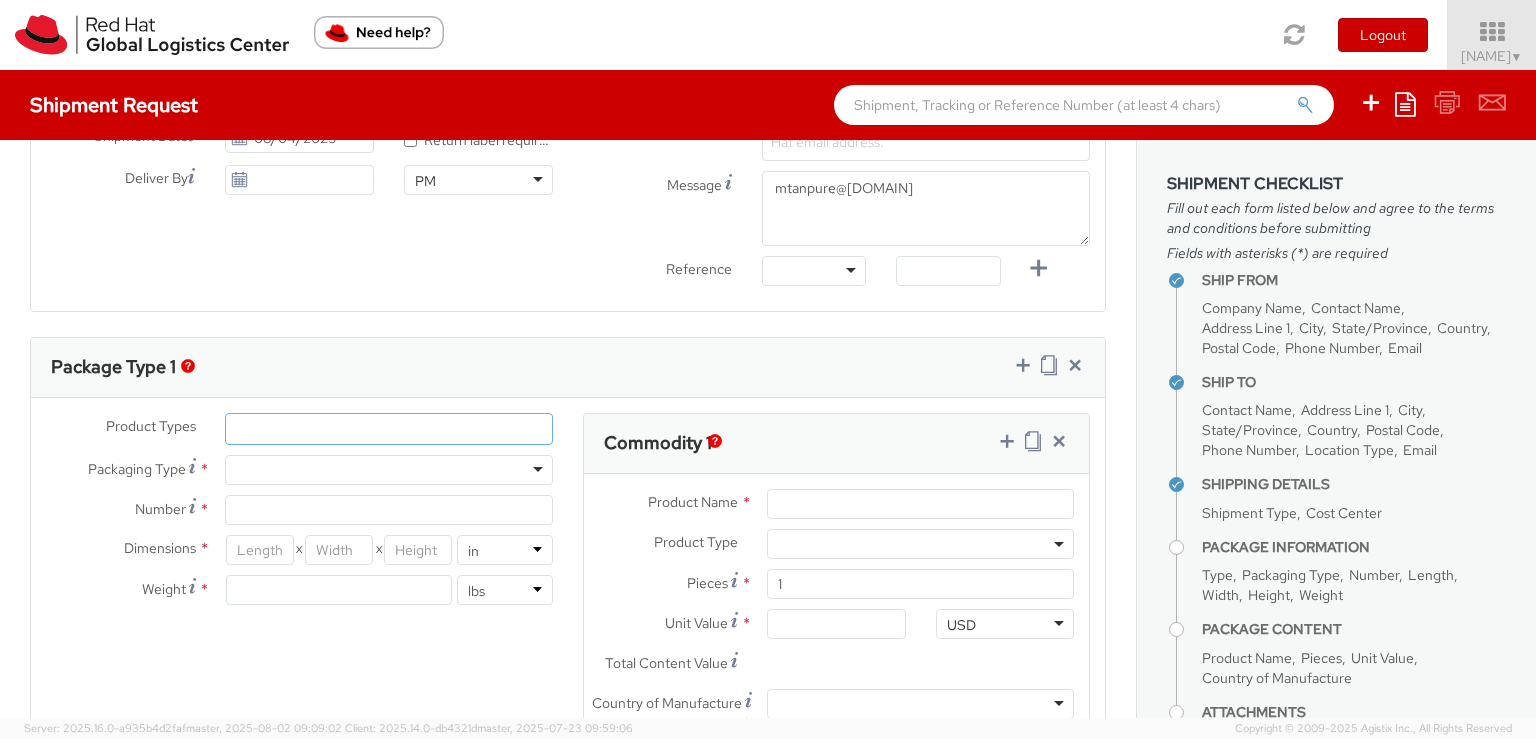 click at bounding box center (389, 429) 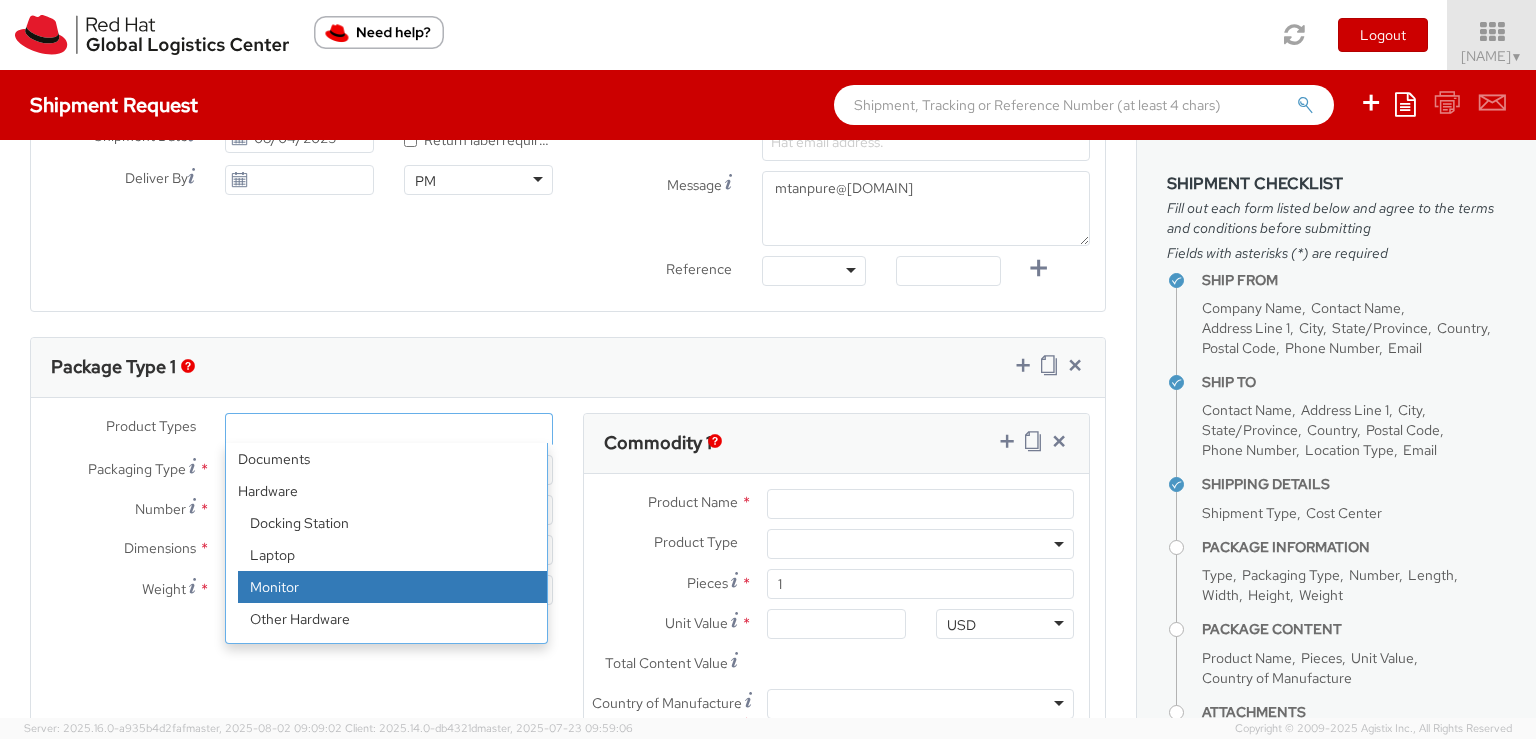 scroll, scrollTop: 88, scrollLeft: 0, axis: vertical 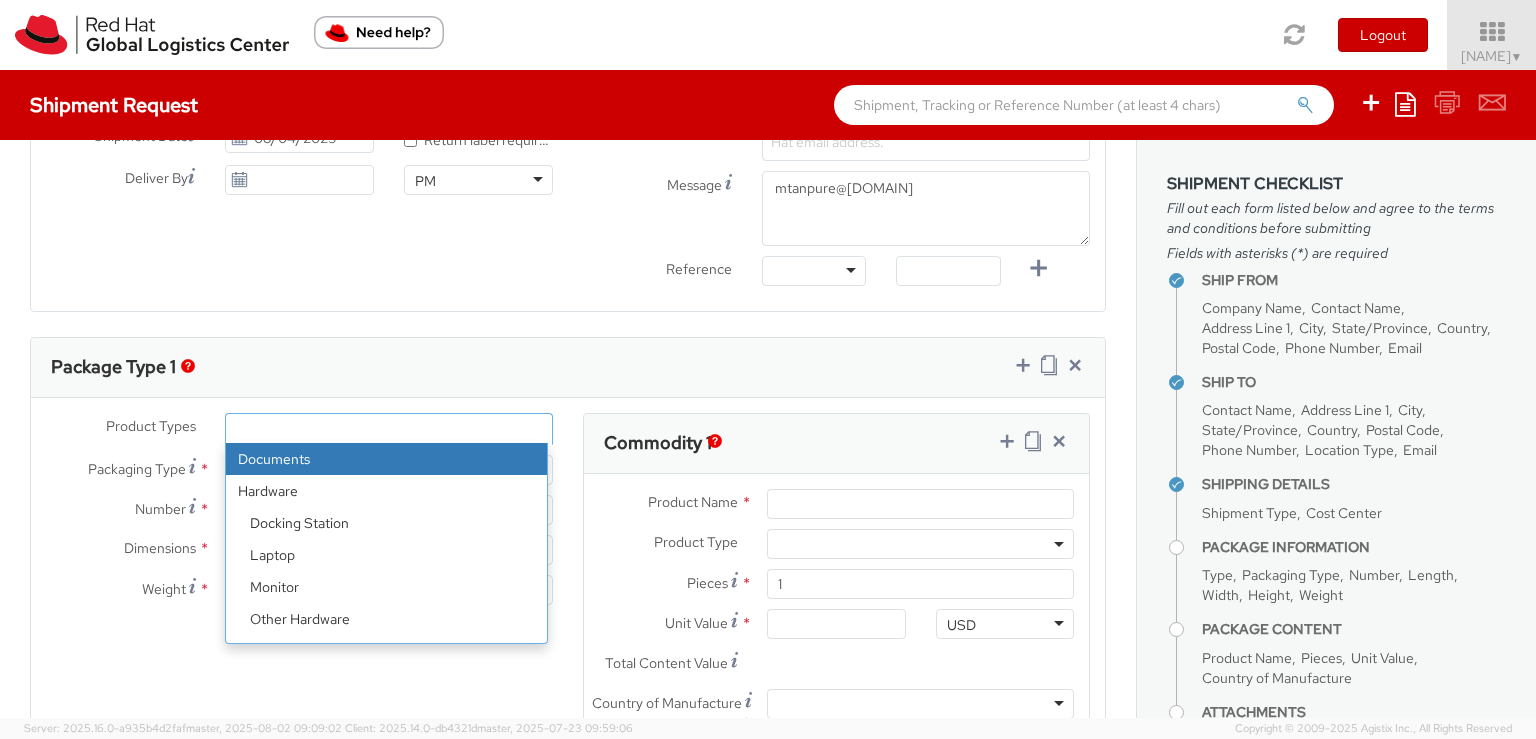 select on "DOCUMENT" 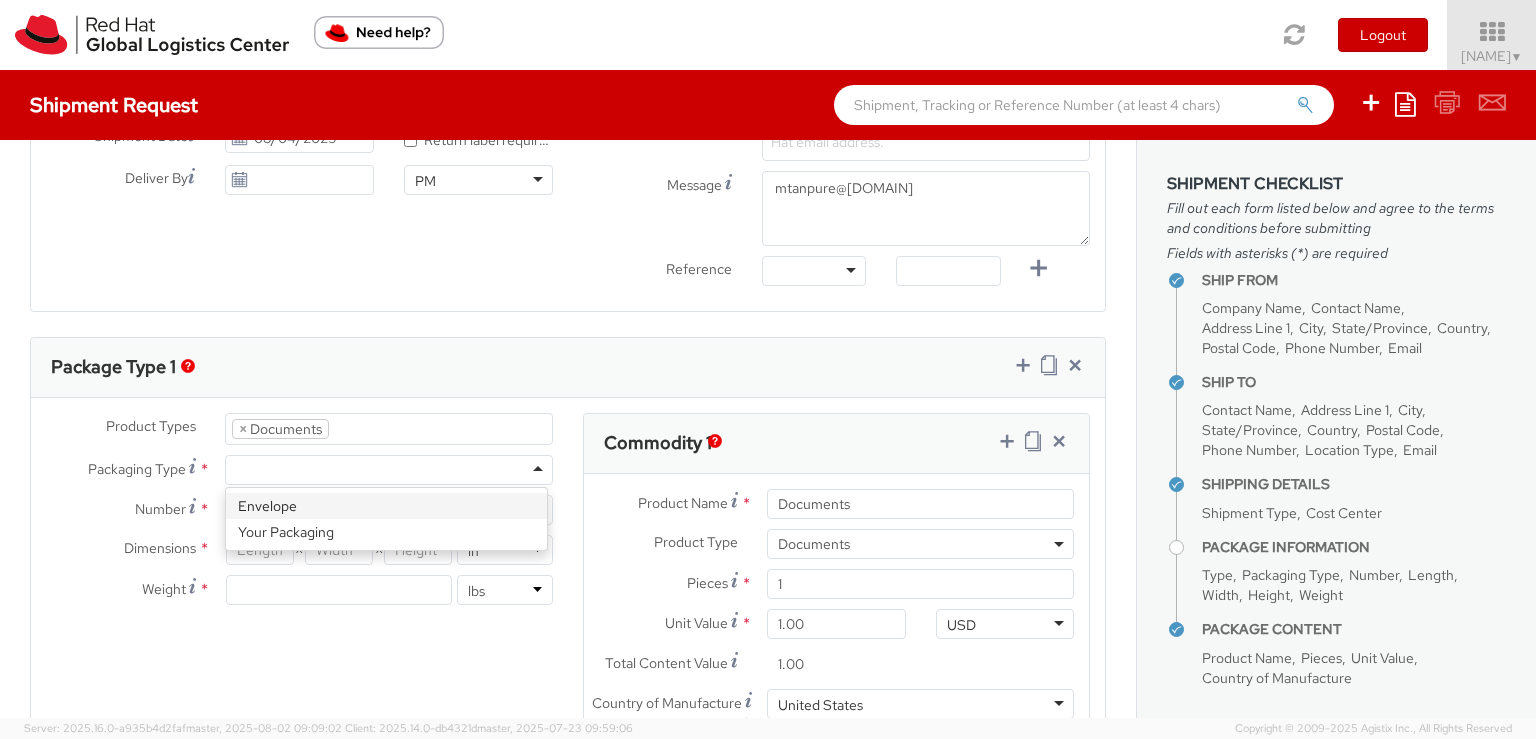 click at bounding box center (389, 470) 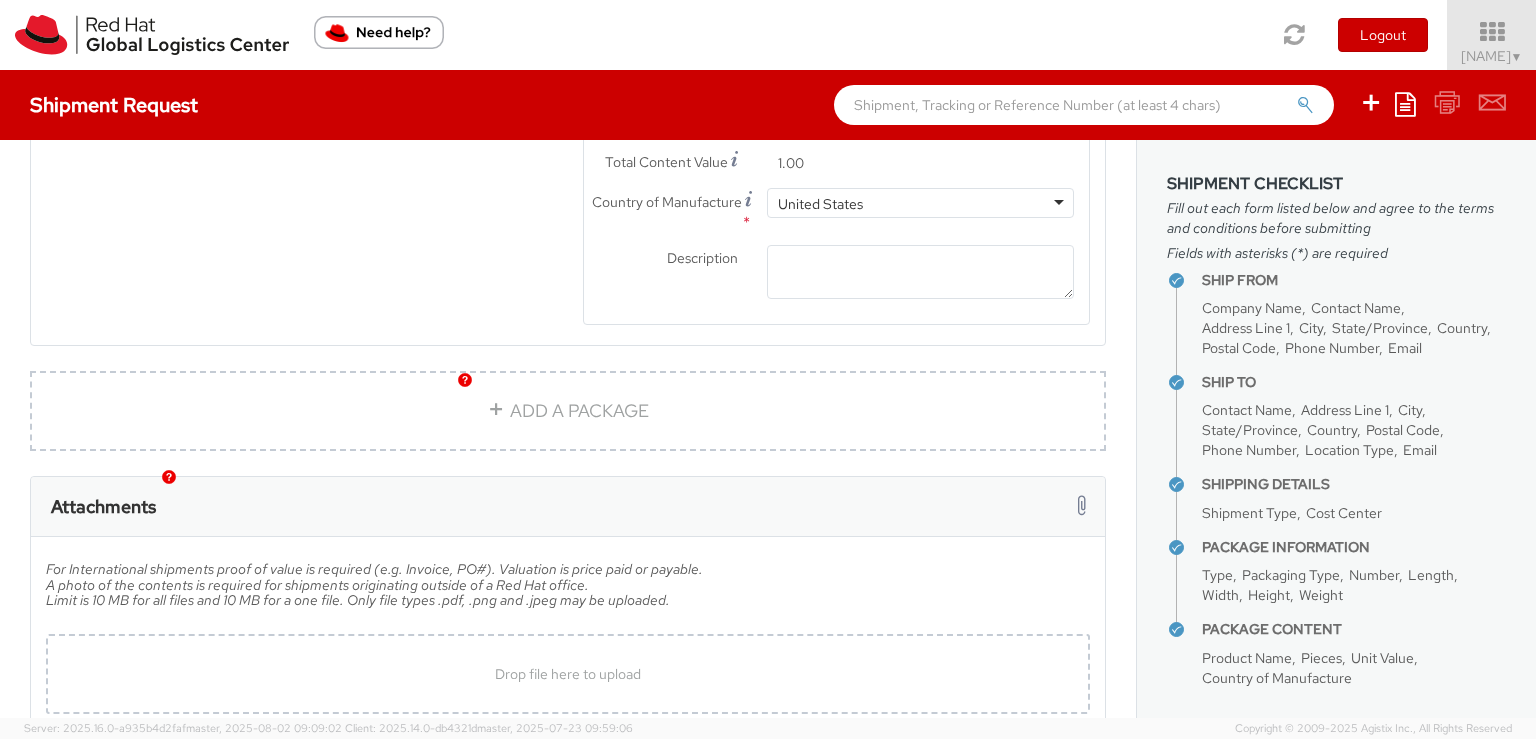 scroll, scrollTop: 1412, scrollLeft: 0, axis: vertical 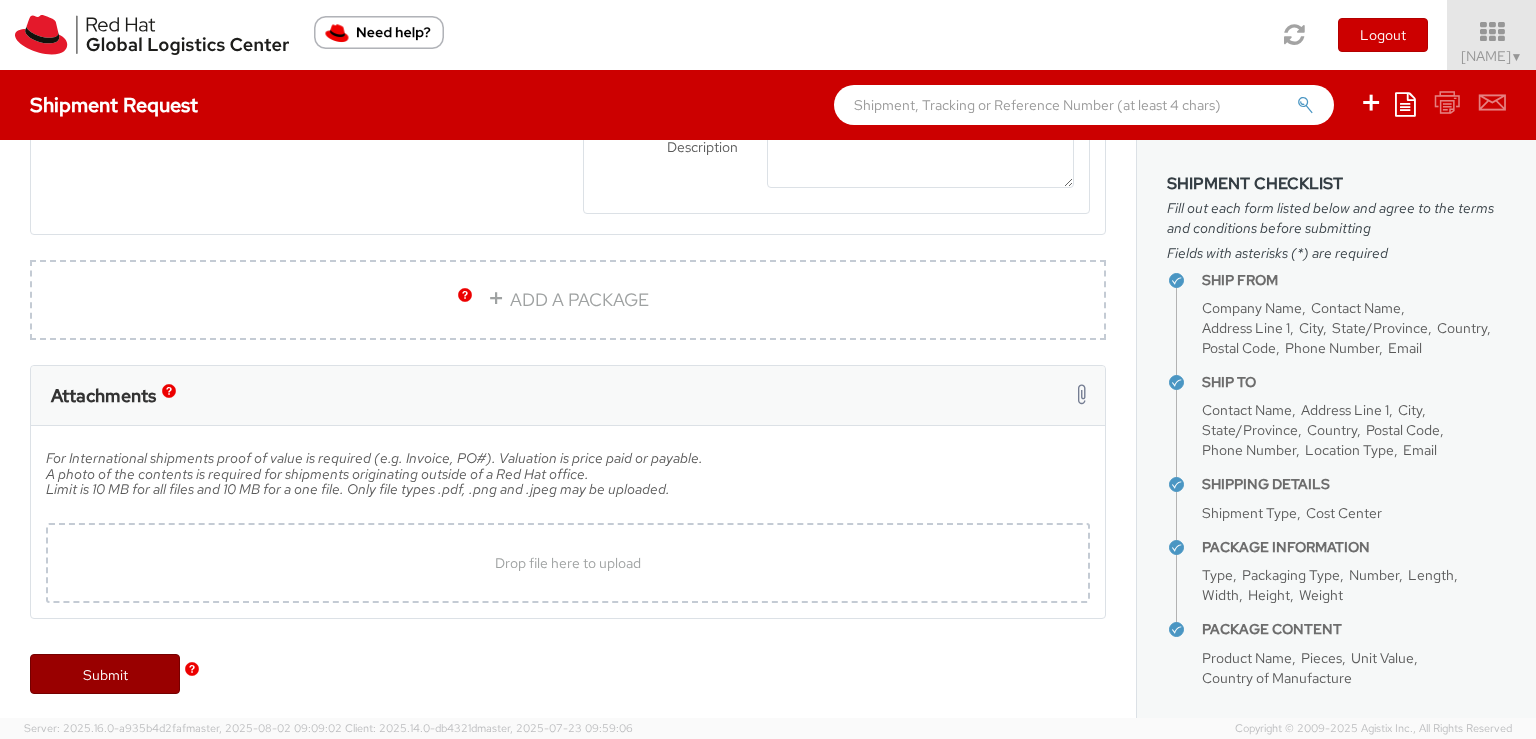 click on "Submit" at bounding box center (105, 674) 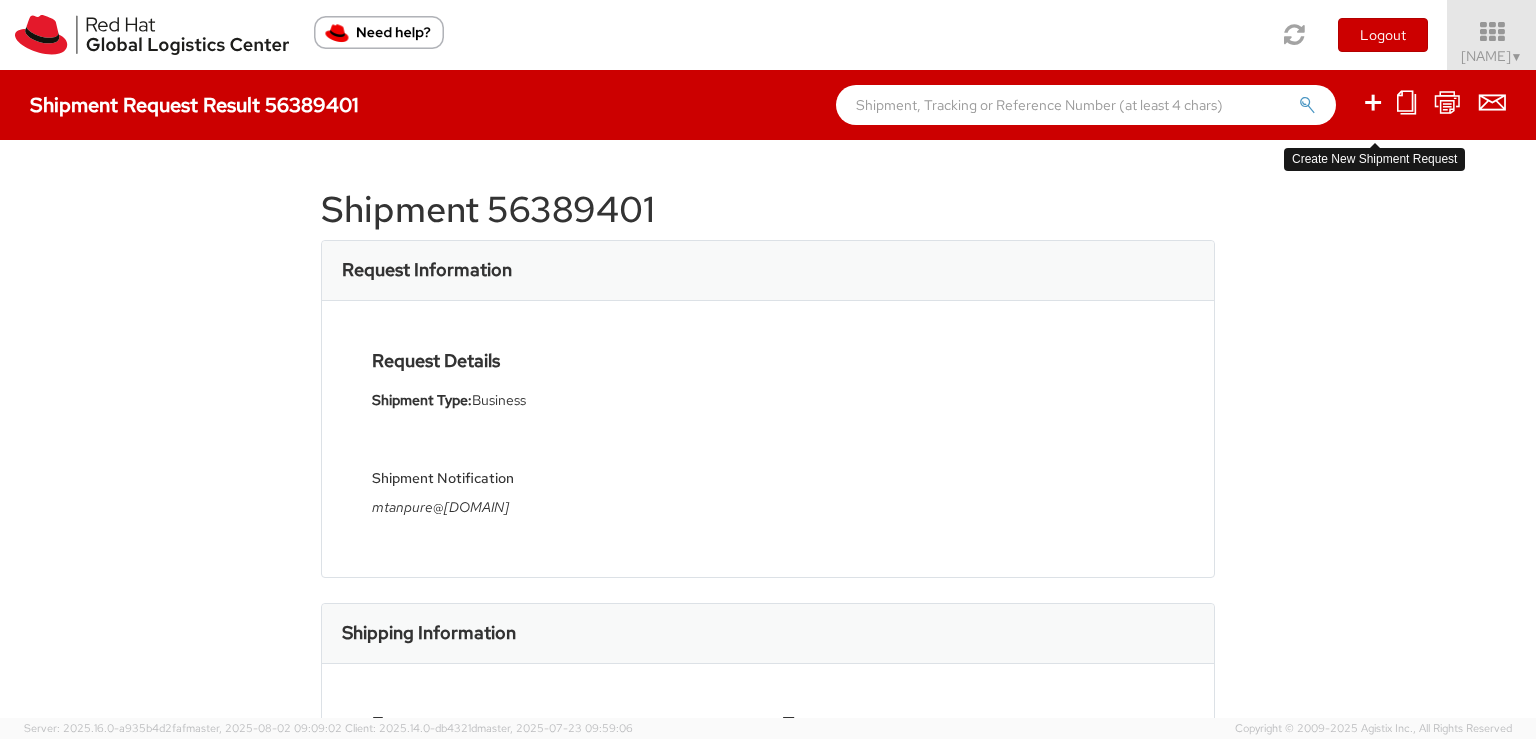 click at bounding box center [1373, 102] 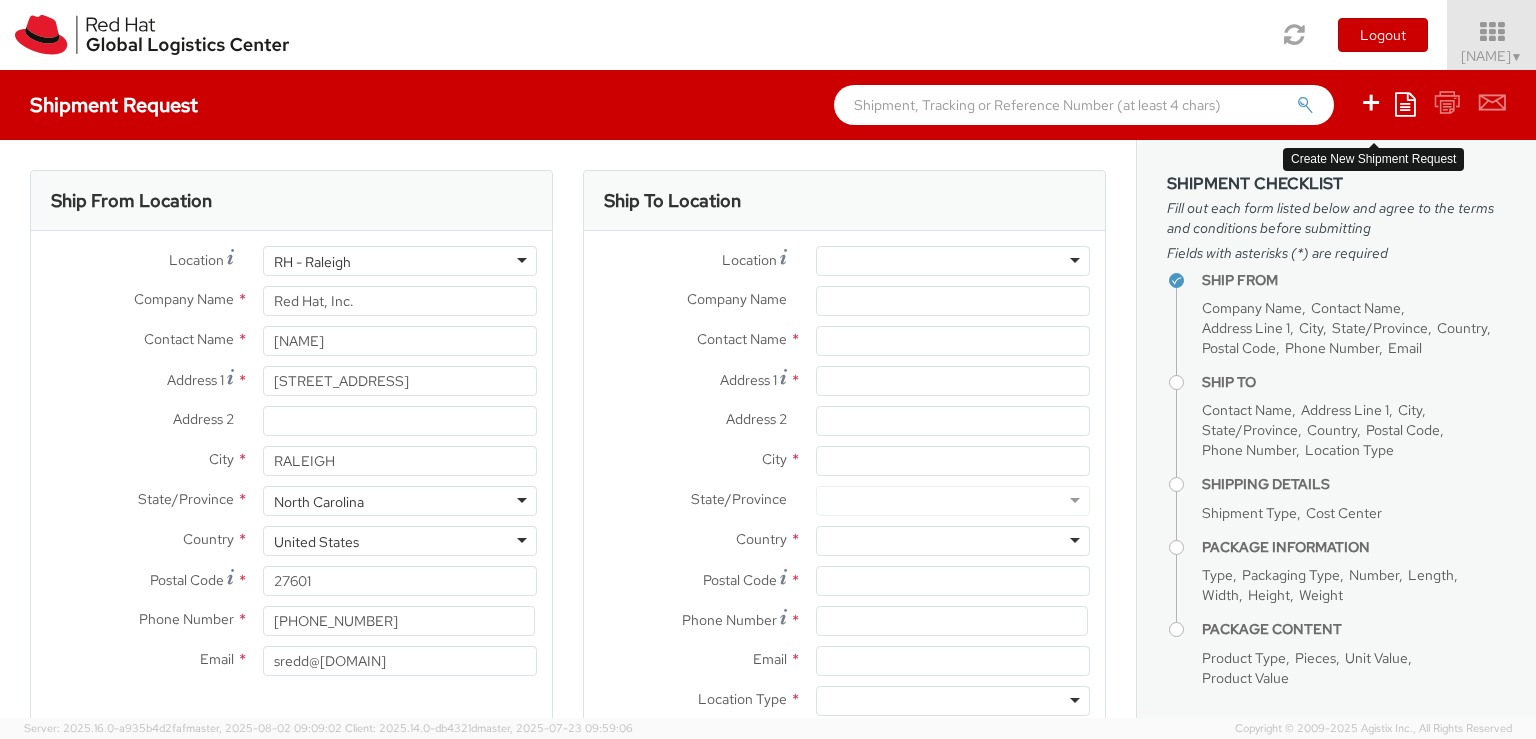select on "764" 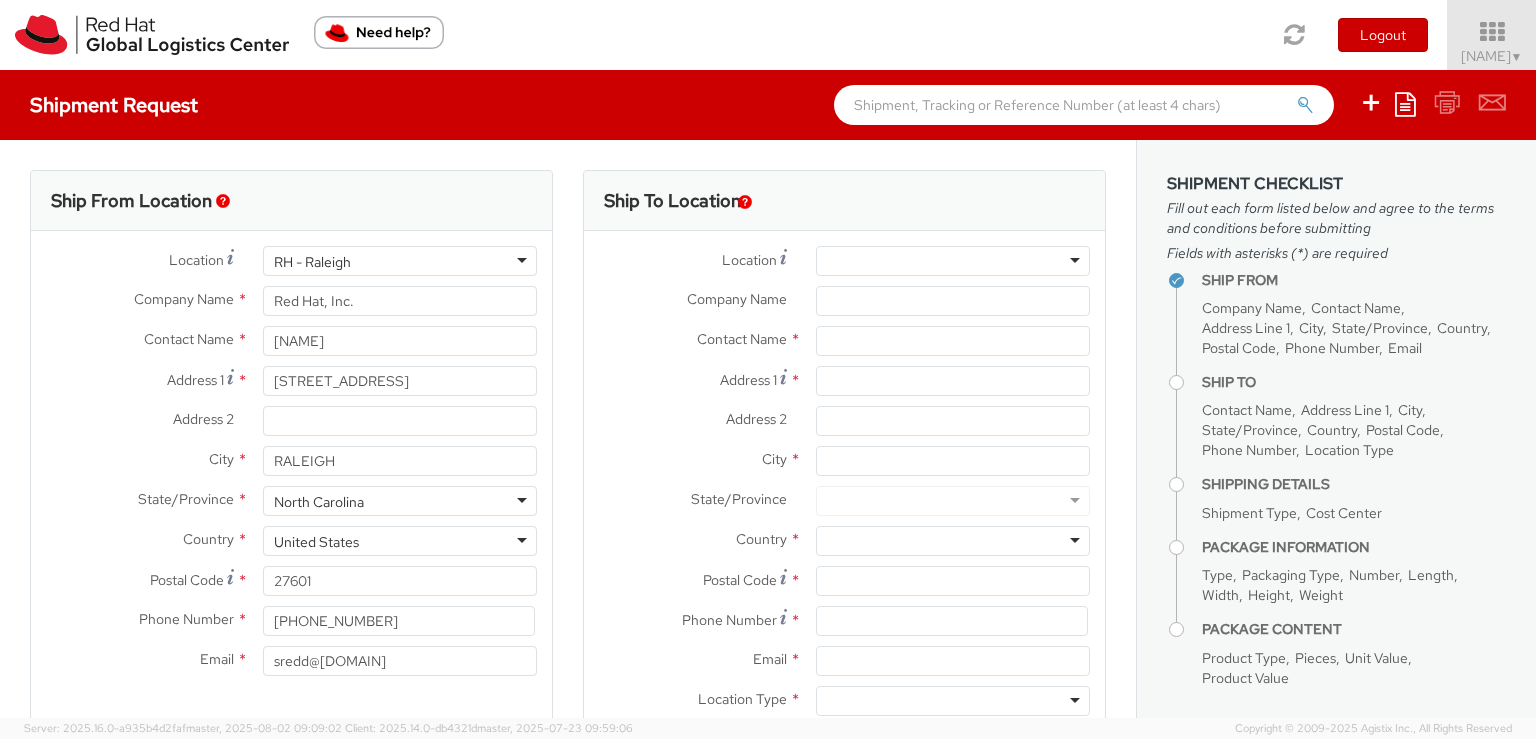 click at bounding box center (953, 261) 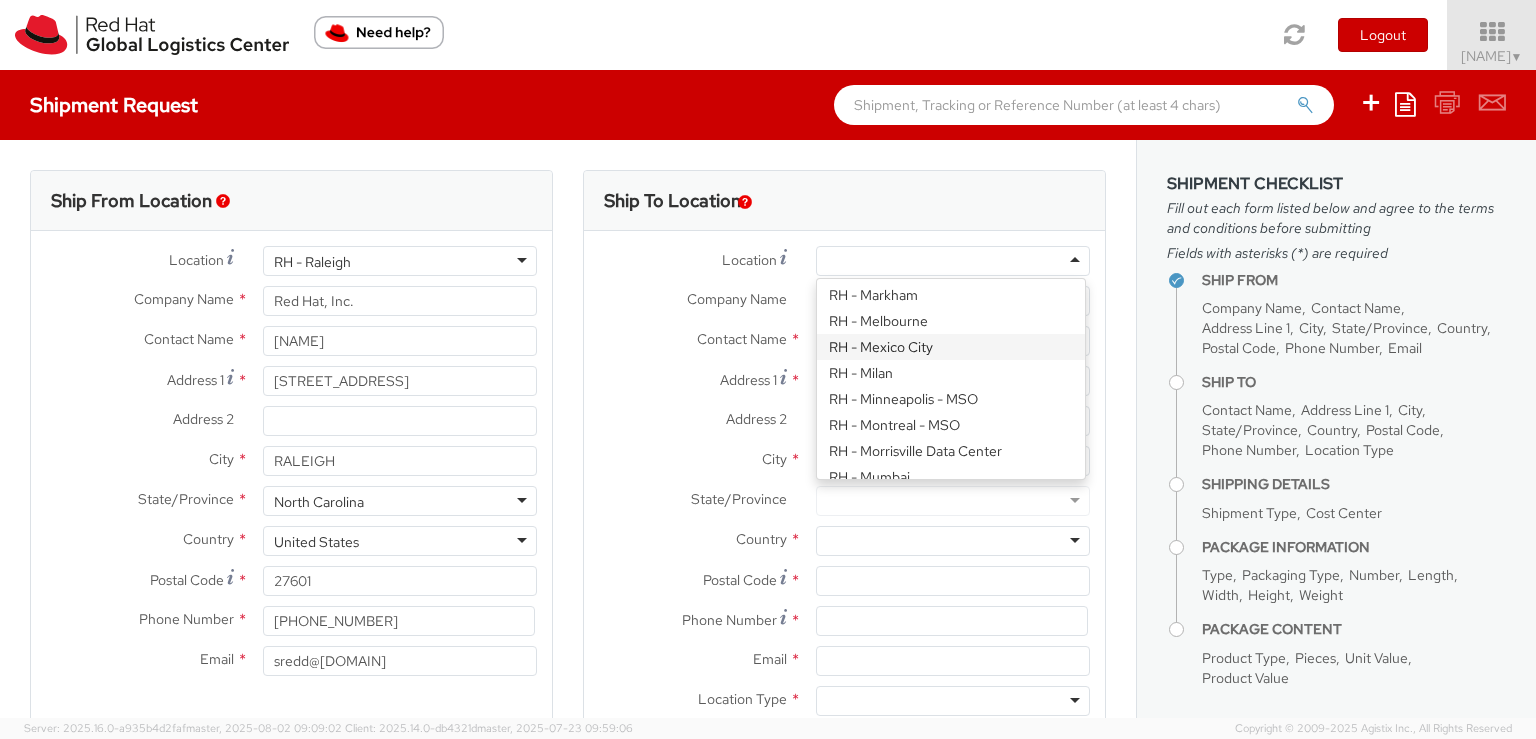 scroll, scrollTop: 2000, scrollLeft: 0, axis: vertical 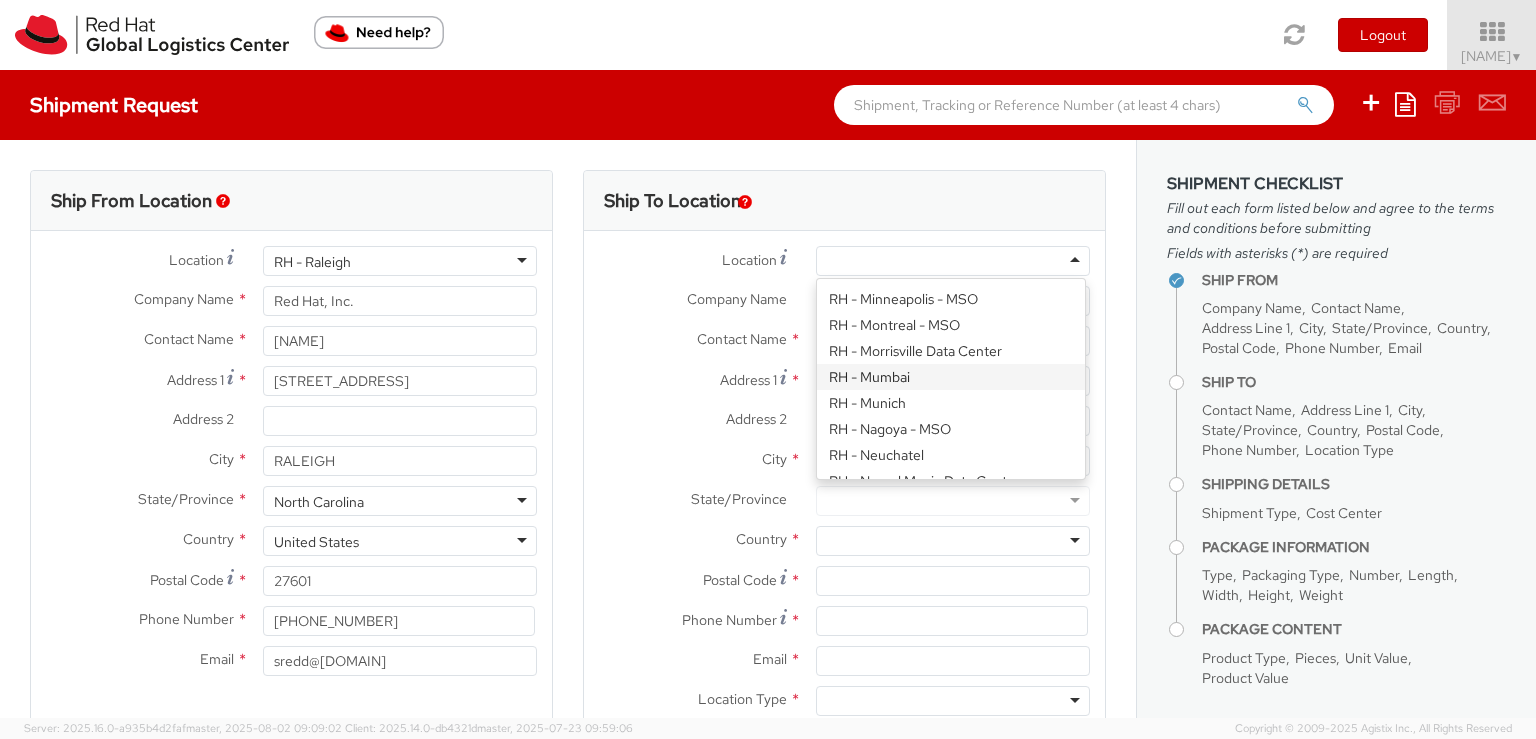 type on "Red Hat India Private Limited" 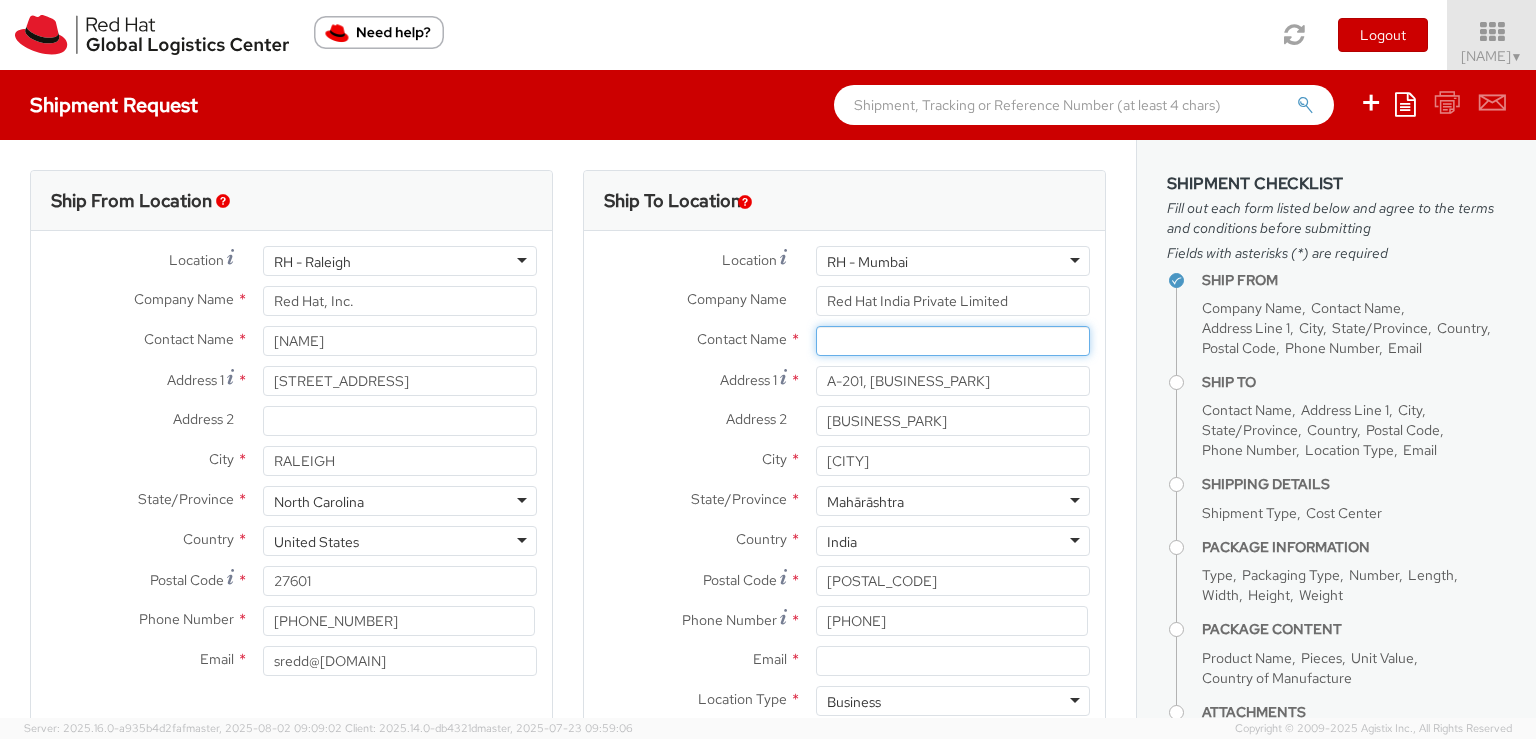 click at bounding box center (953, 341) 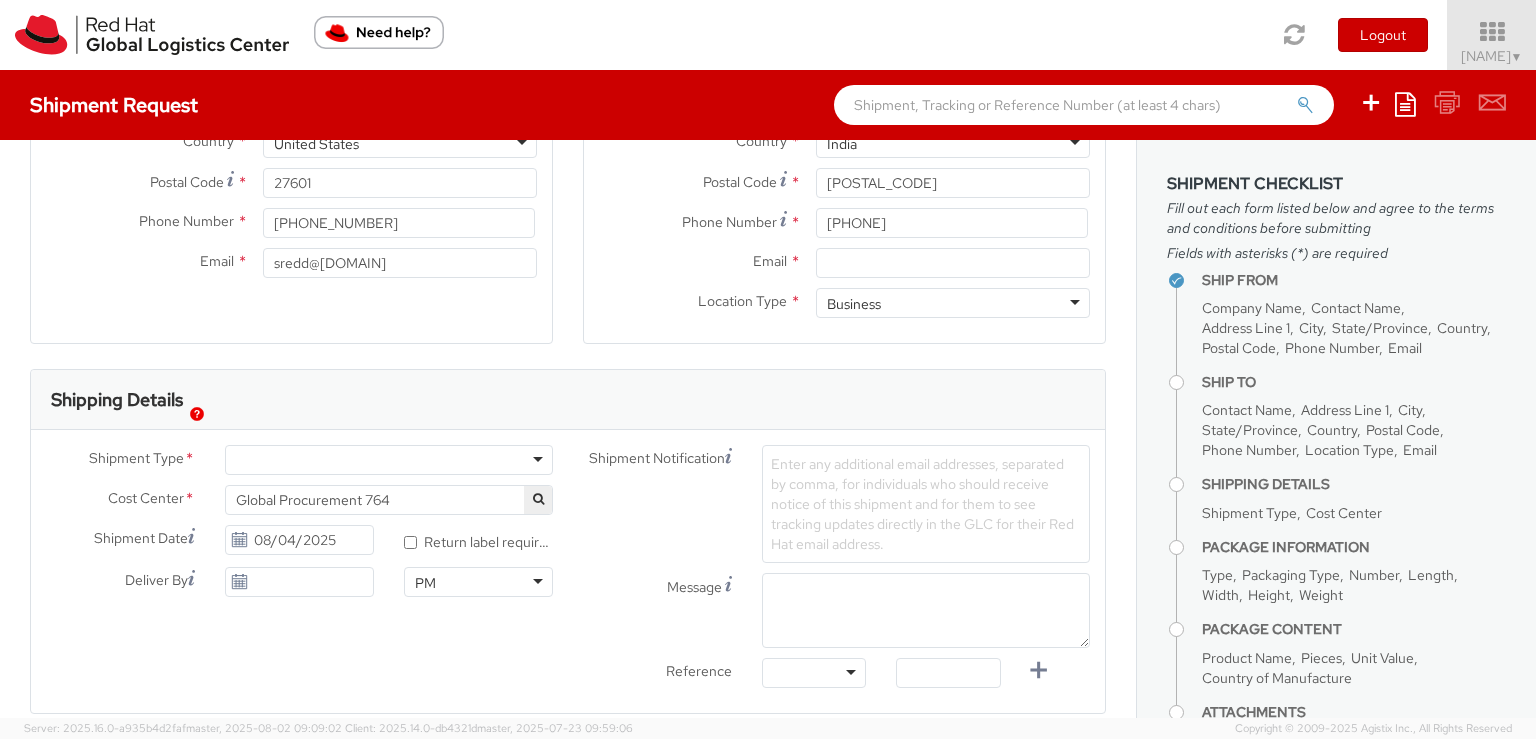 scroll, scrollTop: 400, scrollLeft: 0, axis: vertical 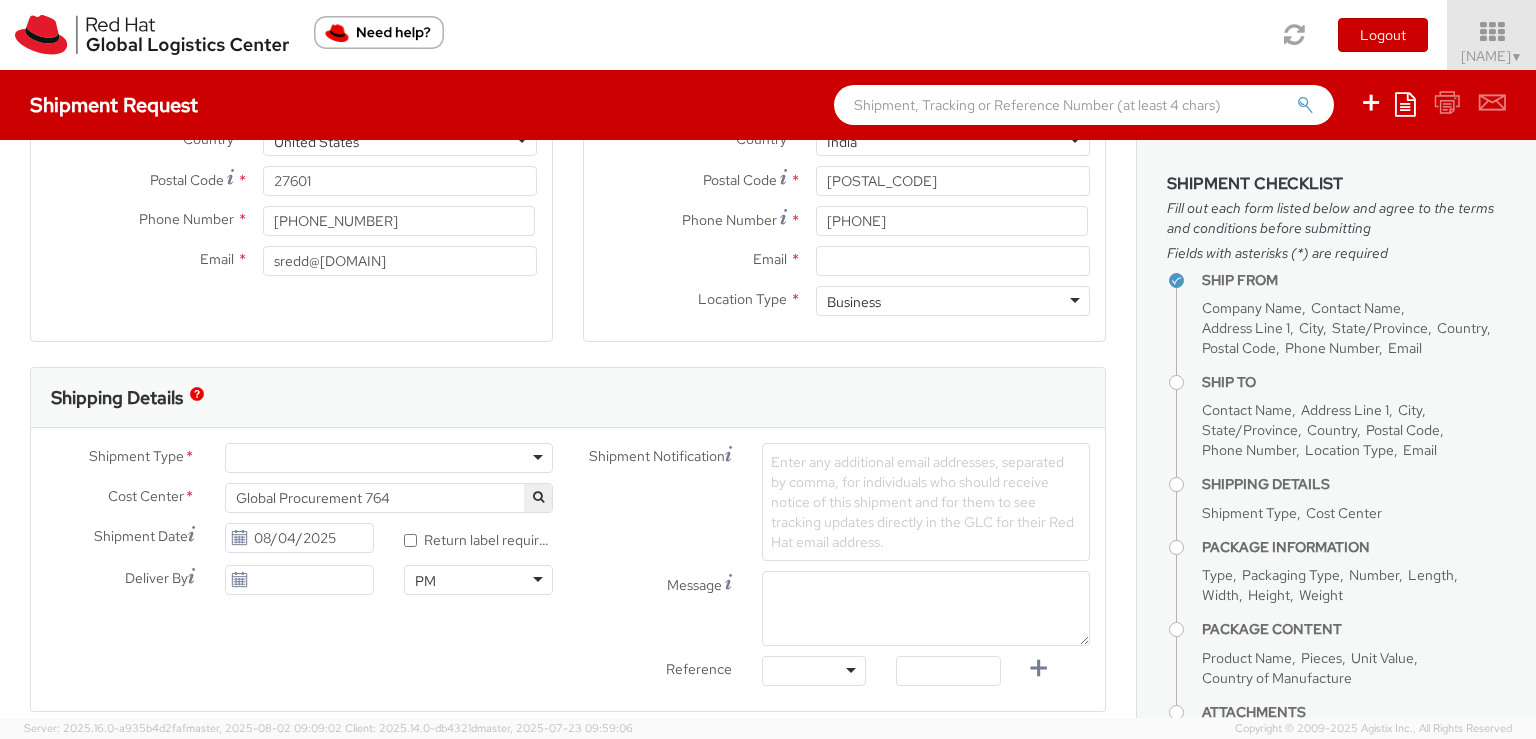 type on "[NAME]" 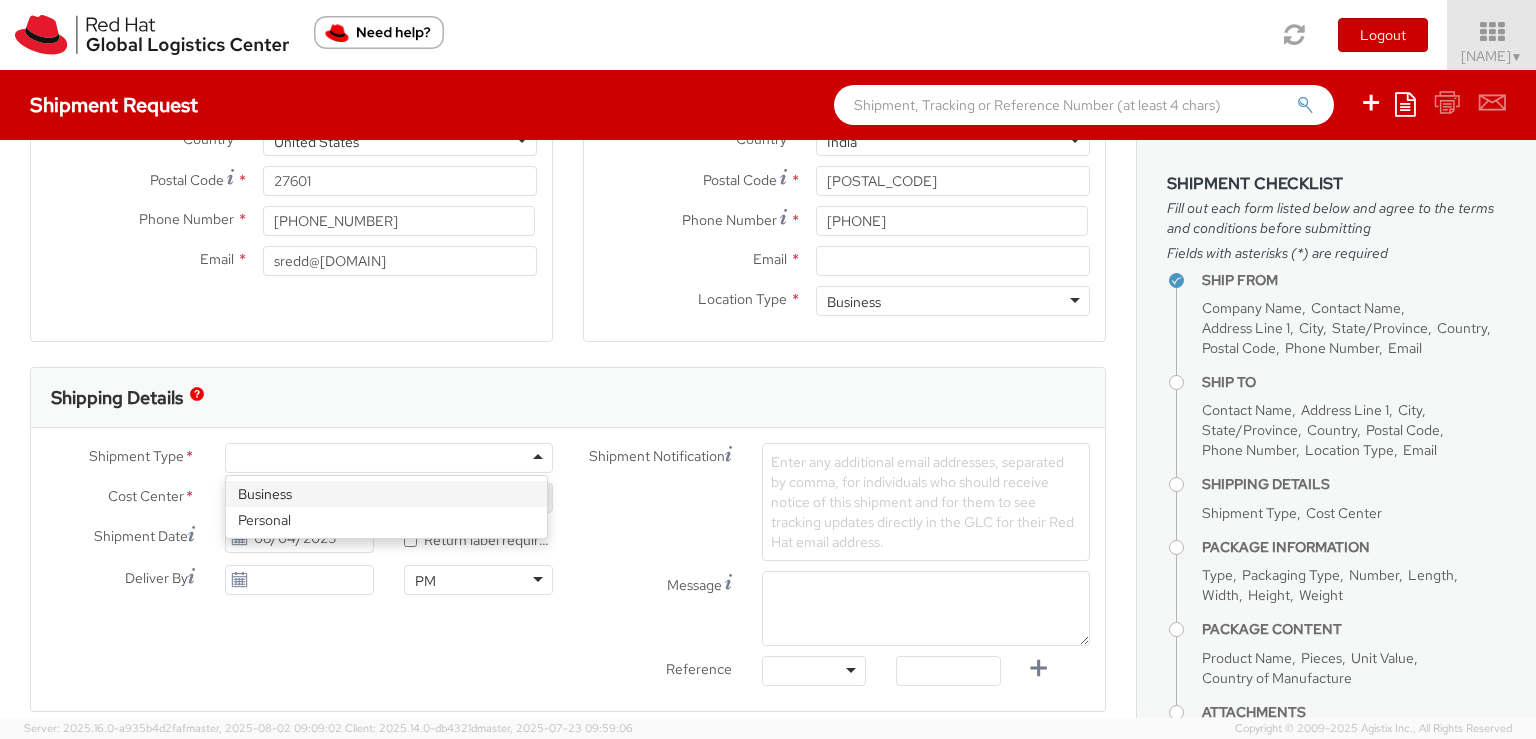 click 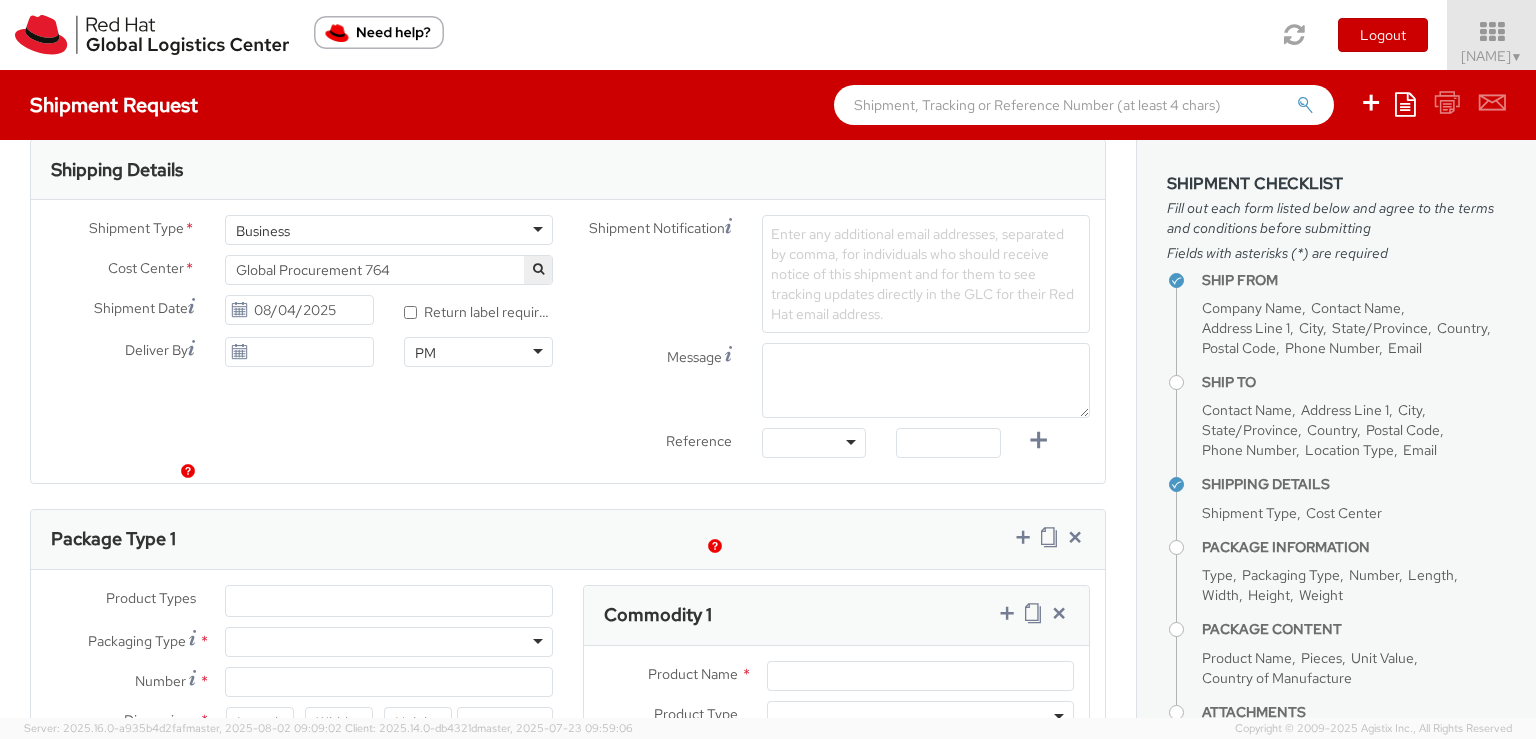 scroll, scrollTop: 700, scrollLeft: 0, axis: vertical 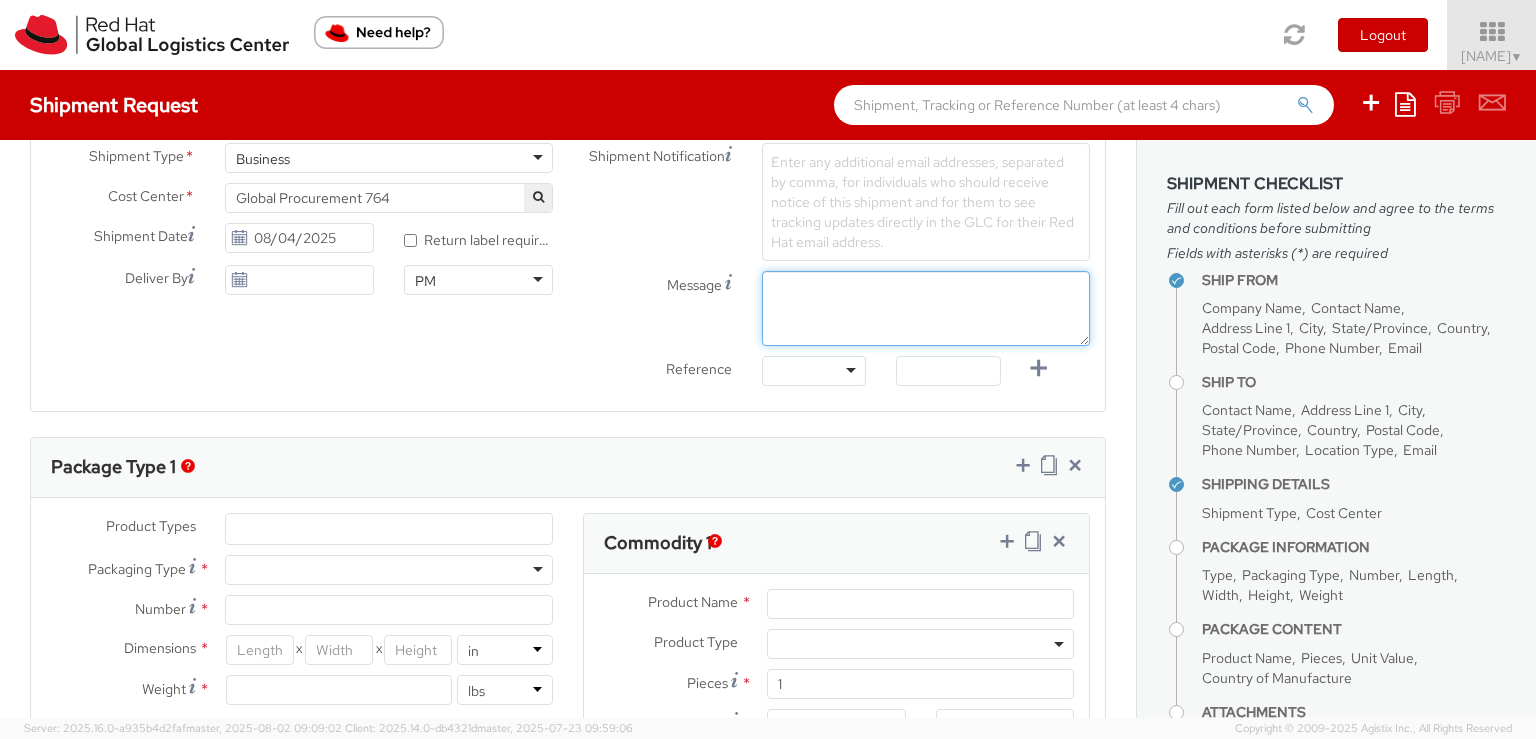 paste on "mtanpure@[DOMAIN]" 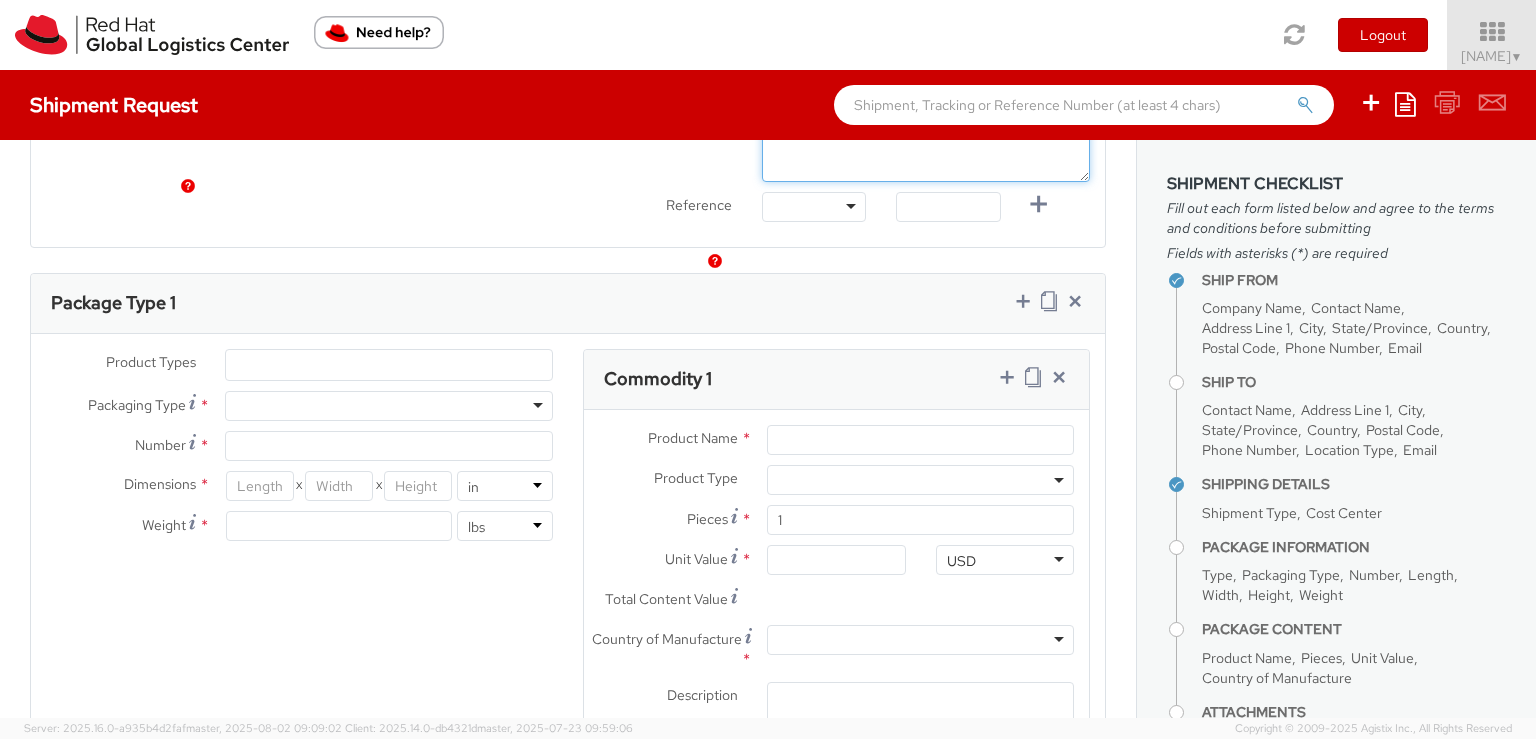 scroll, scrollTop: 1000, scrollLeft: 0, axis: vertical 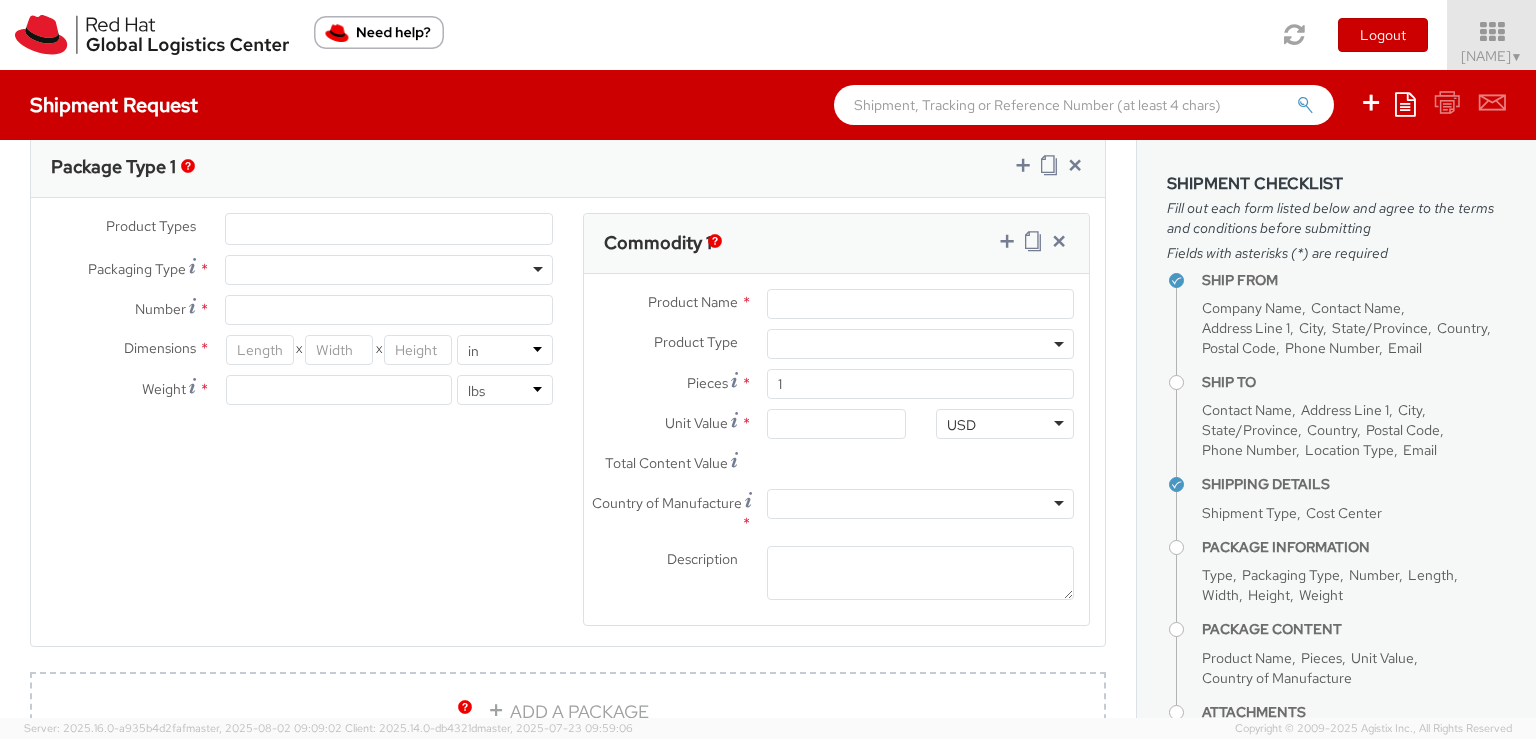 type on "mtanpure@[DOMAIN]" 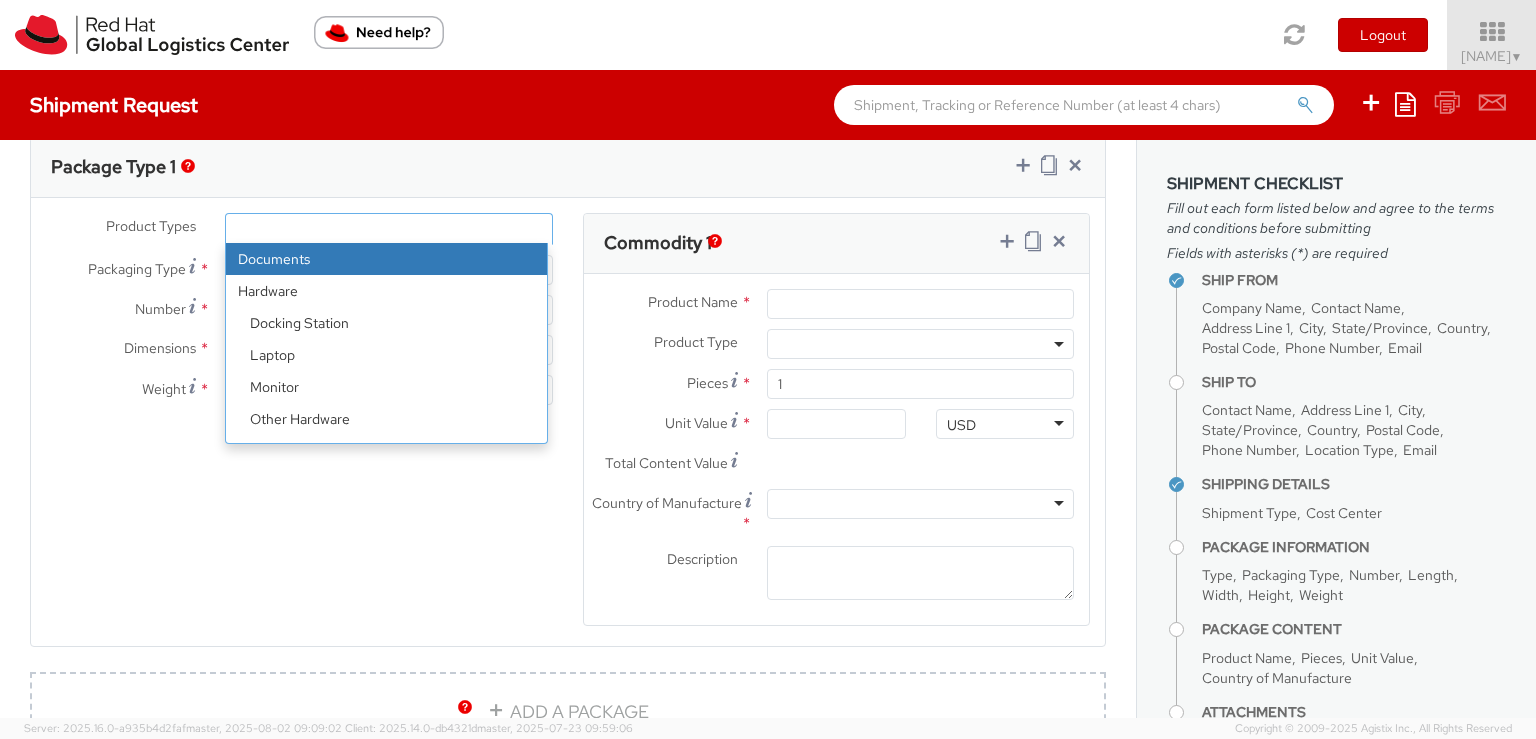 click at bounding box center [389, 229] 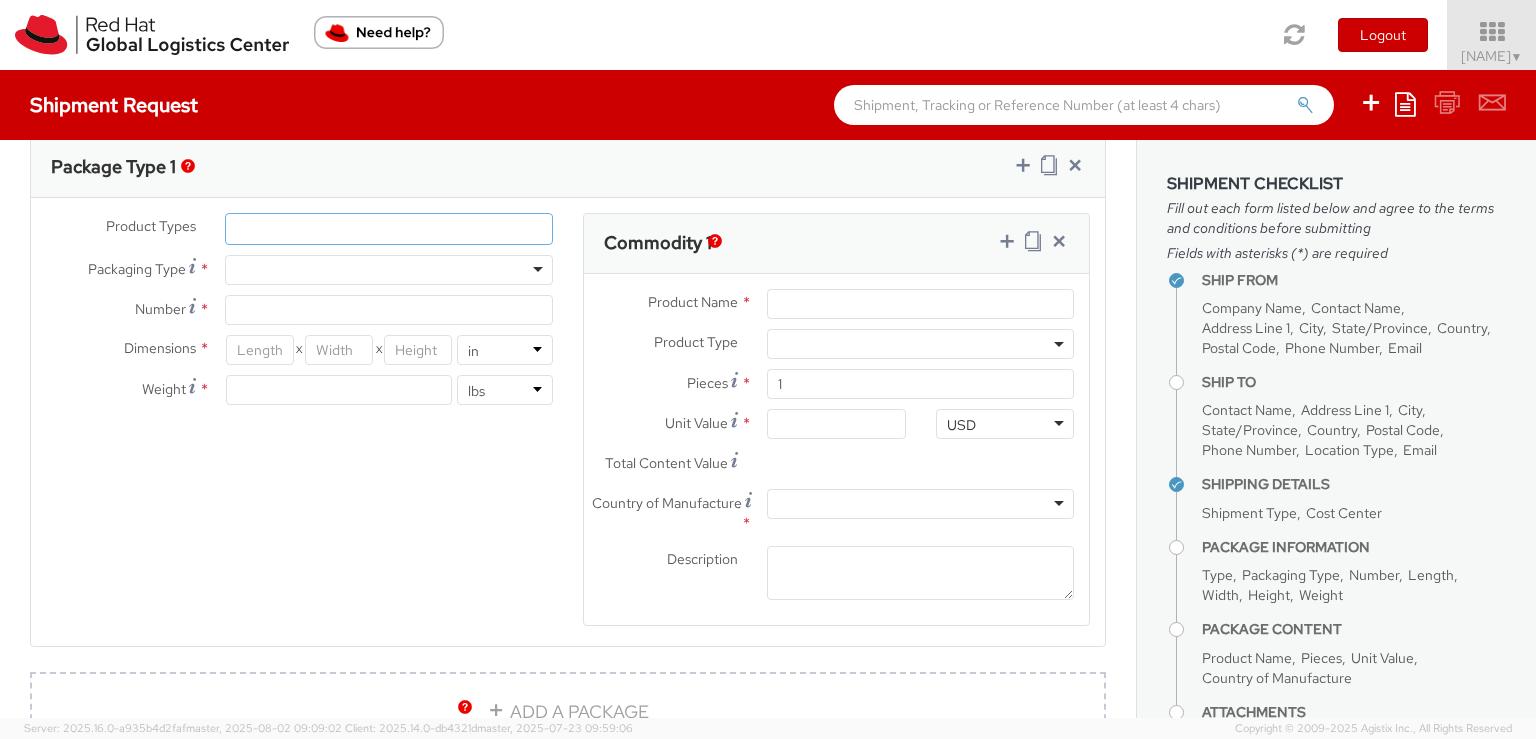 click at bounding box center (389, 229) 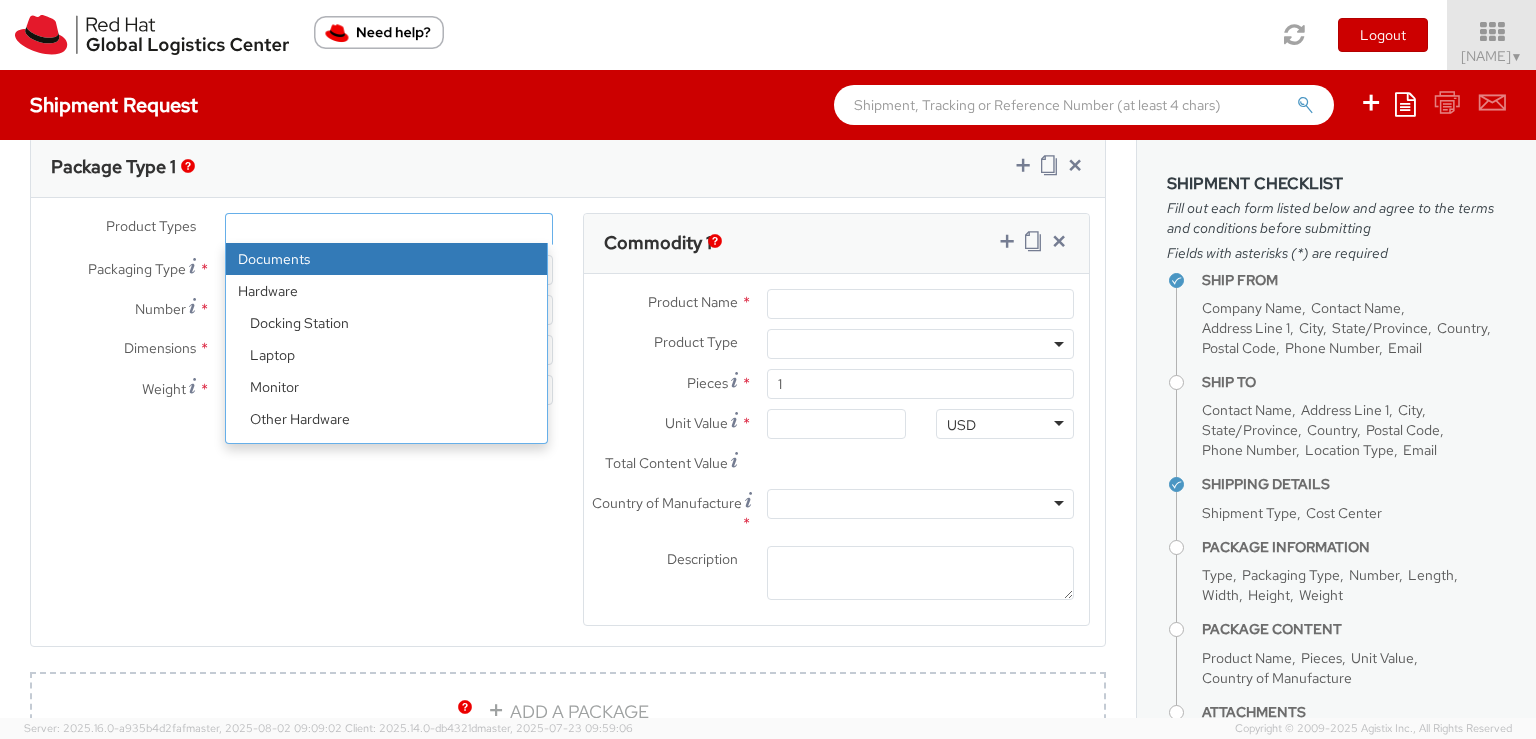 select on "DOCUMENT" 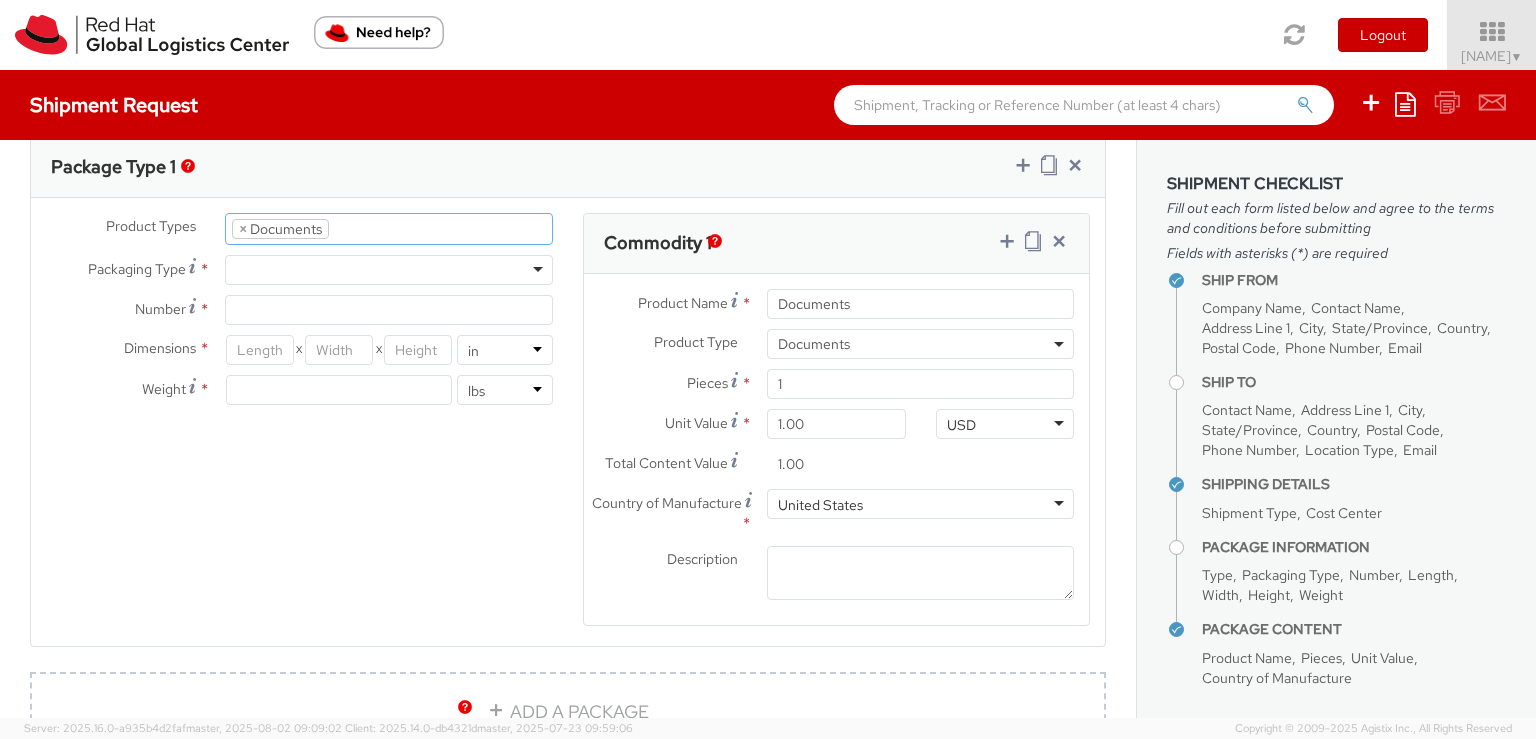 click at bounding box center (389, 270) 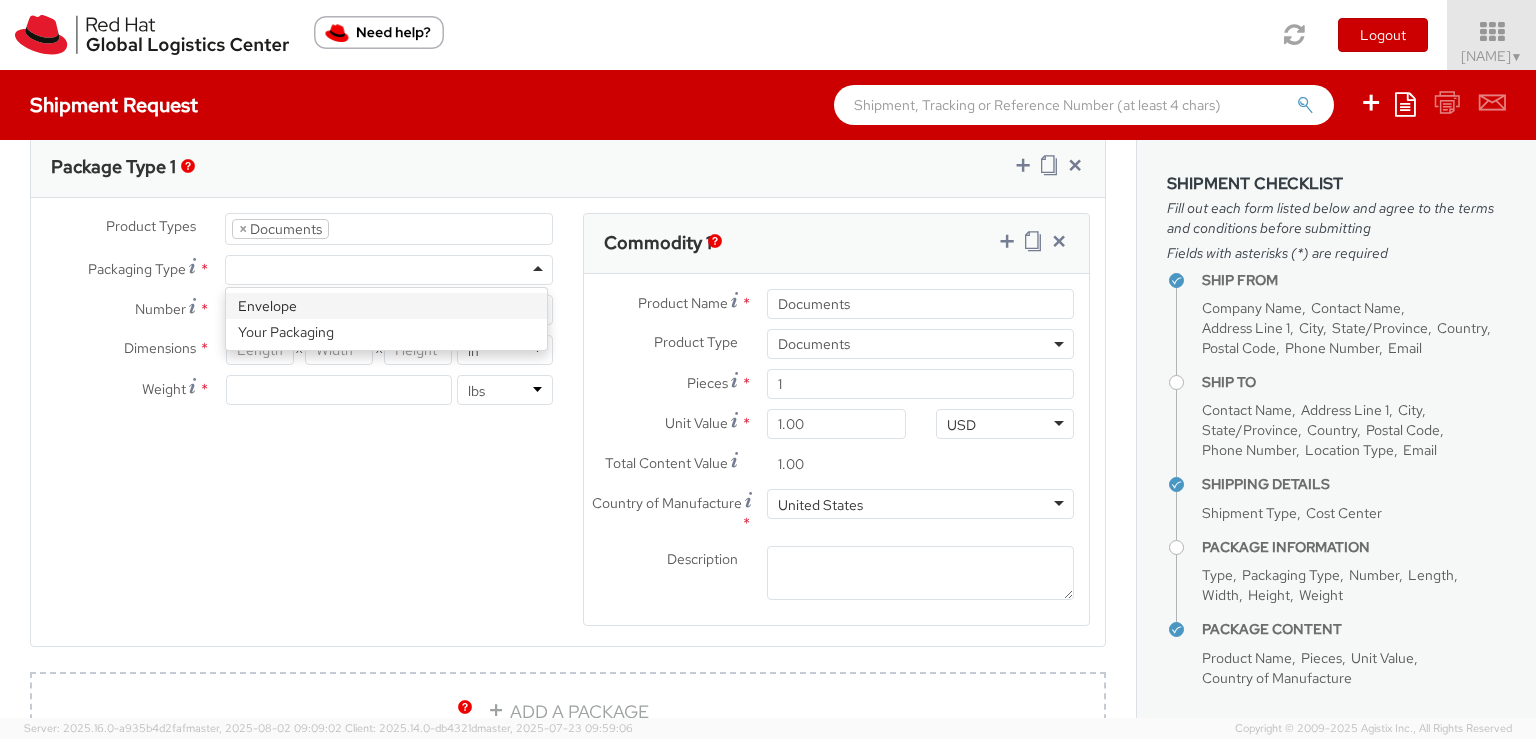 type on "1" 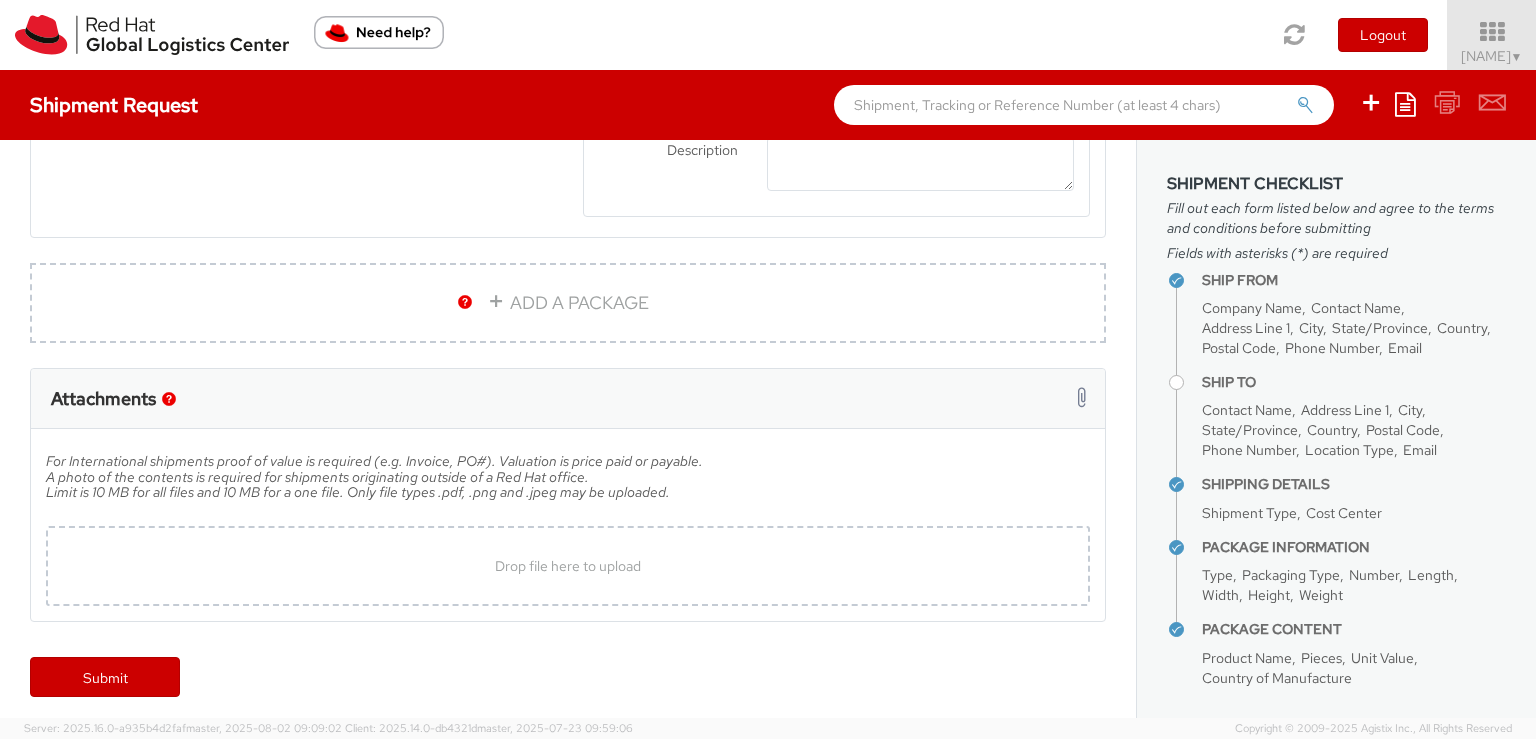 scroll, scrollTop: 1412, scrollLeft: 0, axis: vertical 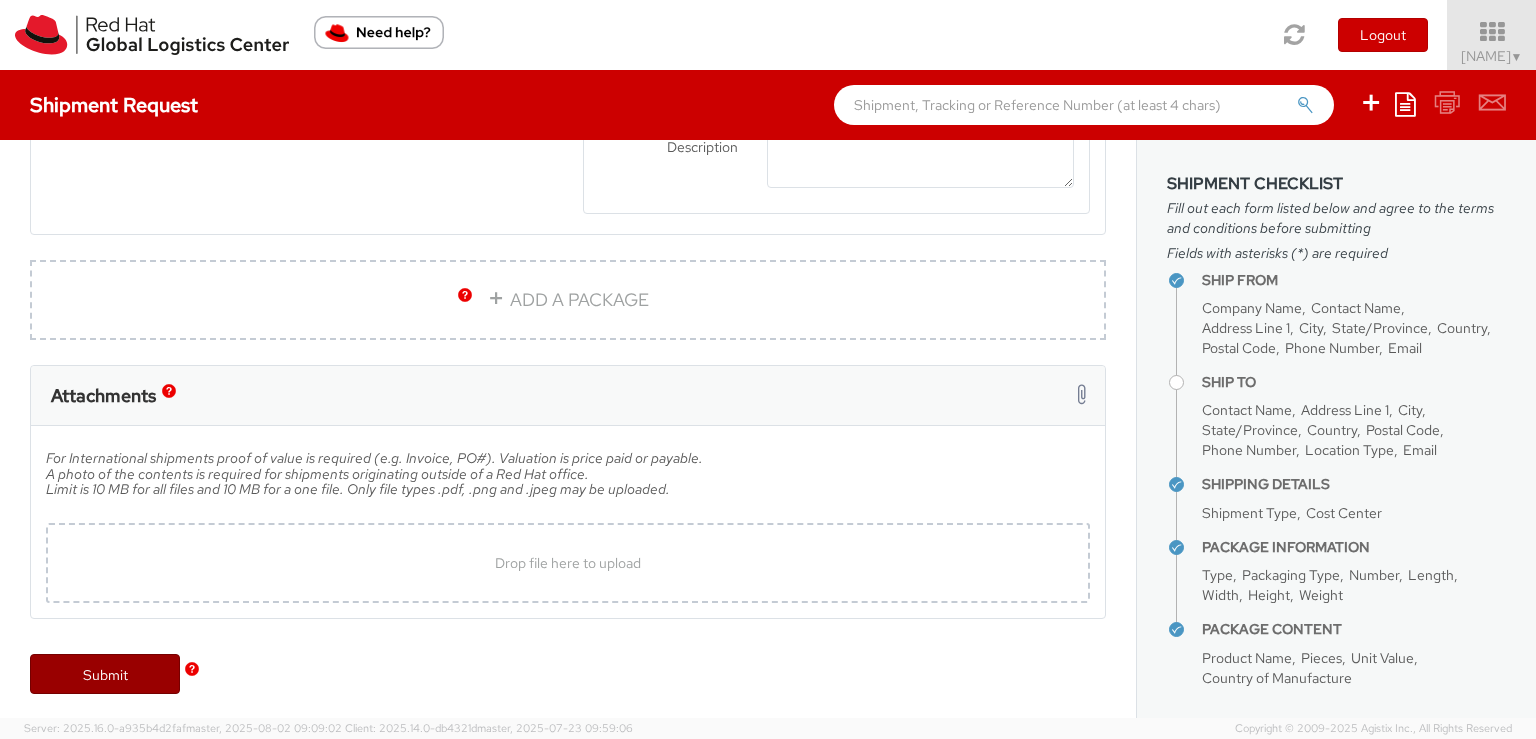 click on "Submit" at bounding box center (105, 674) 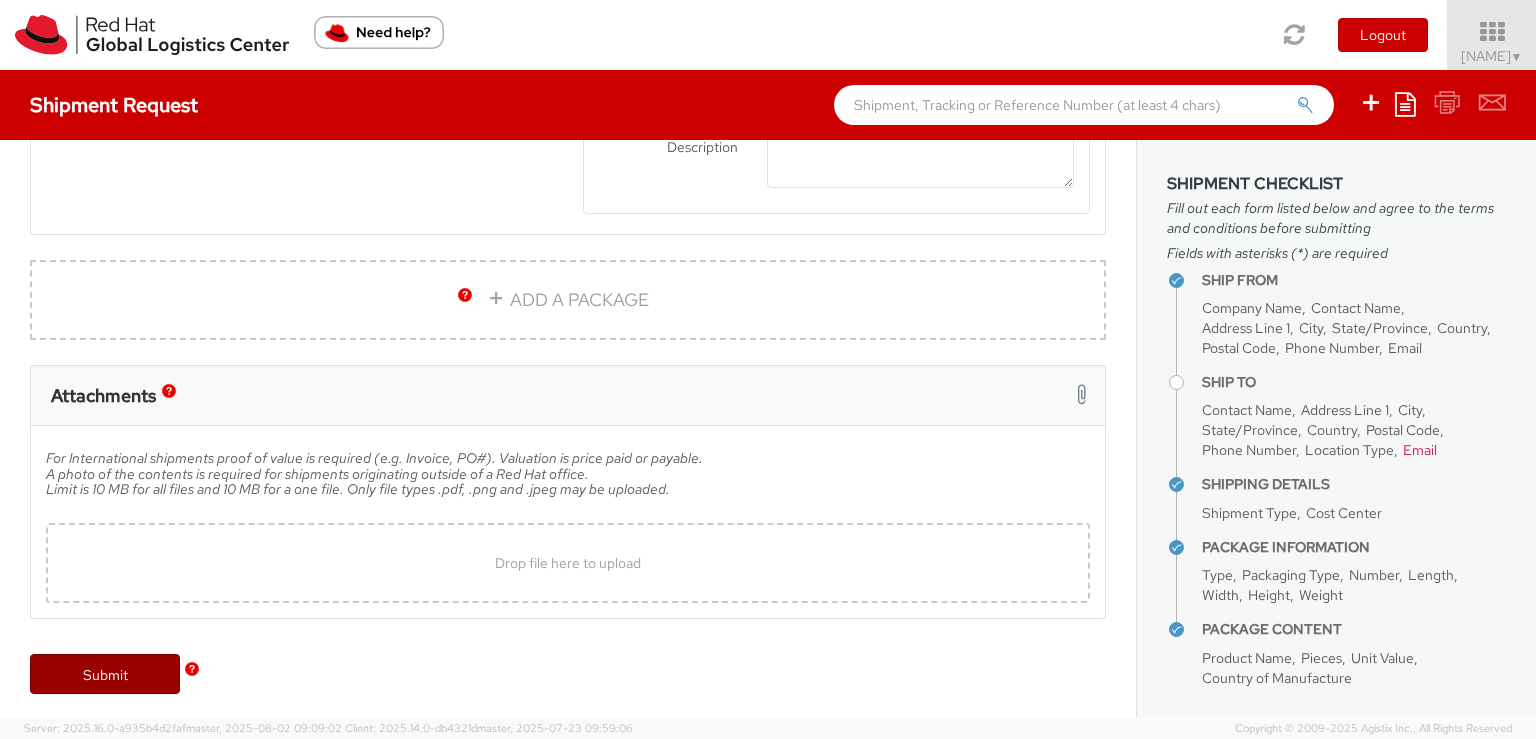click on "Submit" at bounding box center [105, 674] 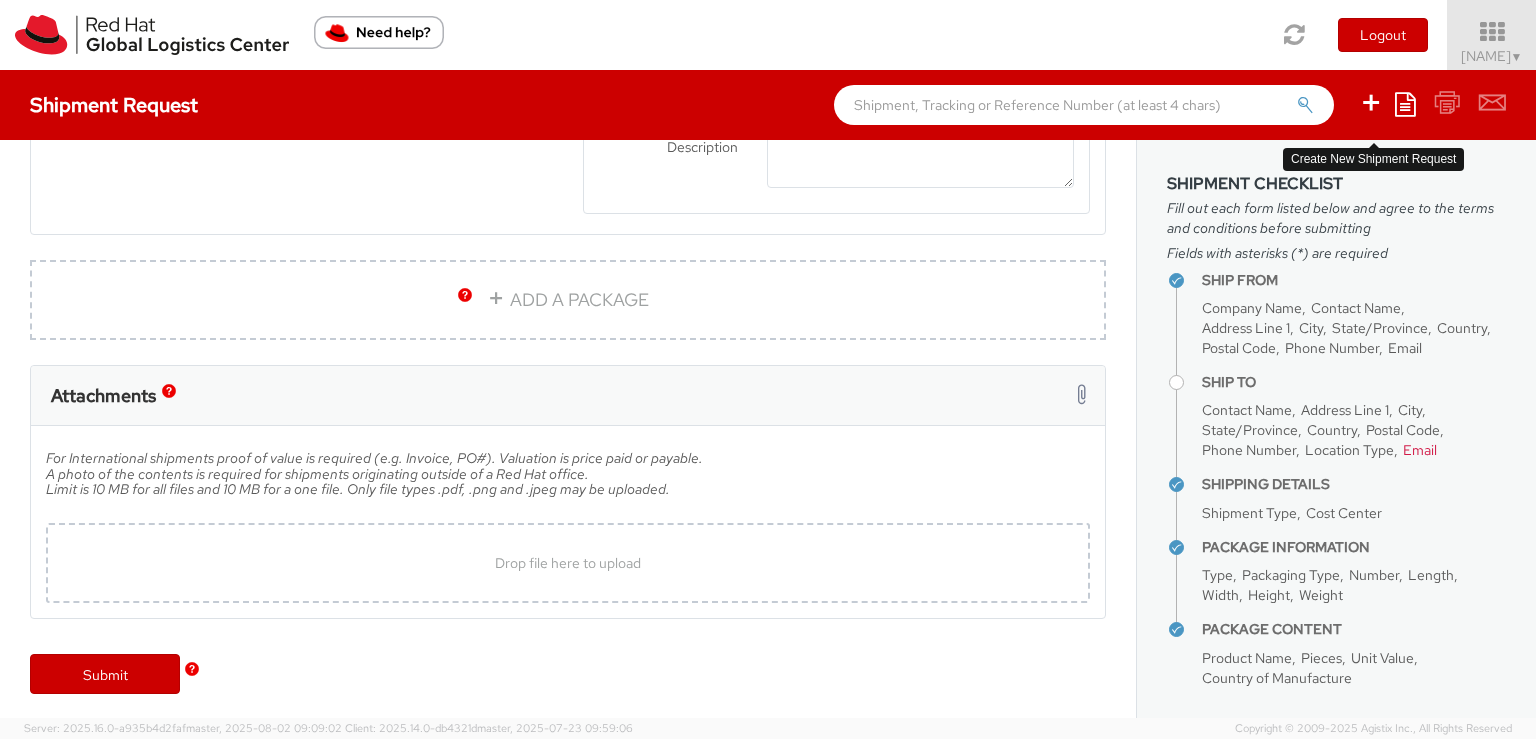 click at bounding box center [1371, 102] 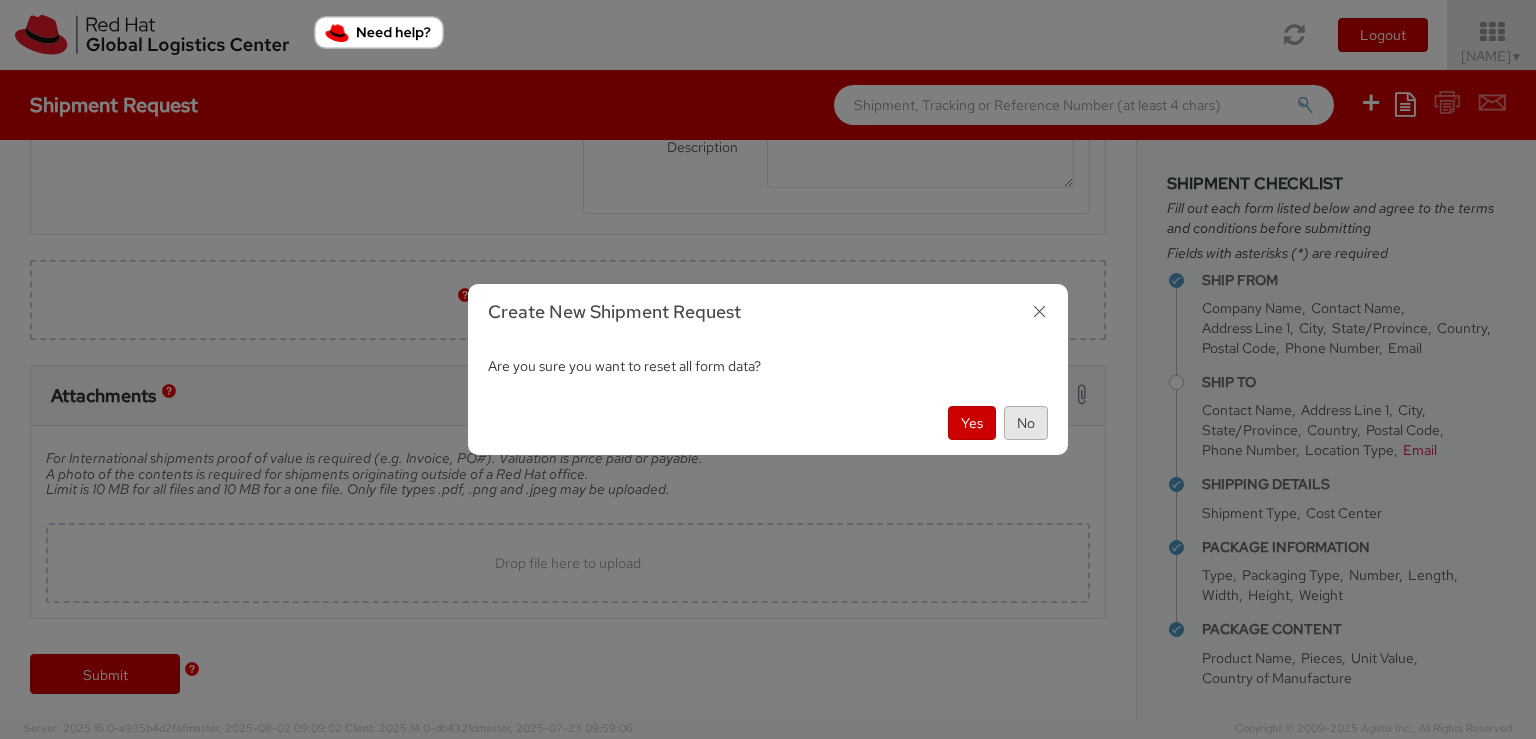 click on "No" at bounding box center (1026, 423) 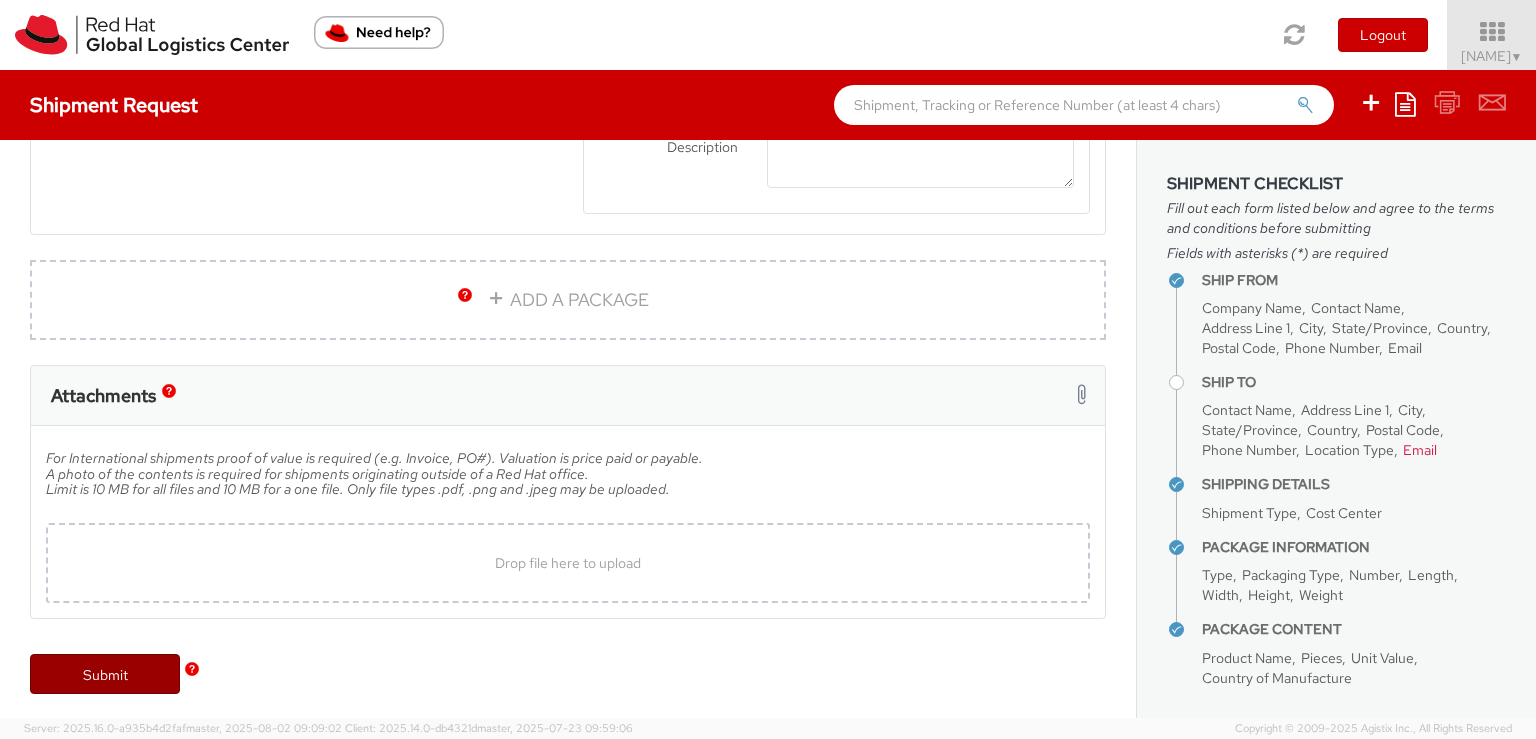 click on "Submit" at bounding box center (105, 674) 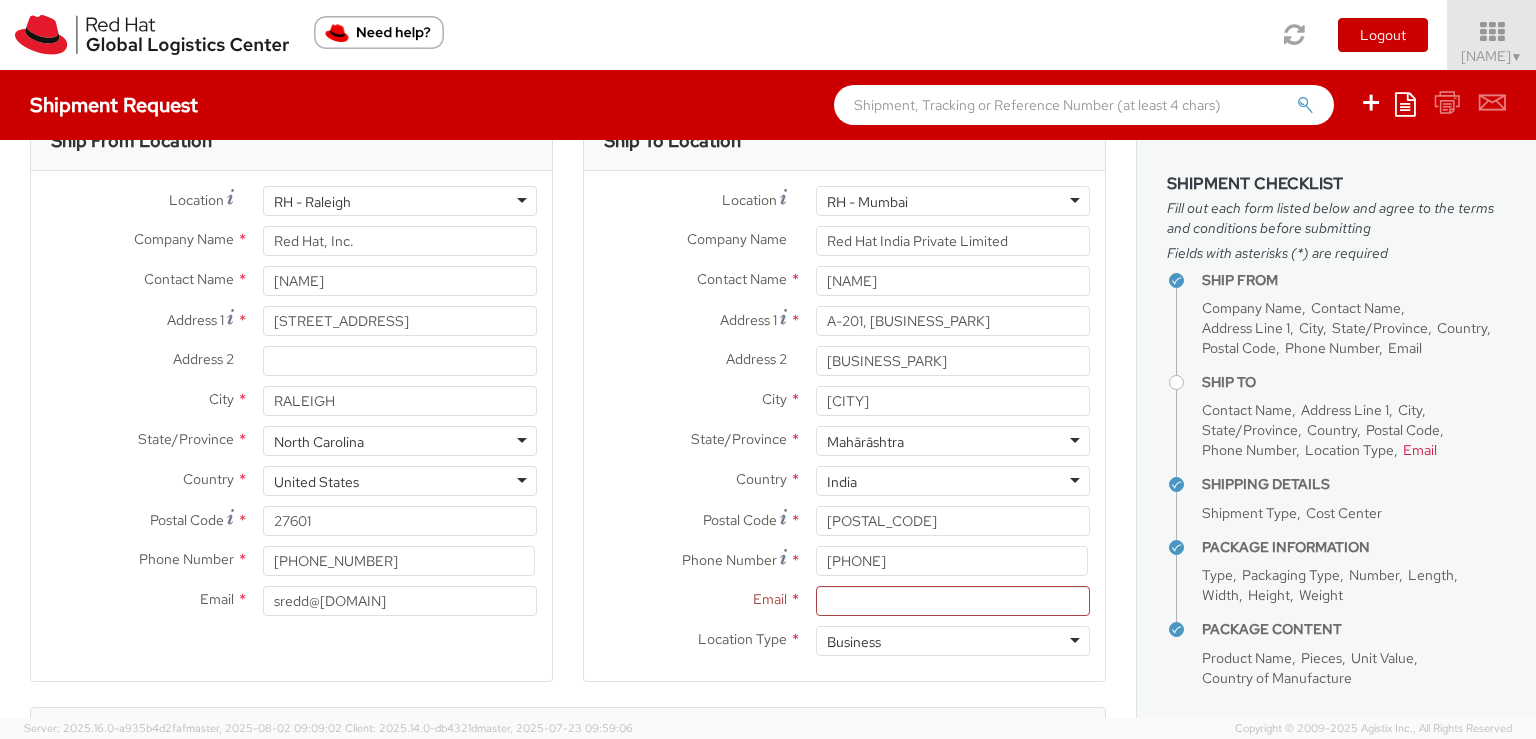 scroll, scrollTop: 12, scrollLeft: 0, axis: vertical 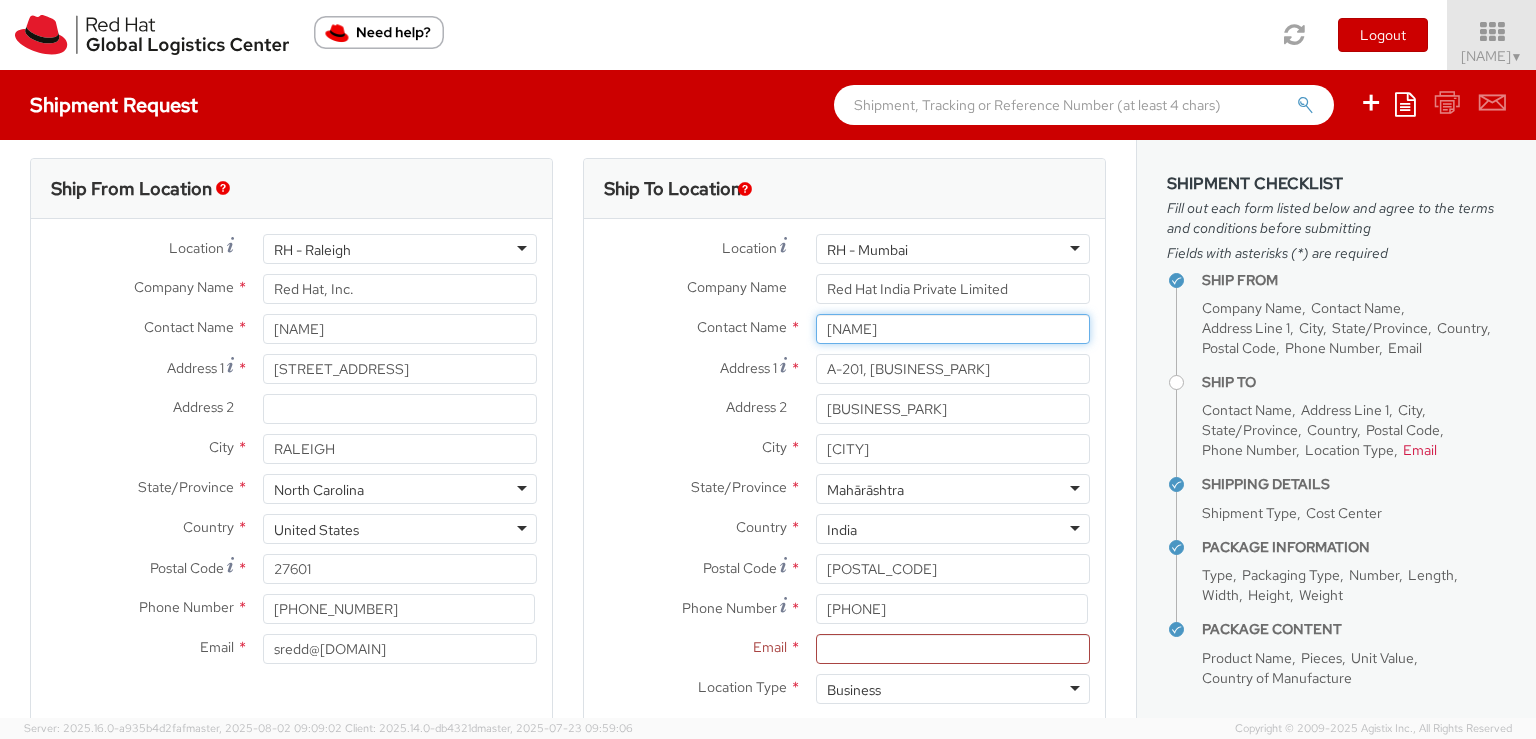 drag, startPoint x: 916, startPoint y: 328, endPoint x: 816, endPoint y: 327, distance: 100.005 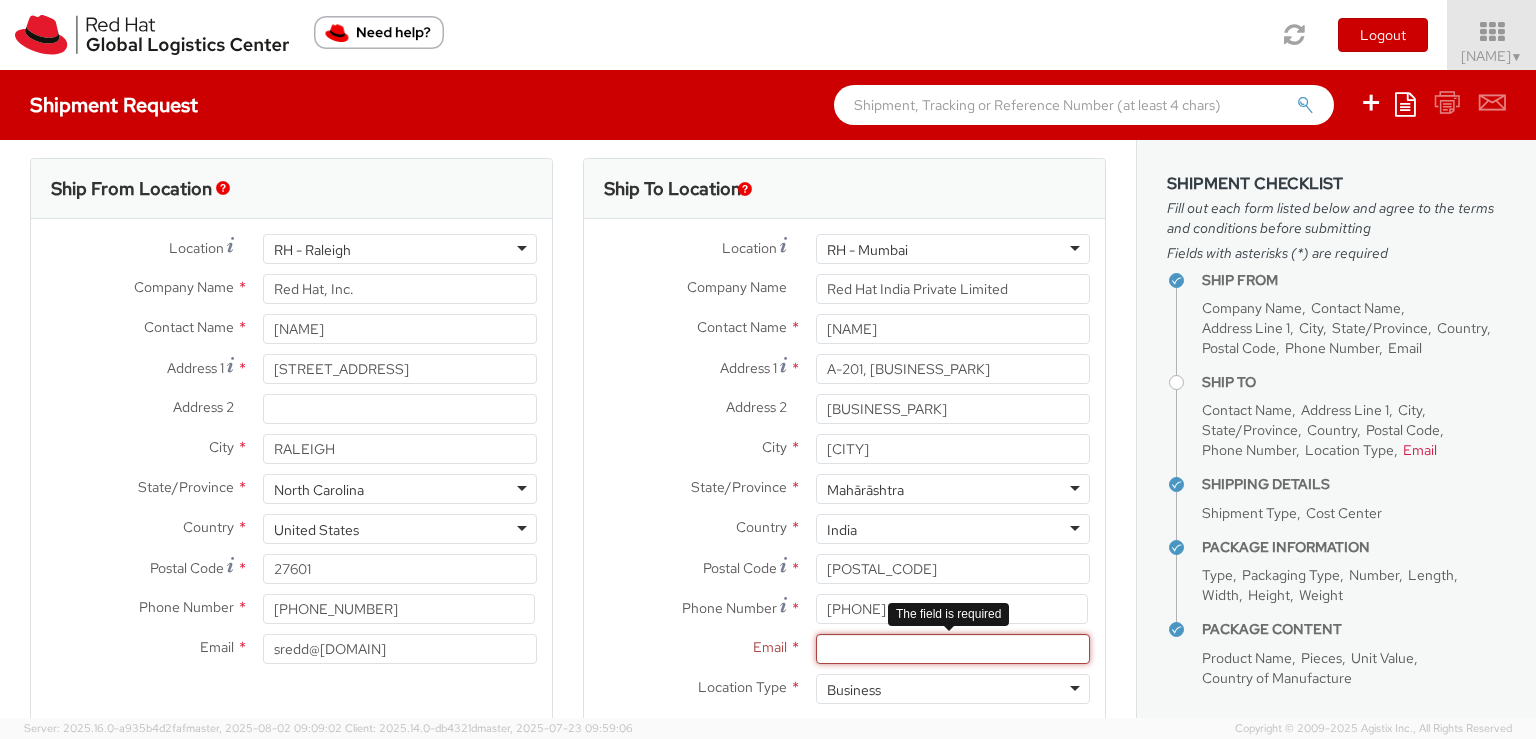 click on "Email        *" at bounding box center [953, 649] 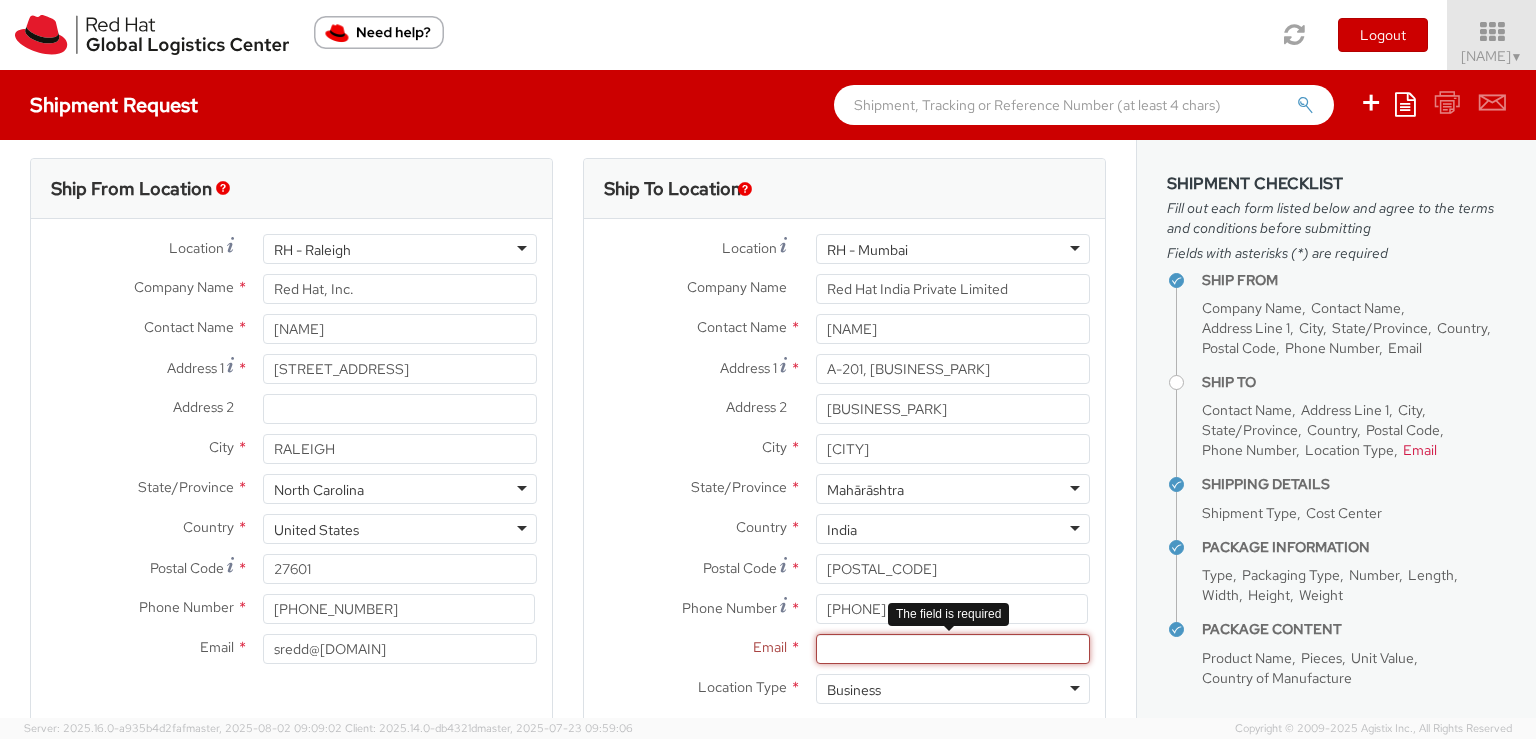 paste on "avaidya@[DOMAIN]" 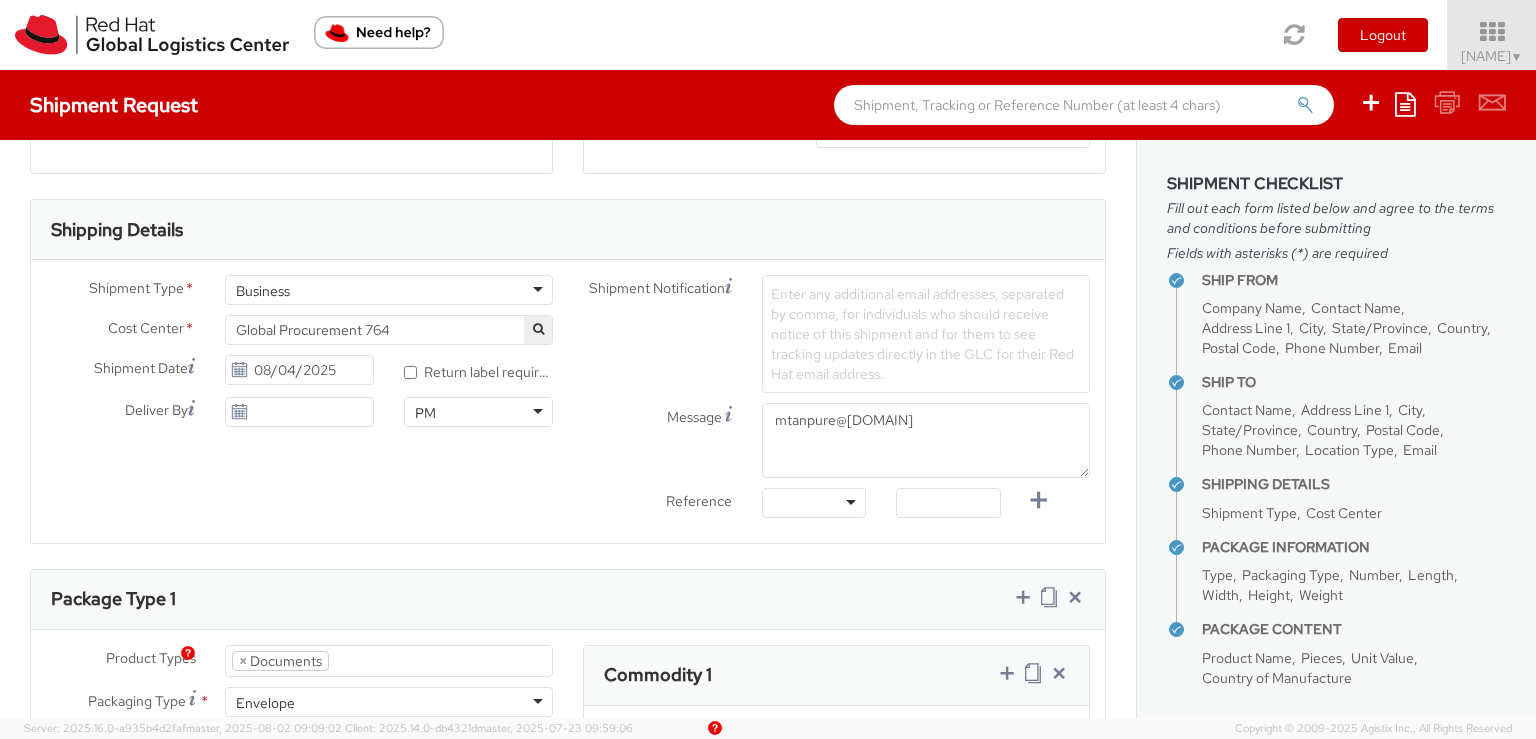 scroll, scrollTop: 512, scrollLeft: 0, axis: vertical 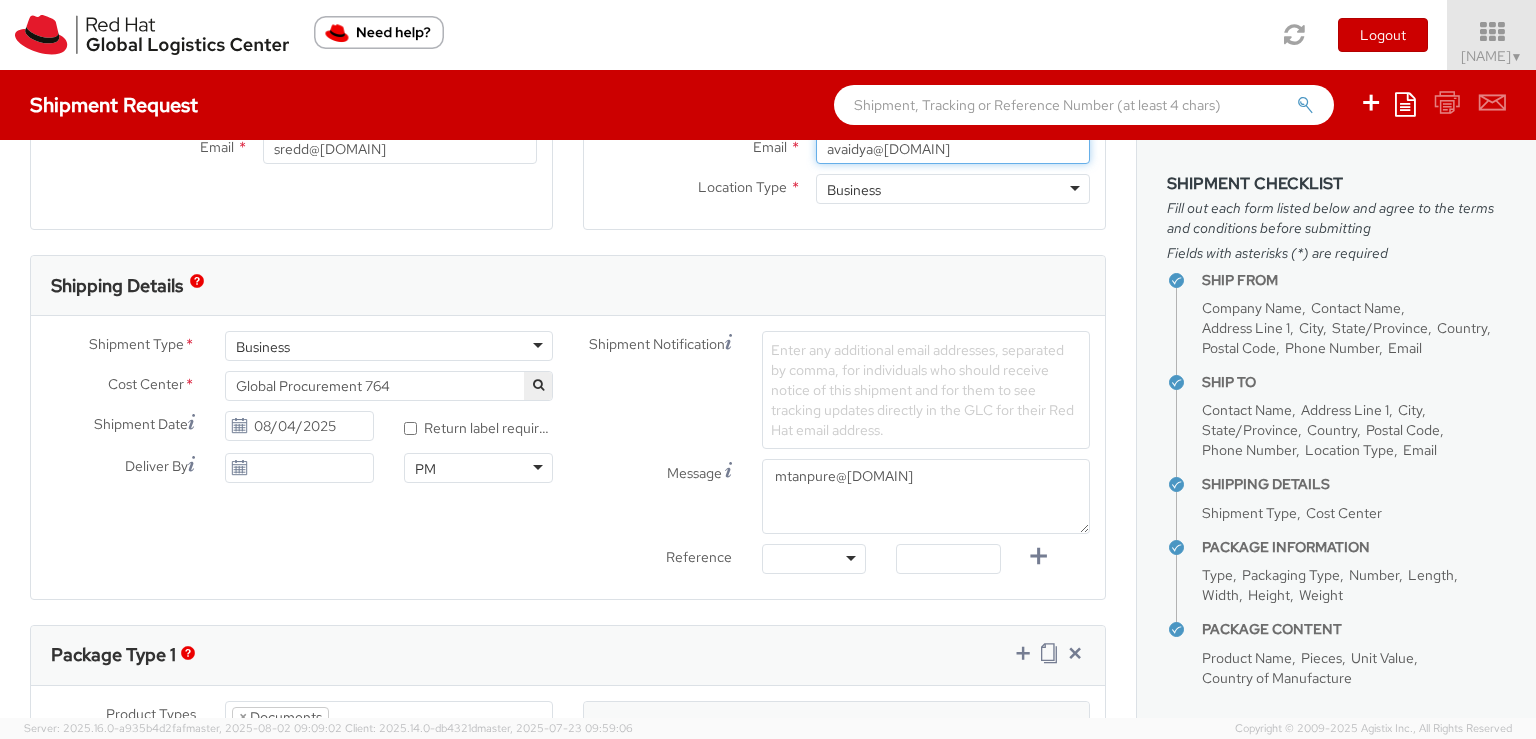 type on "avaidya@[DOMAIN]" 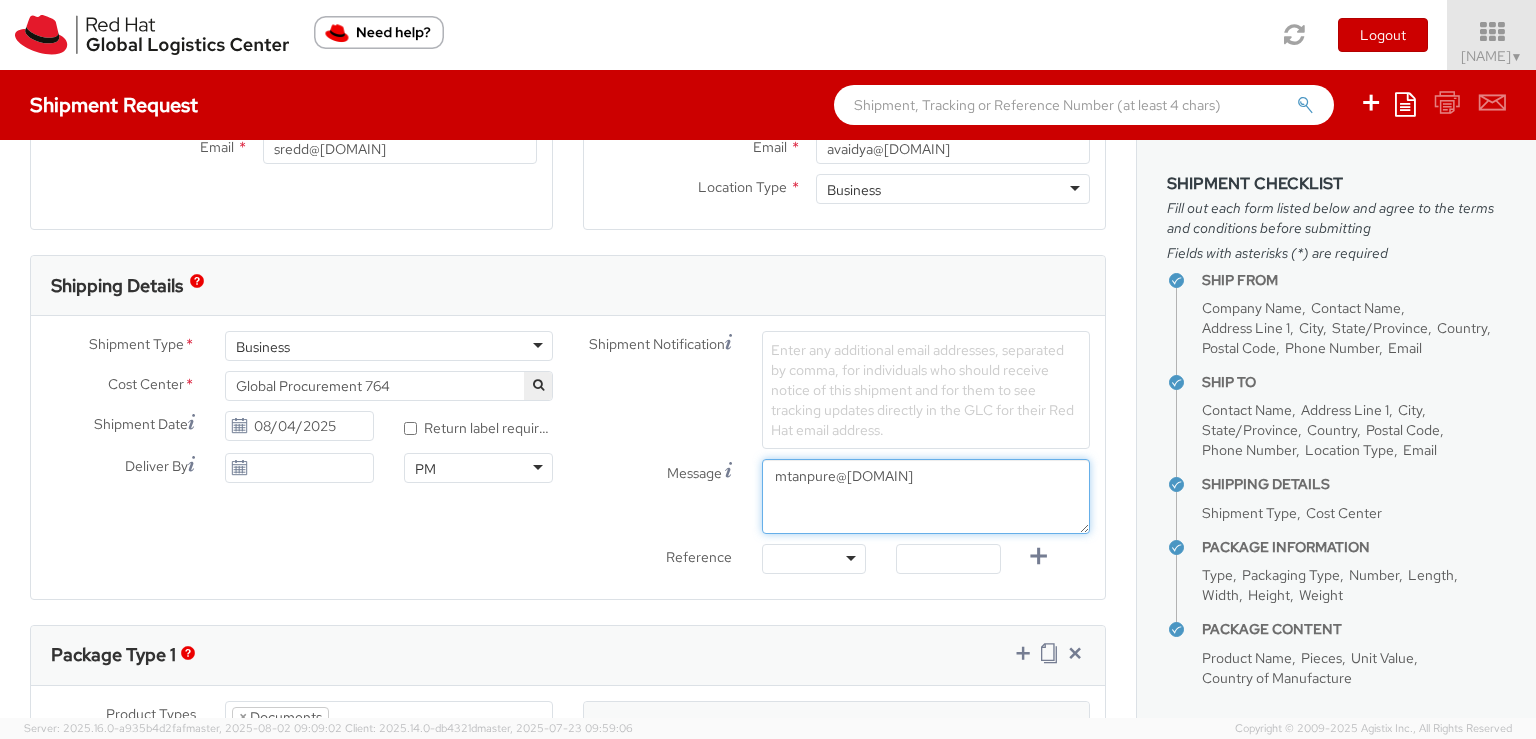 drag, startPoint x: 908, startPoint y: 475, endPoint x: 755, endPoint y: 483, distance: 153.20901 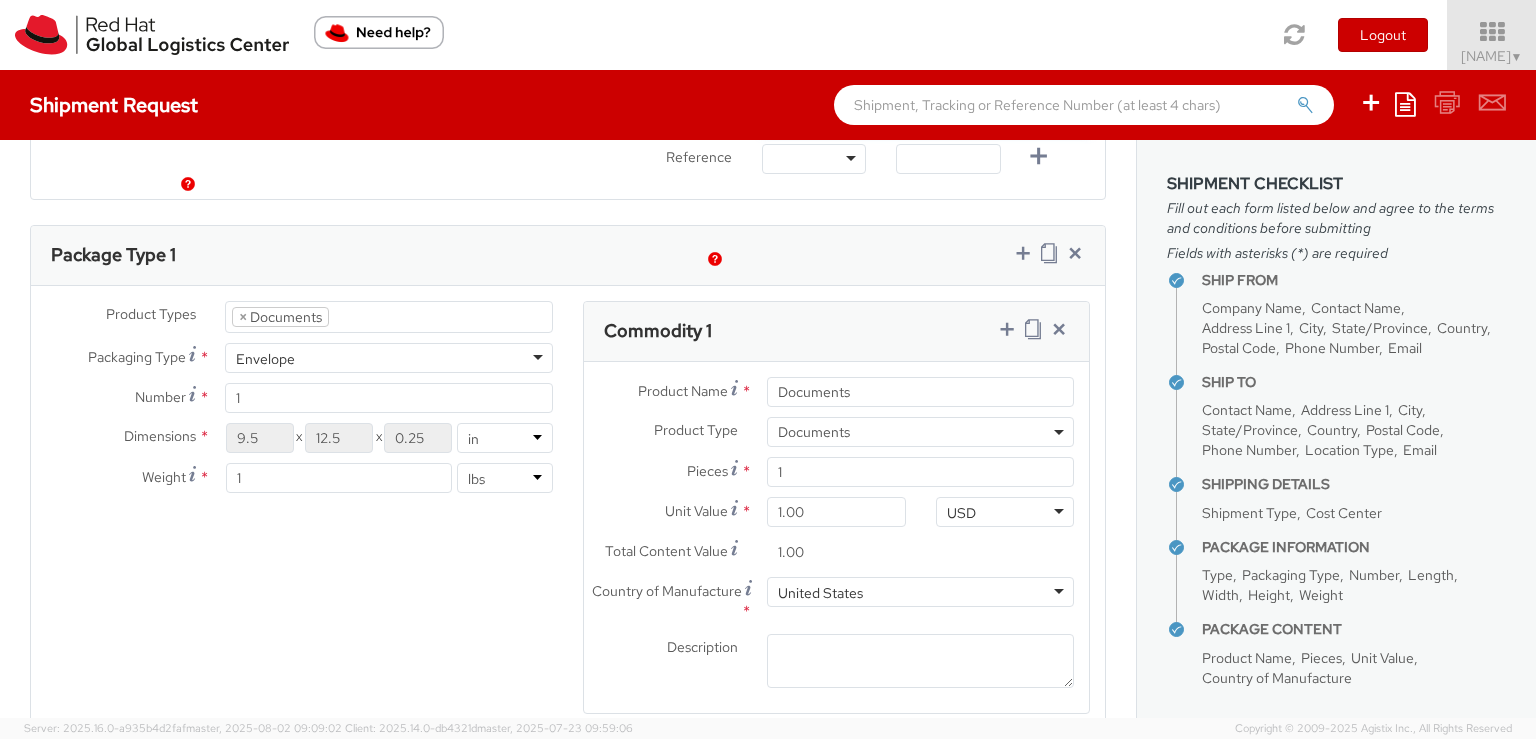 scroll, scrollTop: 1412, scrollLeft: 0, axis: vertical 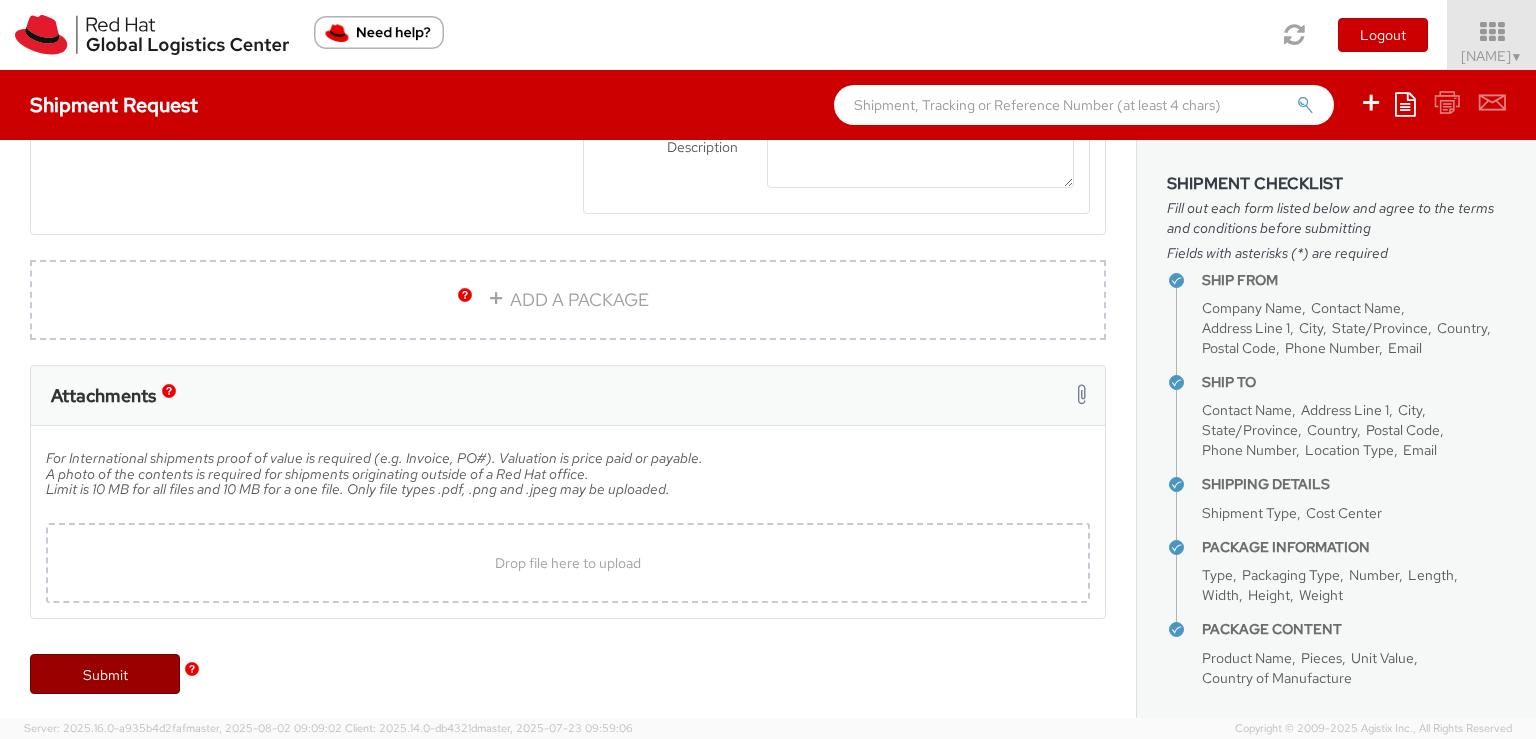 click on "Submit" at bounding box center (105, 674) 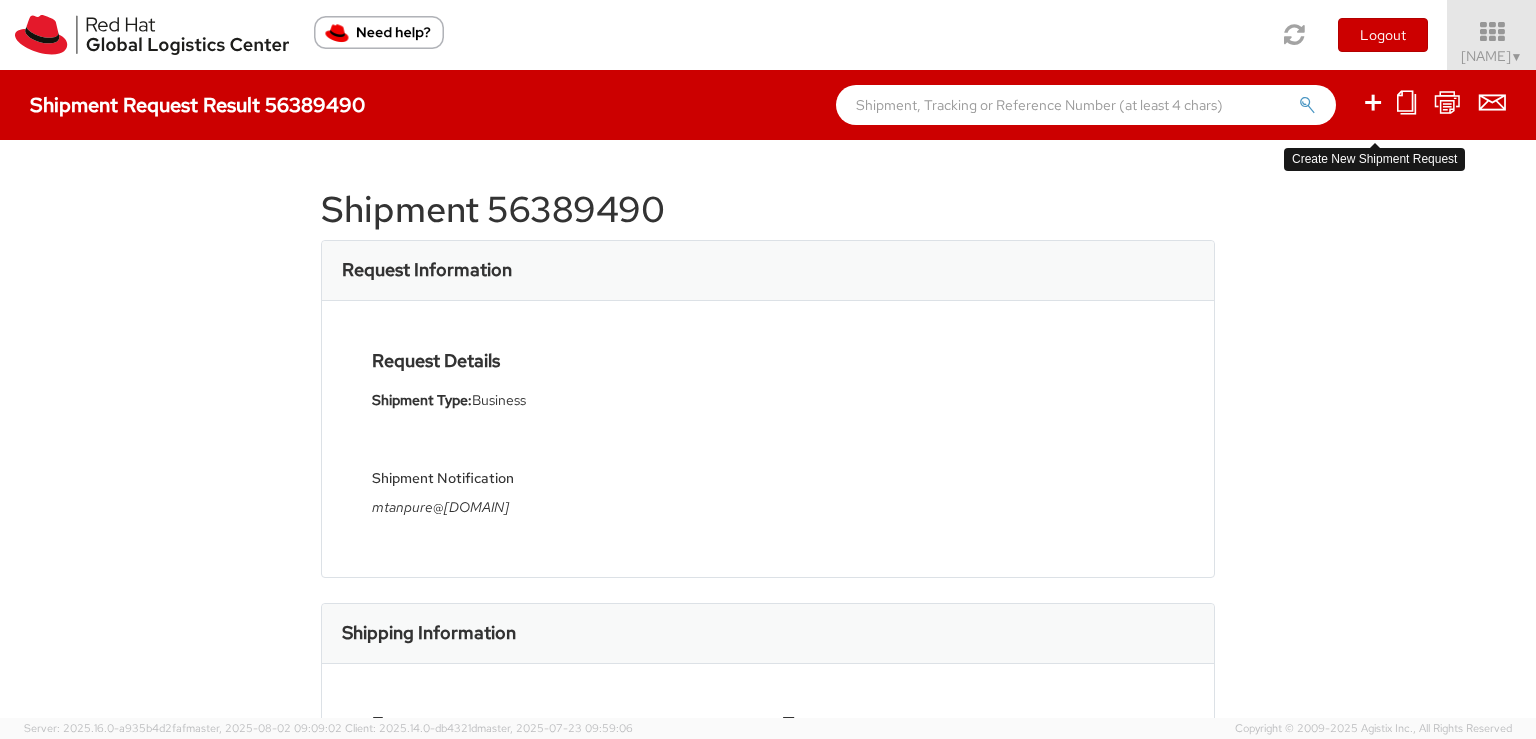 click at bounding box center [1373, 102] 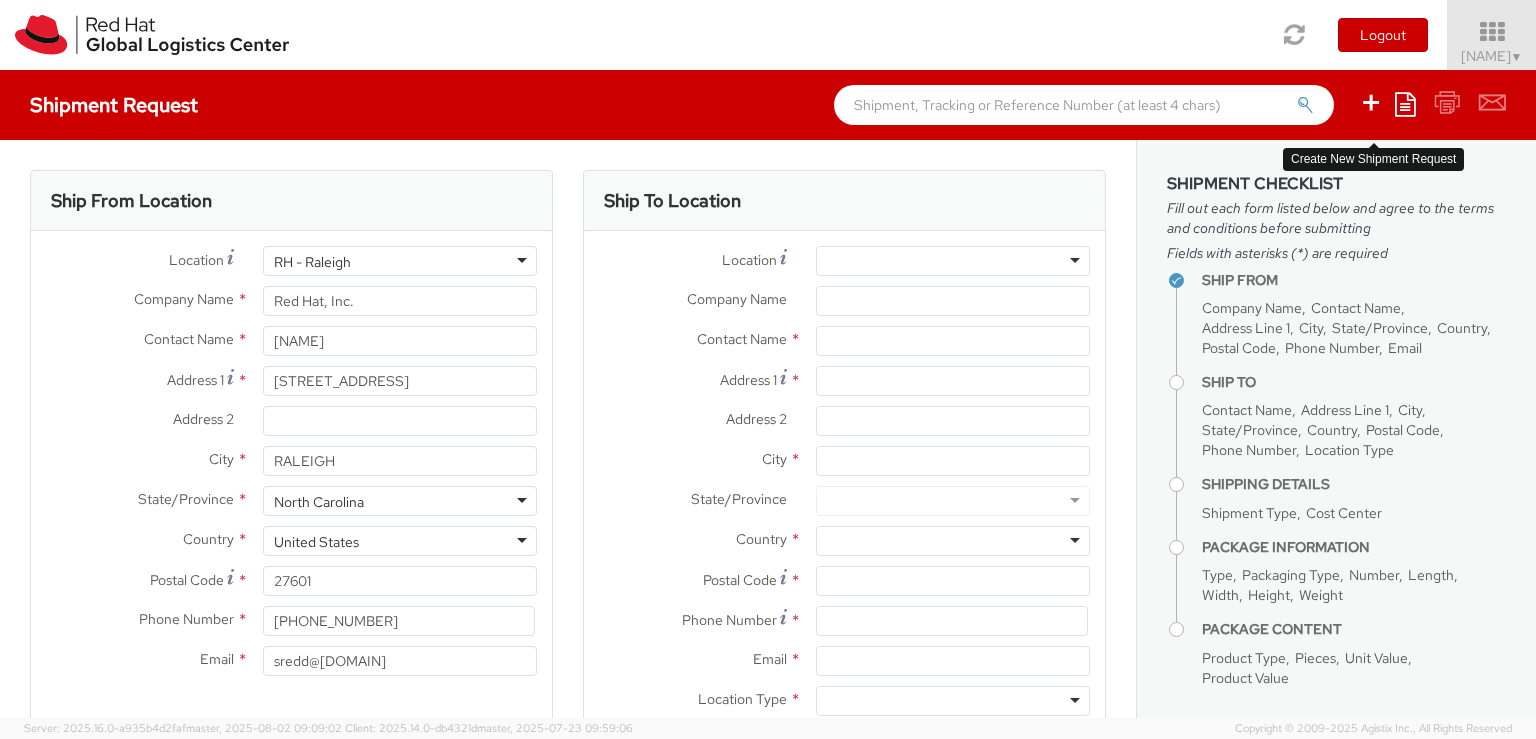 select on "764" 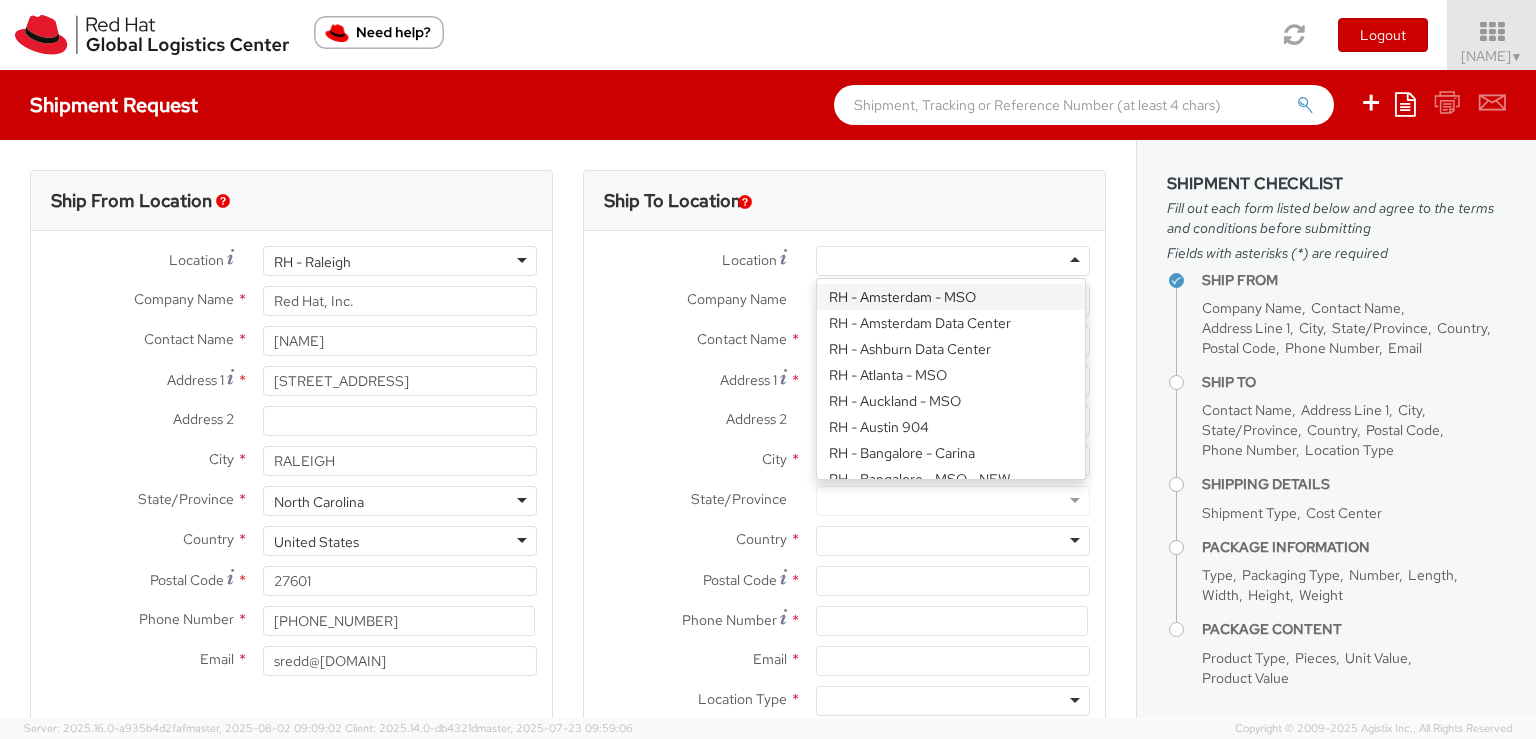 click at bounding box center [953, 261] 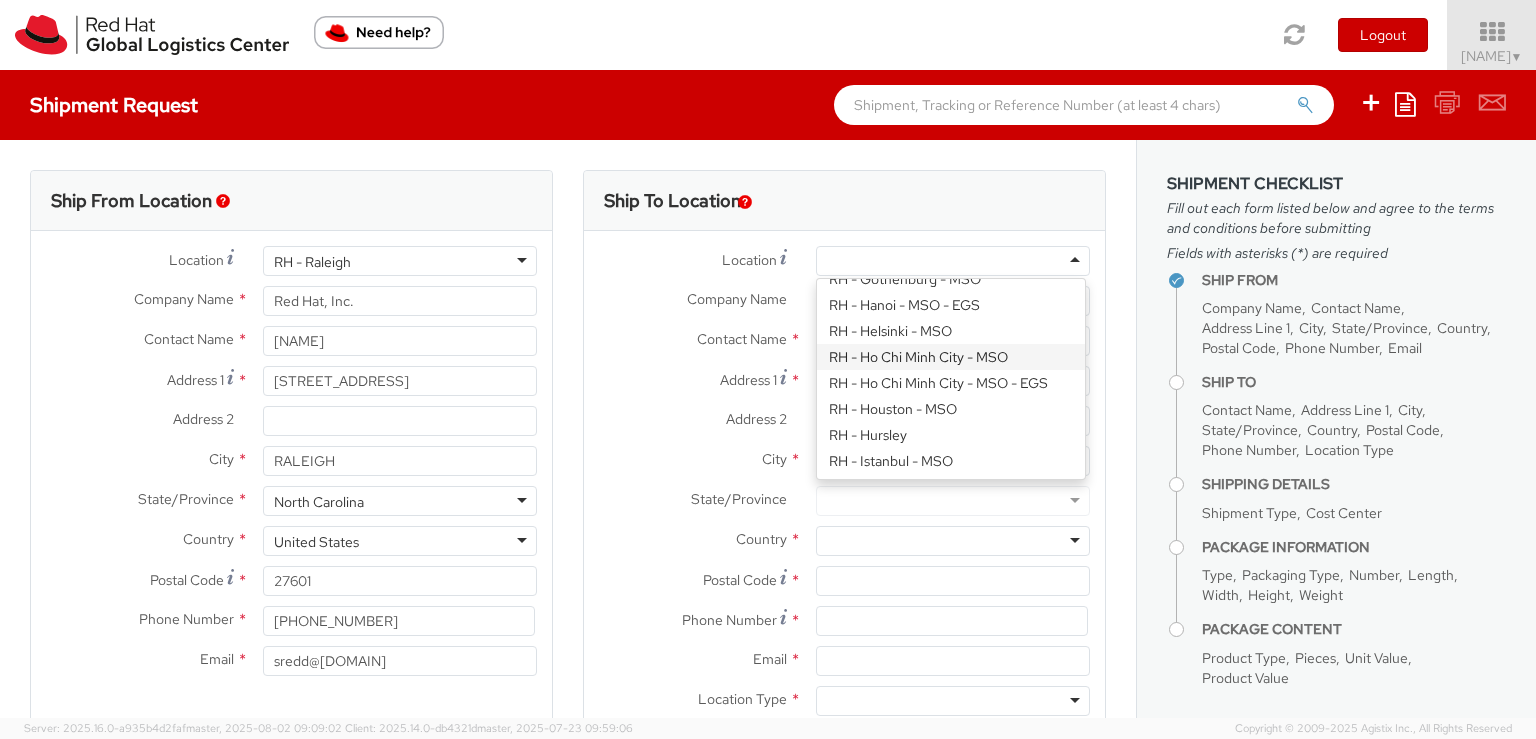scroll, scrollTop: 1444, scrollLeft: 0, axis: vertical 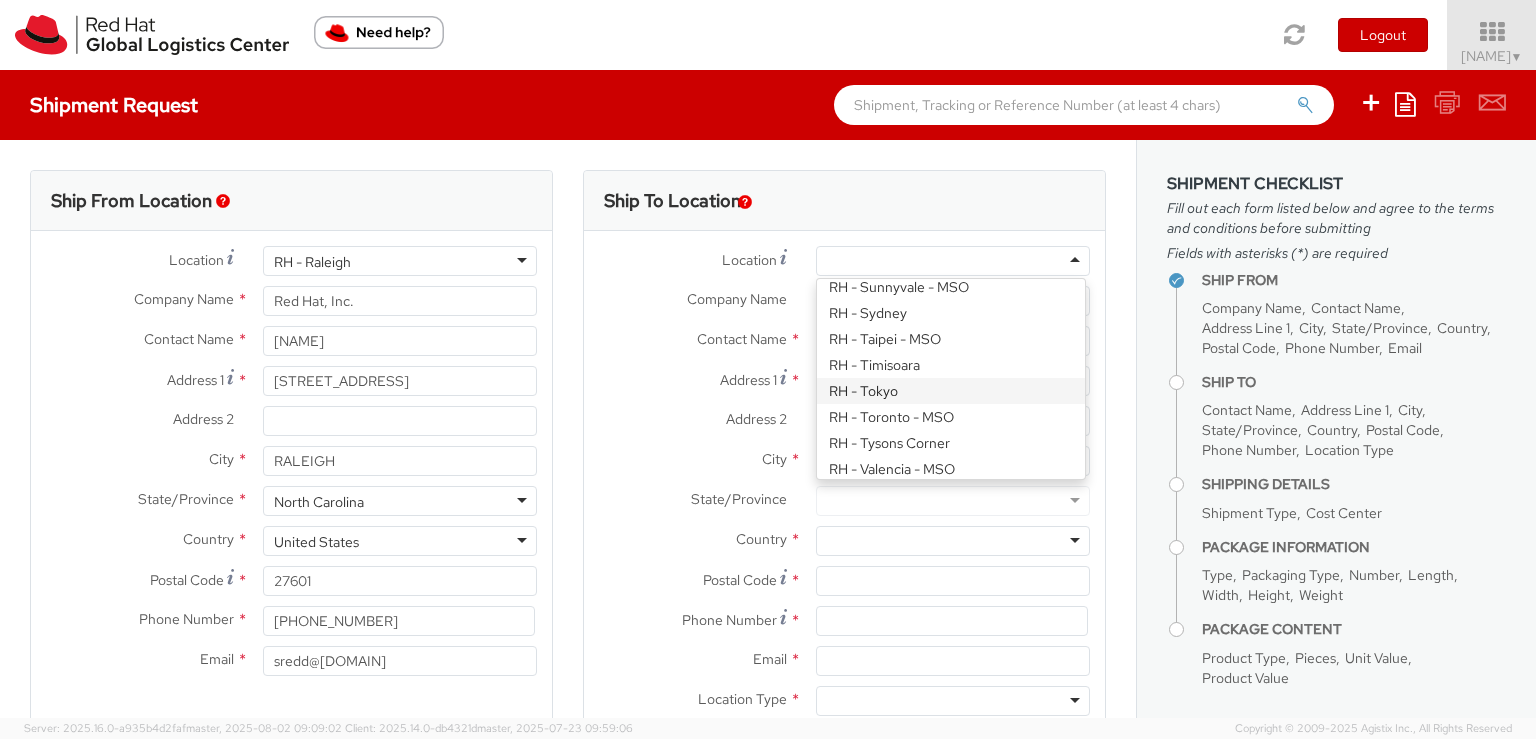 type on "Red Hat, KK" 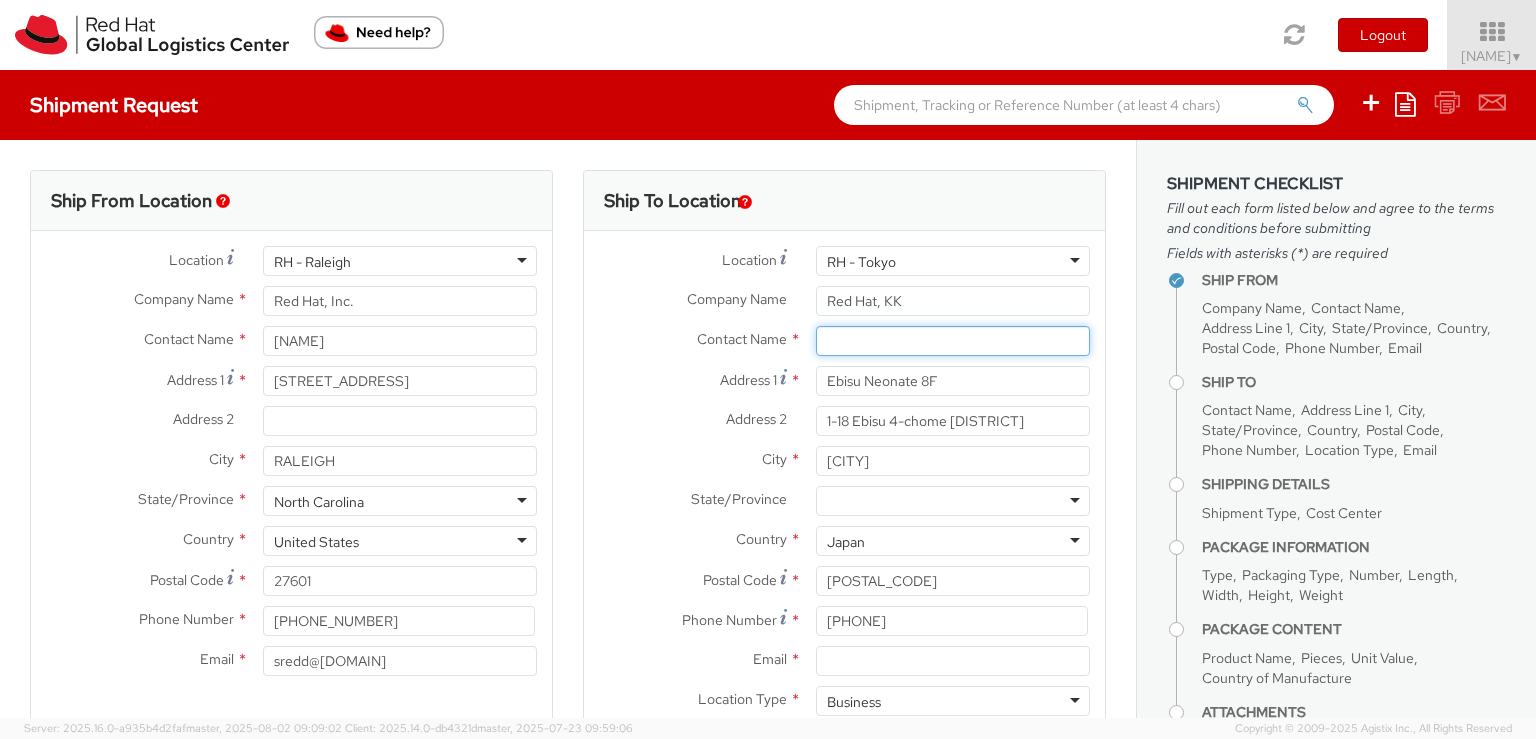 click at bounding box center [953, 341] 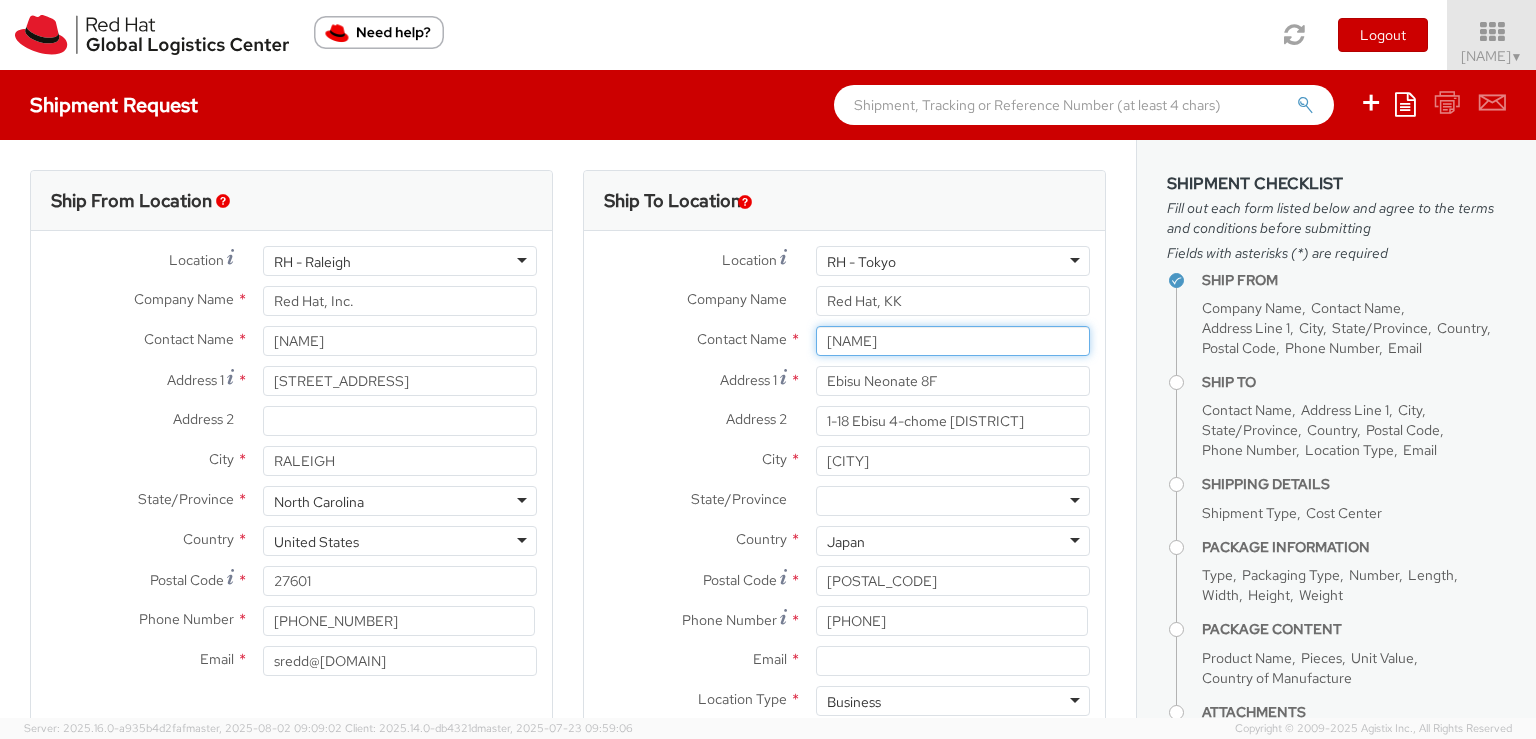 type on "[NAME]" 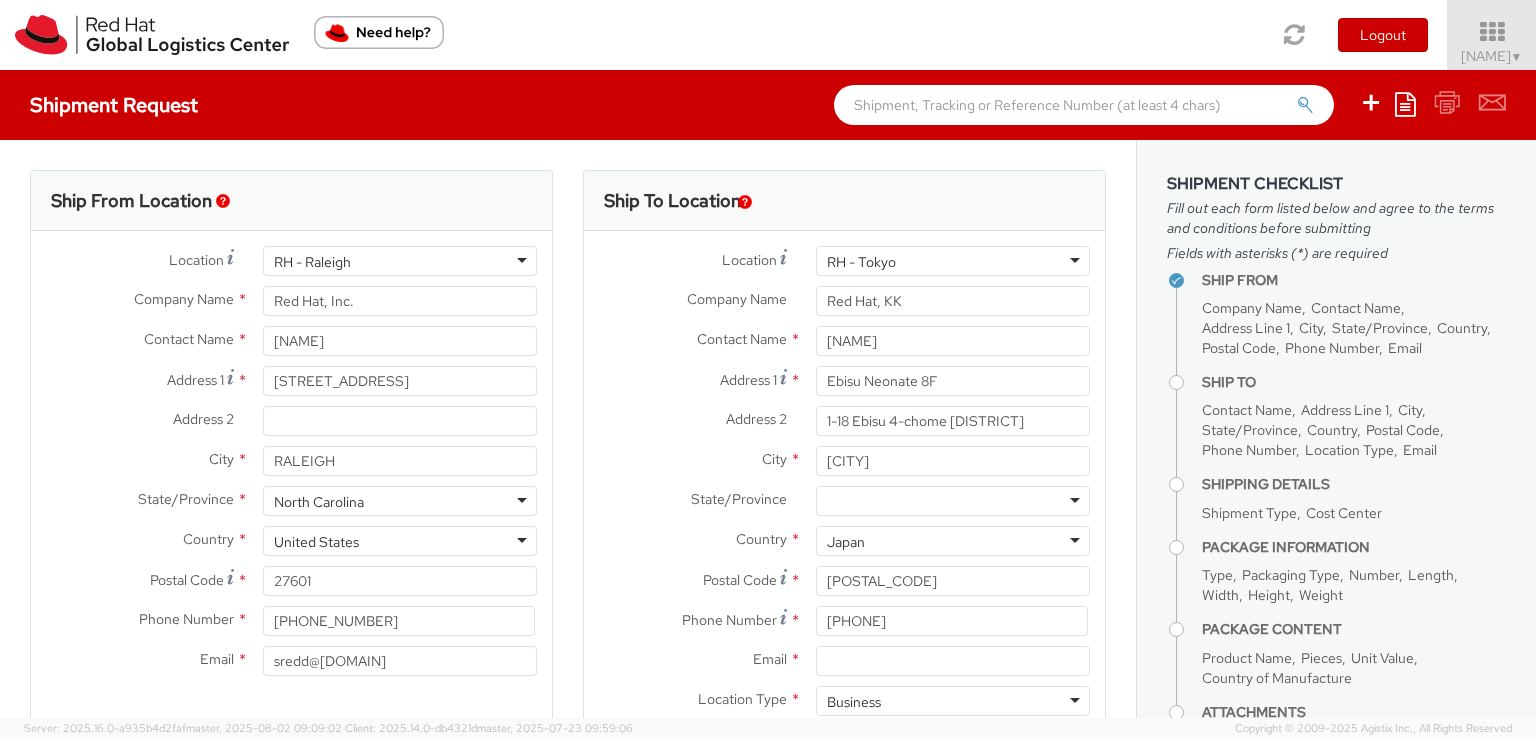 click on "Ship From Location                       Location        *             RH - [CITY] RH - [CITY] RH - [CITY] - MSO RH - [CITY] Data Center RH - [CITY] Data Center RH - [CITY] - MSO RH - [CITY] - MSO RH - [CITY] 904 RH - [CITY] - Carina RH - [CITY] - MSO - NEW RH - [CITY] - MSO - Gaysorn RH - [CITY] - Colonial RH - Be'er Sheva RH - [CITY] - MSO RH - [CITY] - Parkview Green RH - [CITY] - Raycom RH - [CITY] Data Center RH - [CITY] - MSO RH - [CITY] Data Center RH - [CITY] RH - [CITY] RH - [CITY] - MSO RH - [CITY] RH - [CITY] - MSO RH - [CITY] University RH - [CITY] - Tech Park Brno - B RH - [CITY] - Tech Park Brno - C RH - [CITY] Data Center RH - [CITY] - MSO RH - [CITY] - MSO - MC Square RH - [CITY] RH - [CITY] - MSO RH - [CITY] RH - [CITY] - MSO RH - [CITY] RH - [CITY] Data Center (IBM) RH - [CITY] RH - [CITY] RH - [CITY] - MSO RH - [CITY] - MSO RH - [CITY]" at bounding box center [568, 1098] 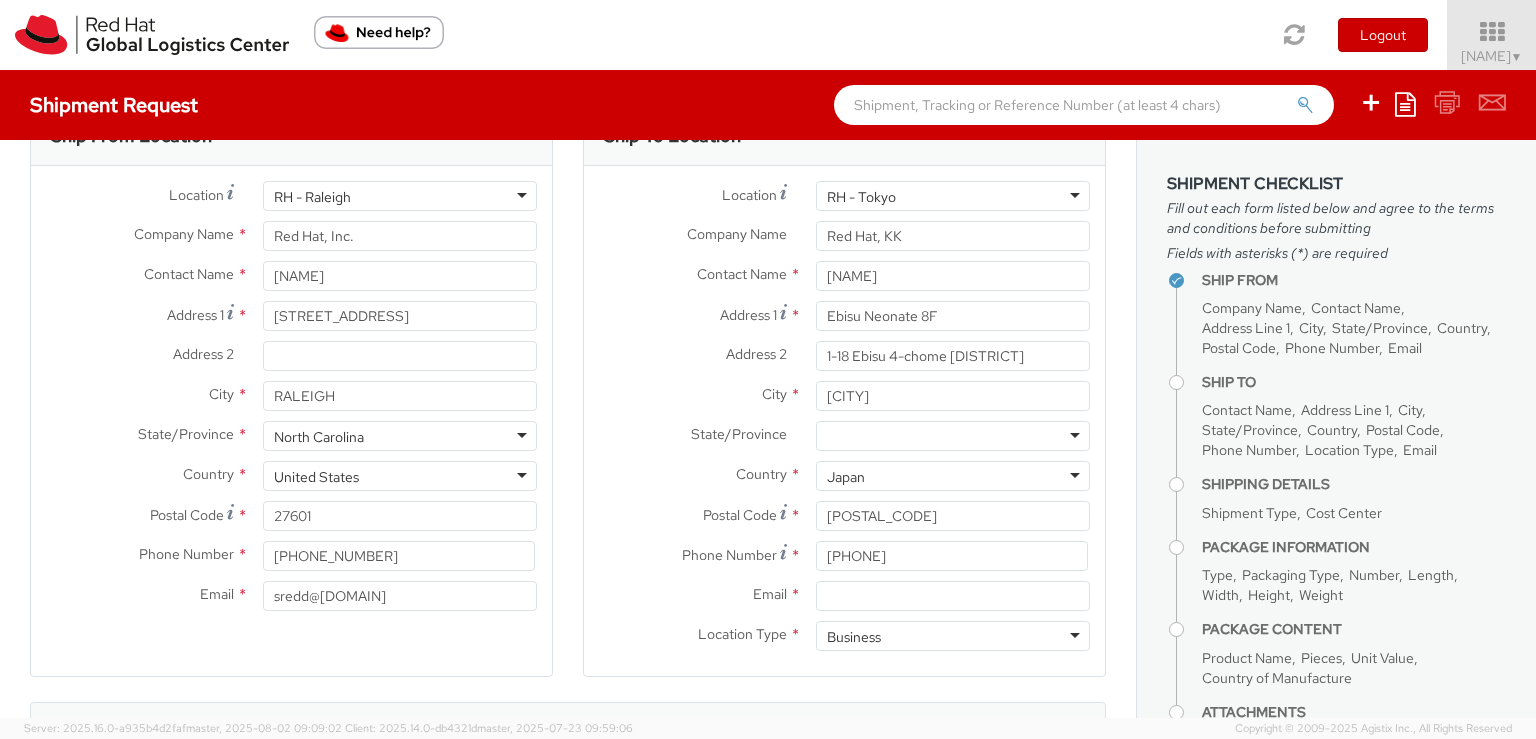 scroll, scrollTop: 100, scrollLeft: 0, axis: vertical 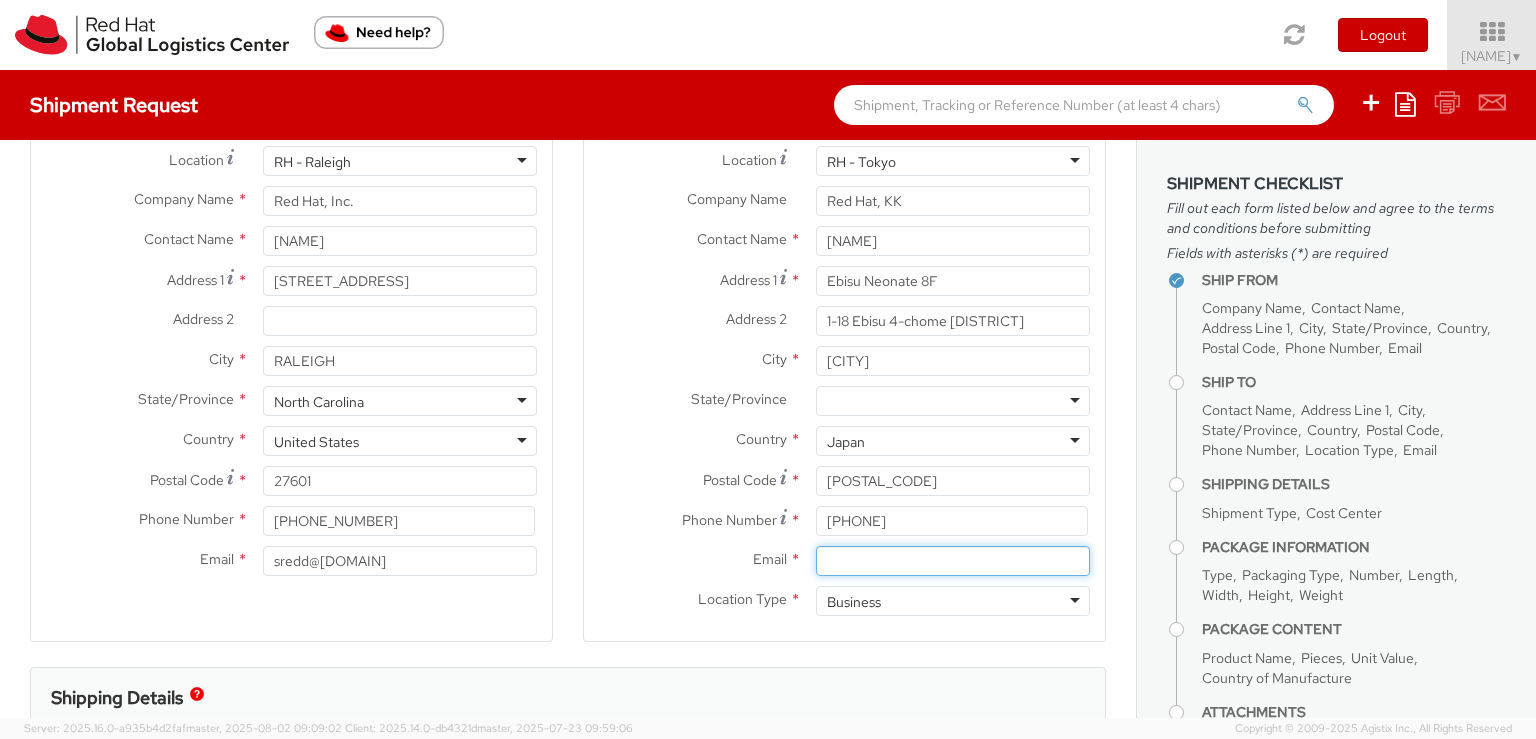 click on "Email        *" at bounding box center [953, 561] 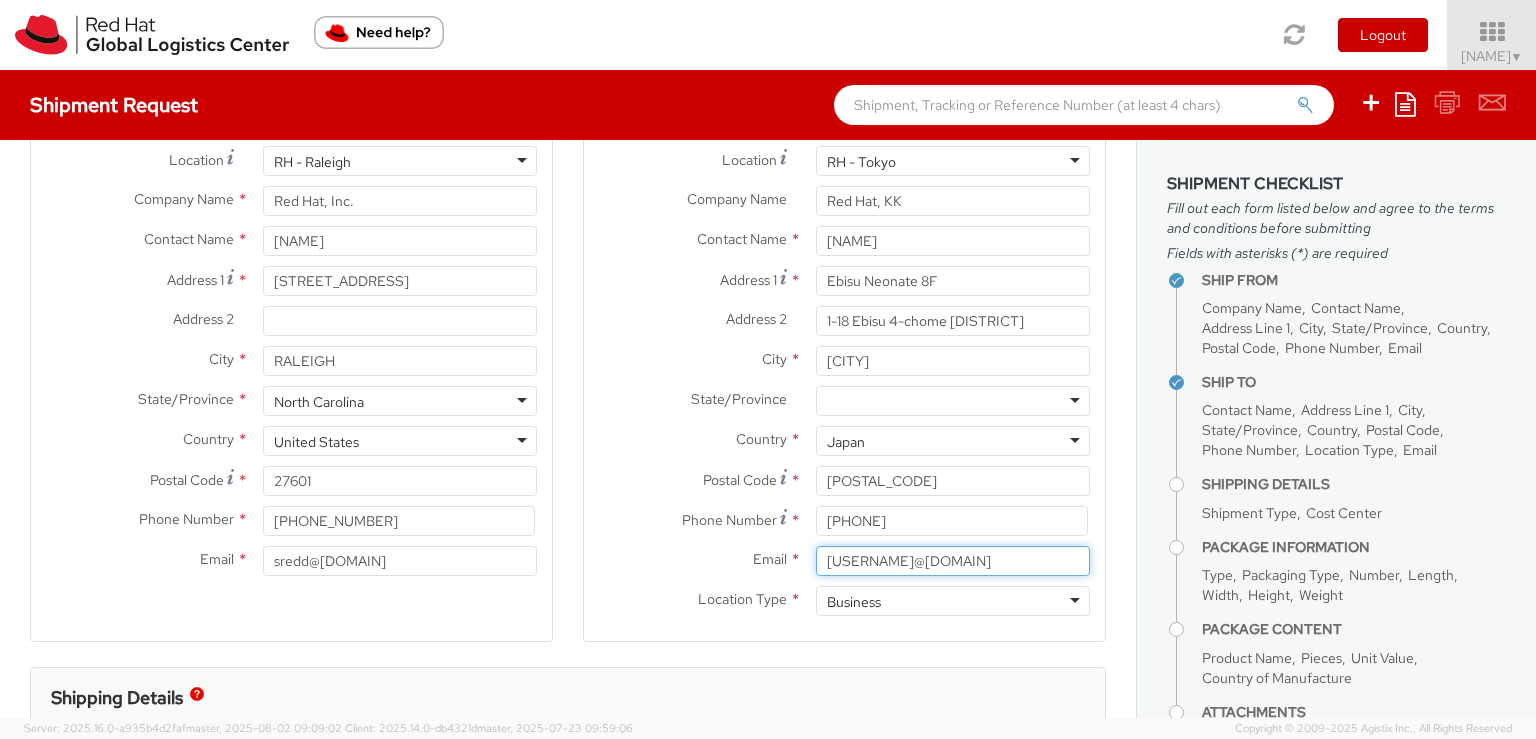 type on "[USERNAME]@[DOMAIN]" 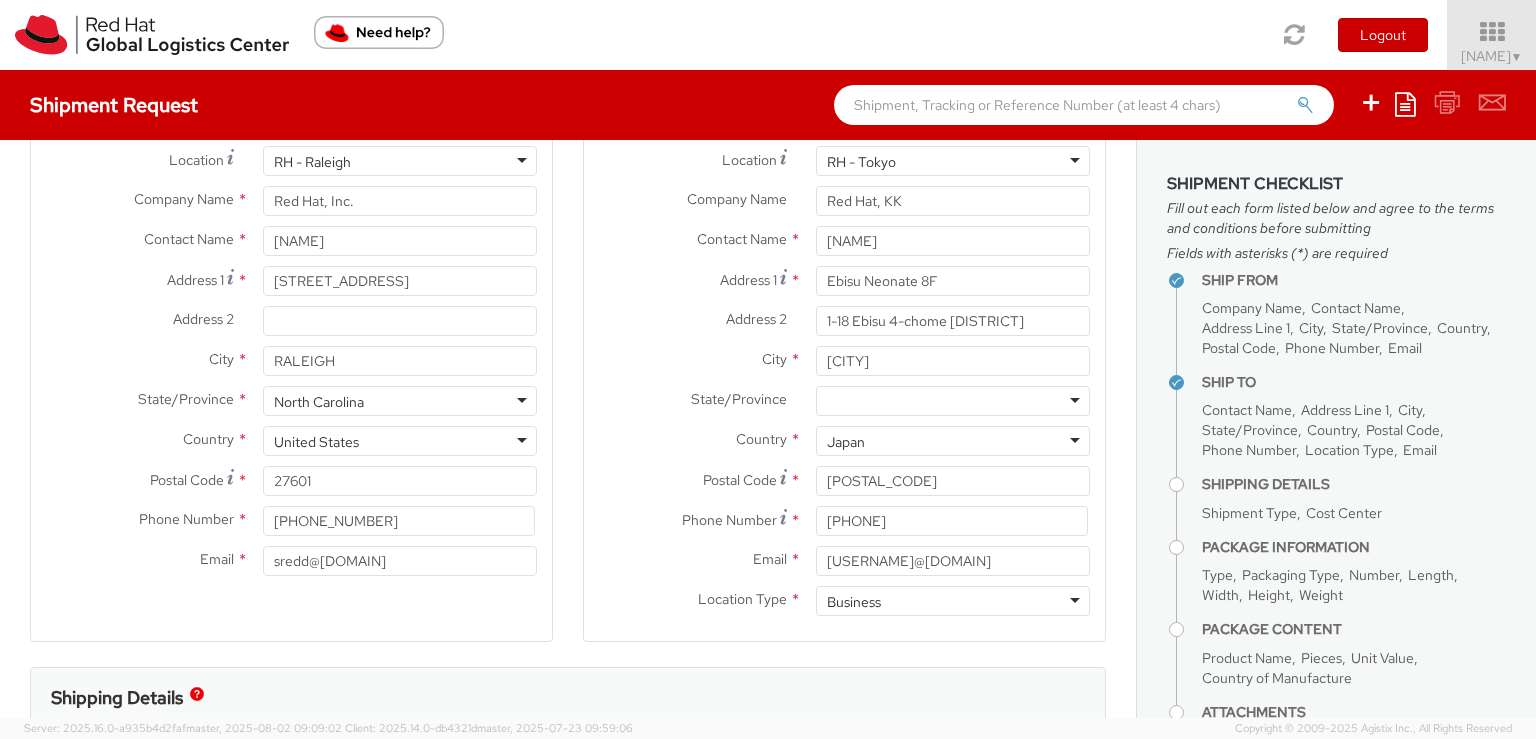 click on "Email        *" at bounding box center [692, 559] 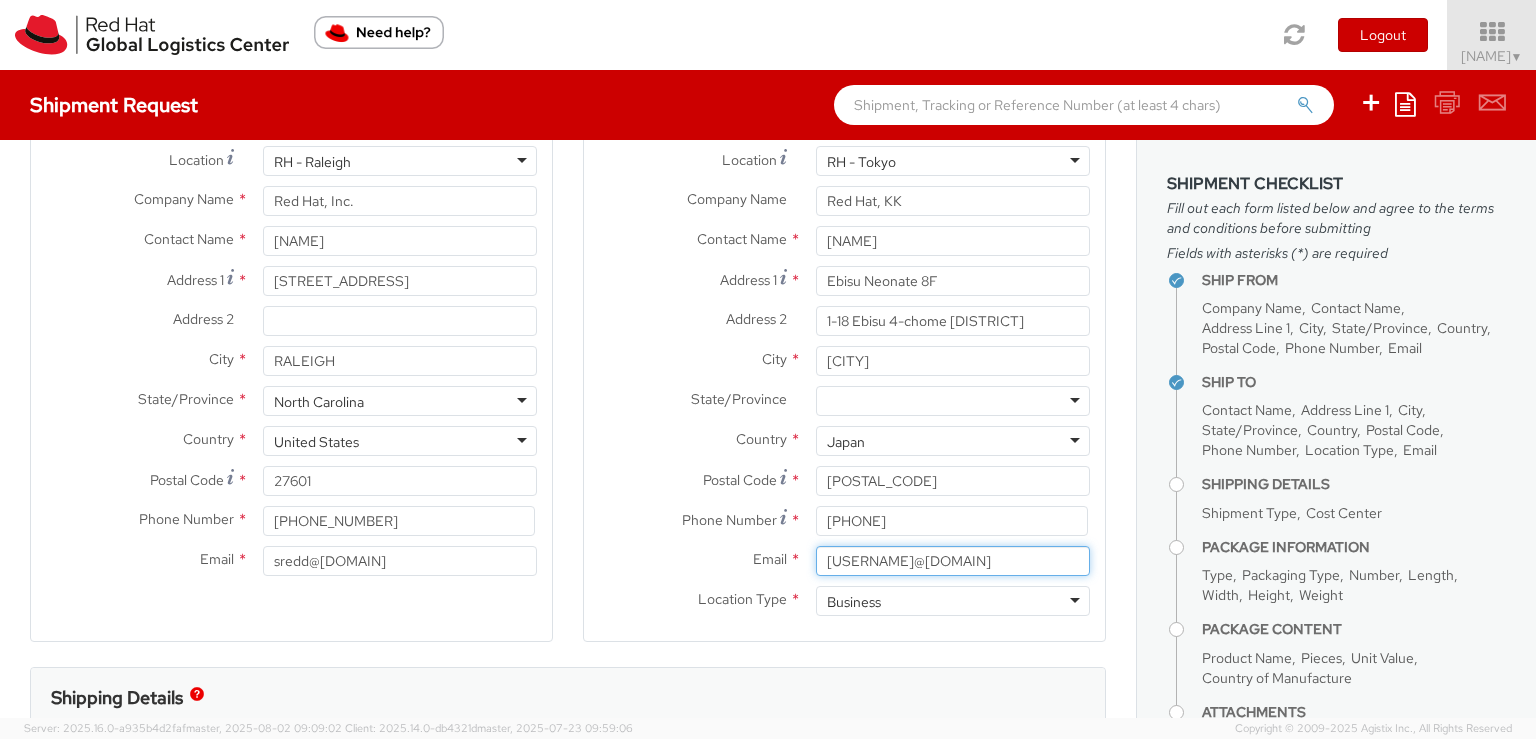 click on "[USERNAME]@[DOMAIN]" at bounding box center [953, 561] 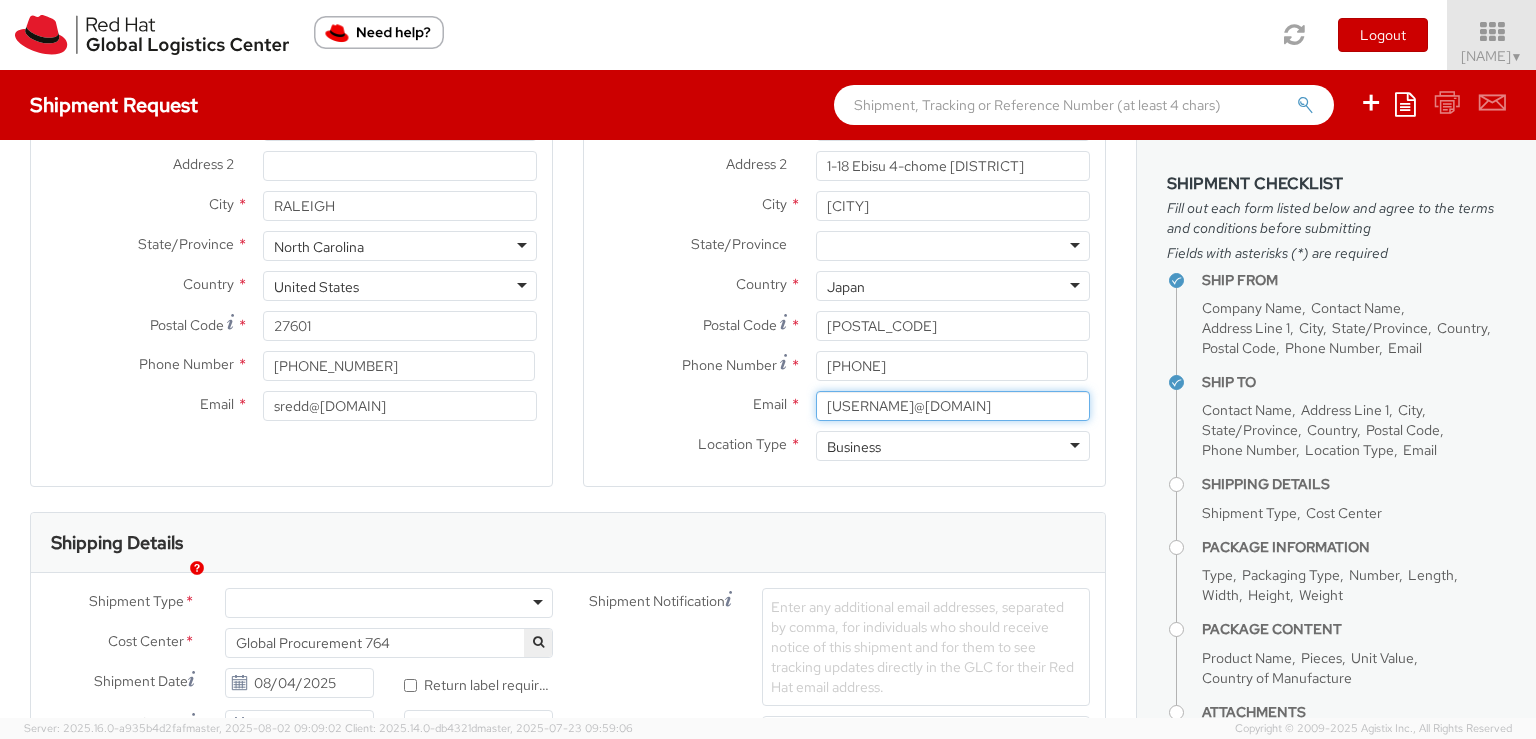 scroll, scrollTop: 300, scrollLeft: 0, axis: vertical 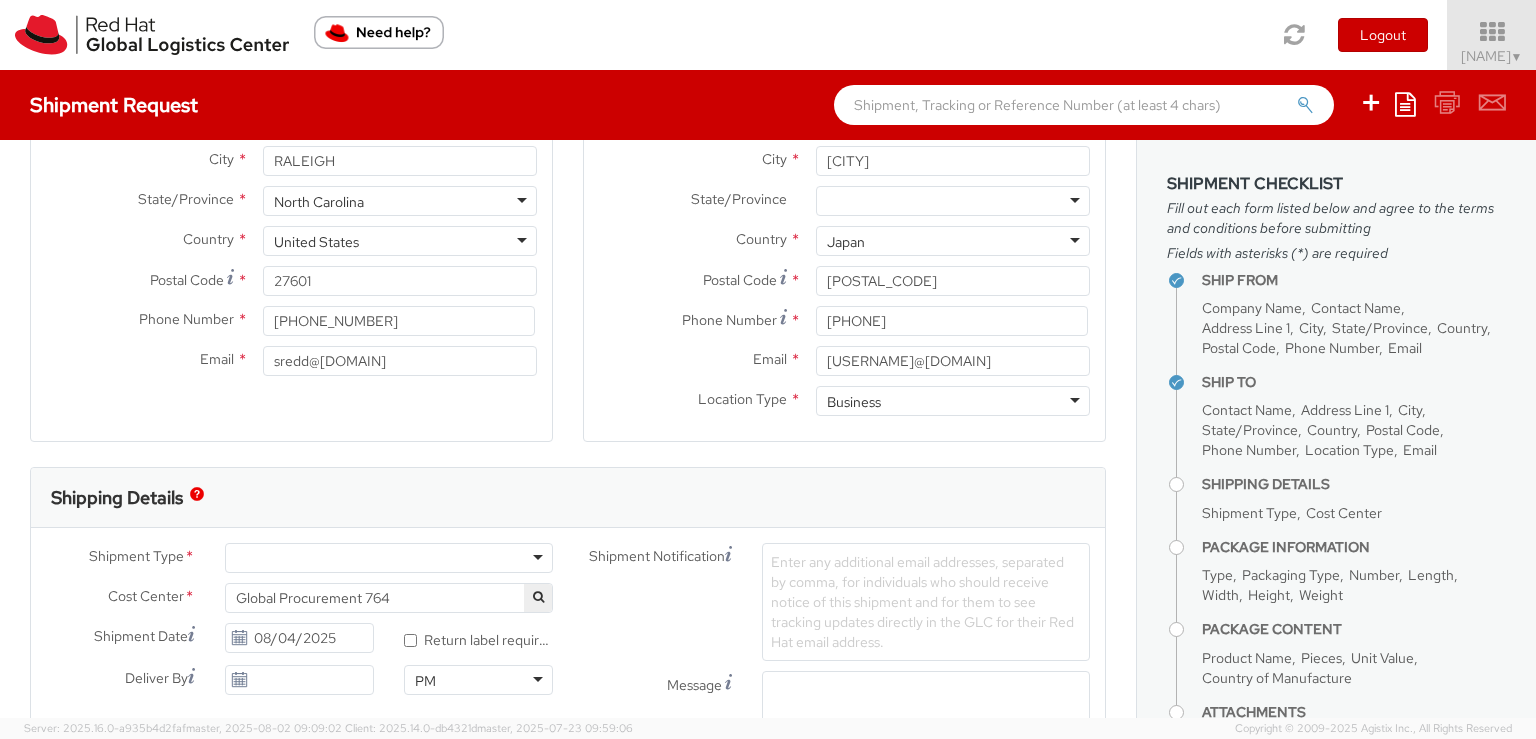 click on "Ship To Location                       Location        *             RH - Tokyo RH - Tokyo RH - Amsterdam - MSO RH - Amsterdam Data Center RH - Ashburn Data Center RH - Atlanta - MSO RH - Auckland - MSO RH - Austin 904 RH - Bangalore - Carina RH - Bangalore - MSO - NEW RH - Bangkok - MSO - Gaysorn RH - Barcelona - Colonial RH - Be'er Sheva RH - Beijing - MSO RH - Beijing - Parkview Green RH - Beijing - Raycom RH - Beijing Data Center RH - Berlin - MSO RH - Billerica Data Center RH - Bogota RH - Boston RH - Brasilia - MSO RH - Brisbane RH - Brisbane - MSO RH - Brno - Masaryk University RH - Brno - Tech Park Brno - B RH - Brno - Tech Park Brno - C RH - Brno Data Center RH - Brussels - MSO RH - Brussels - MSO - MC Square RH - Budapest RH - Buenos Aires RH - Cairo - MSO RH - Canberra RH - Charleston - MSO RH - Charlotte - MSO RH - Cherkasy RH - Chicago - MSO RH - Copenhagen - MSO RH - Coppell Data Center (IBM) RH - Cork RH - Costa Mesa RH - Daejeon - MSO RH - Doha - MSO RH - Dubai RH - Dublin - MSO" at bounding box center (844, 168) 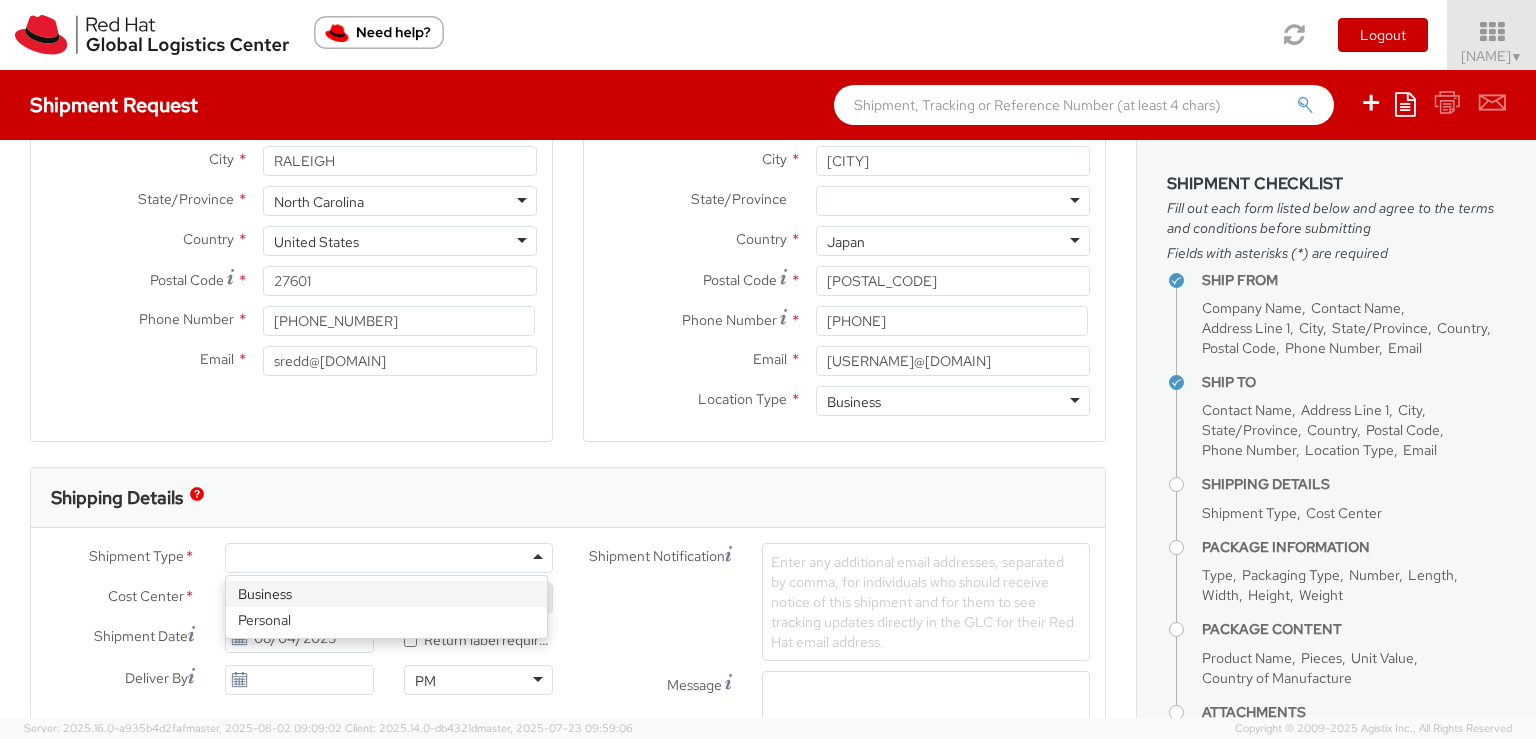 click 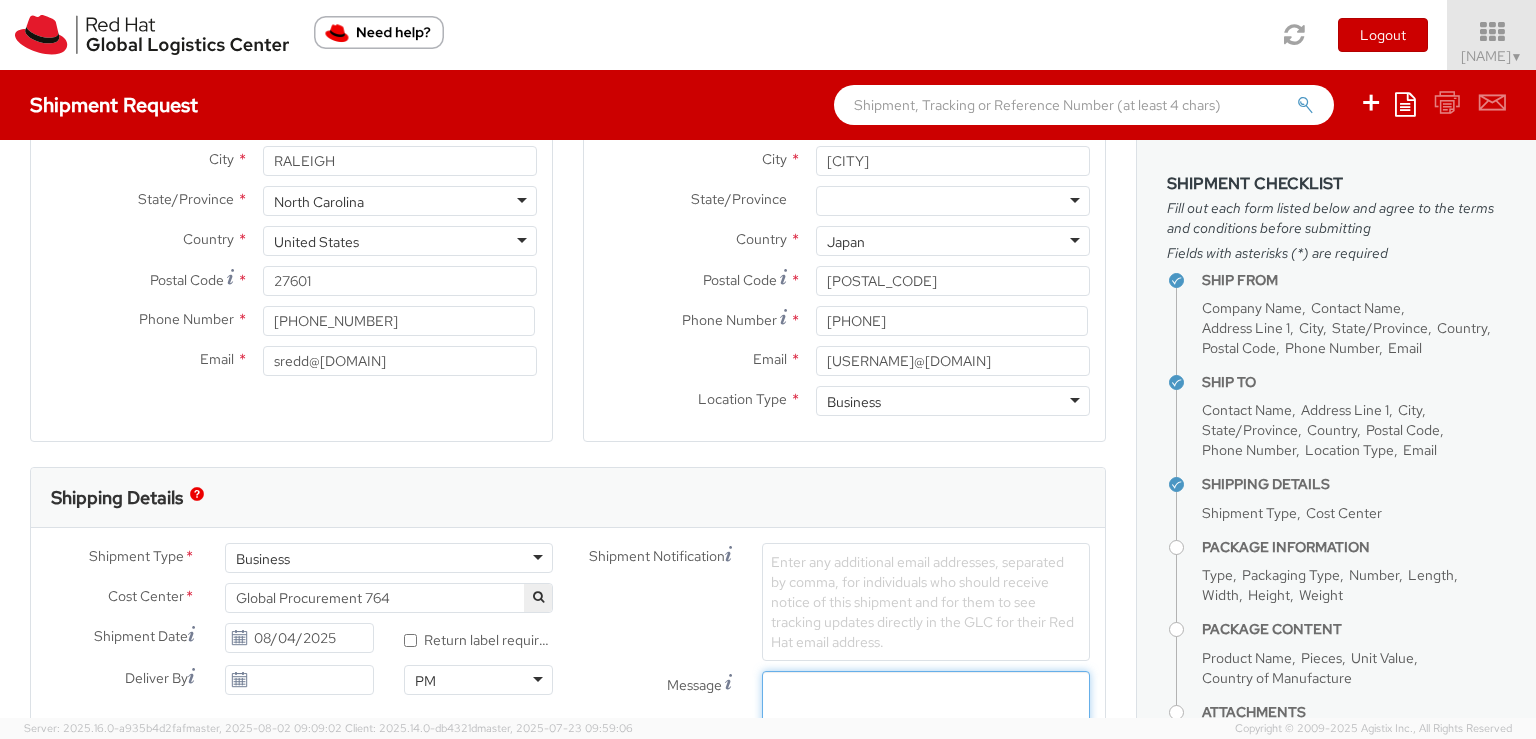 paste on "mtanpure@[DOMAIN]" 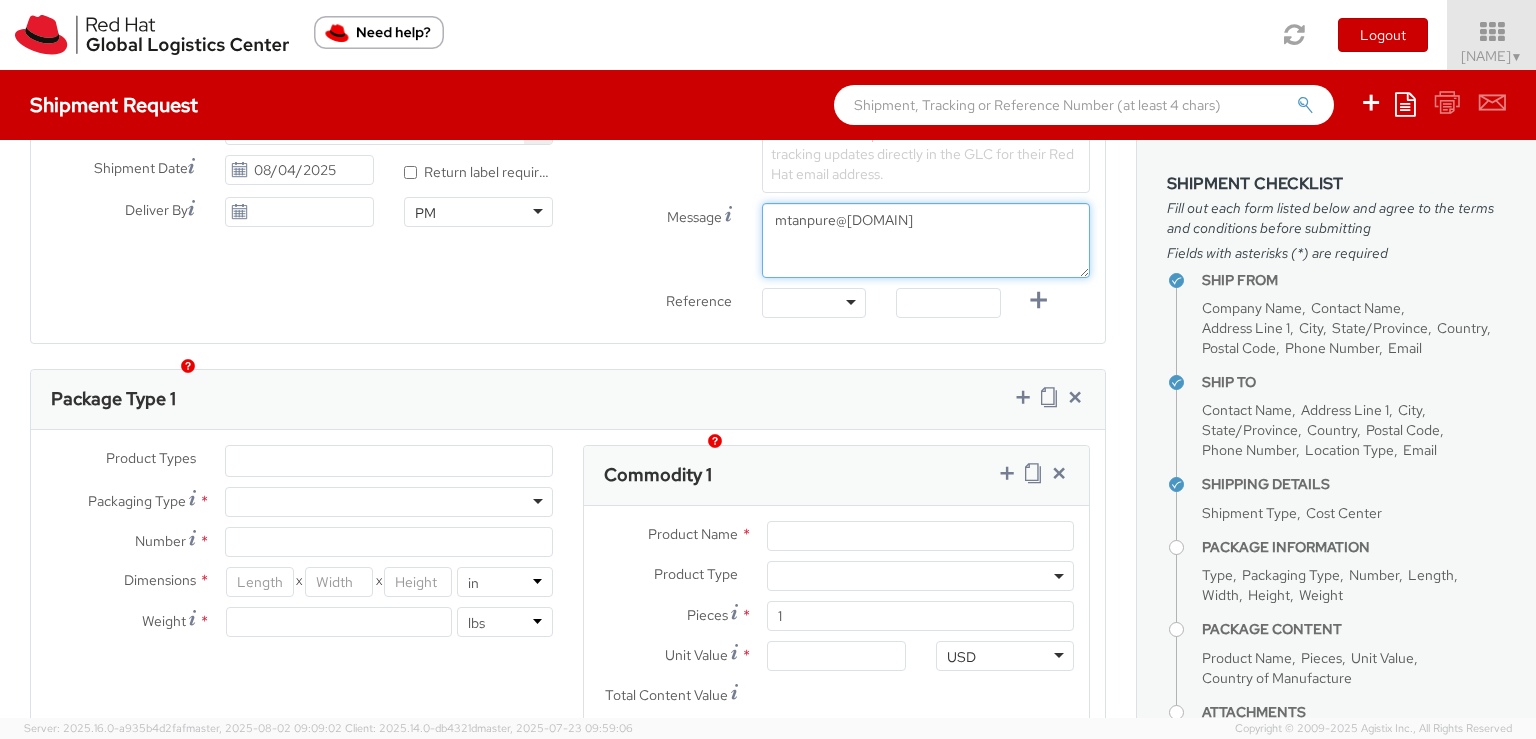 scroll, scrollTop: 800, scrollLeft: 0, axis: vertical 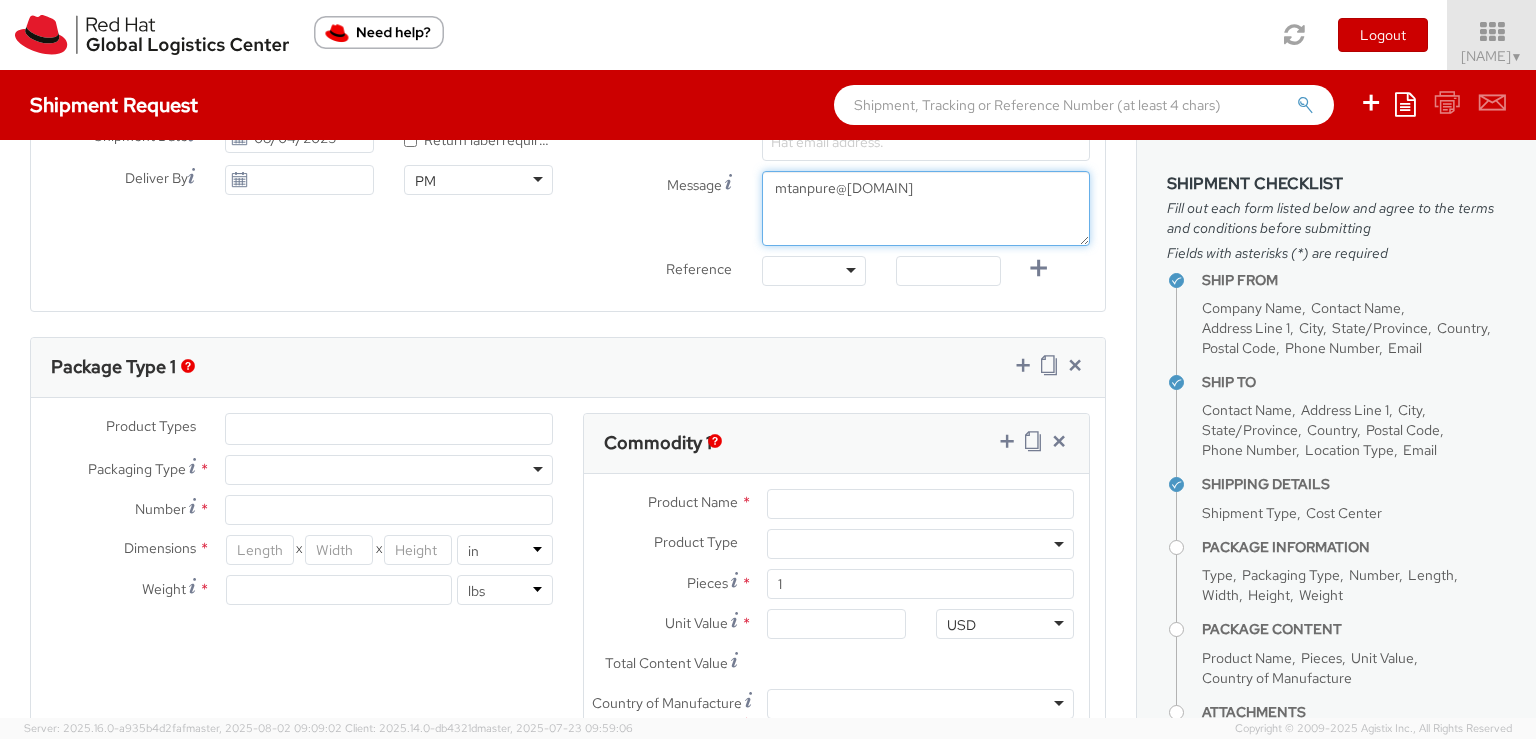 type on "mtanpure@[DOMAIN]" 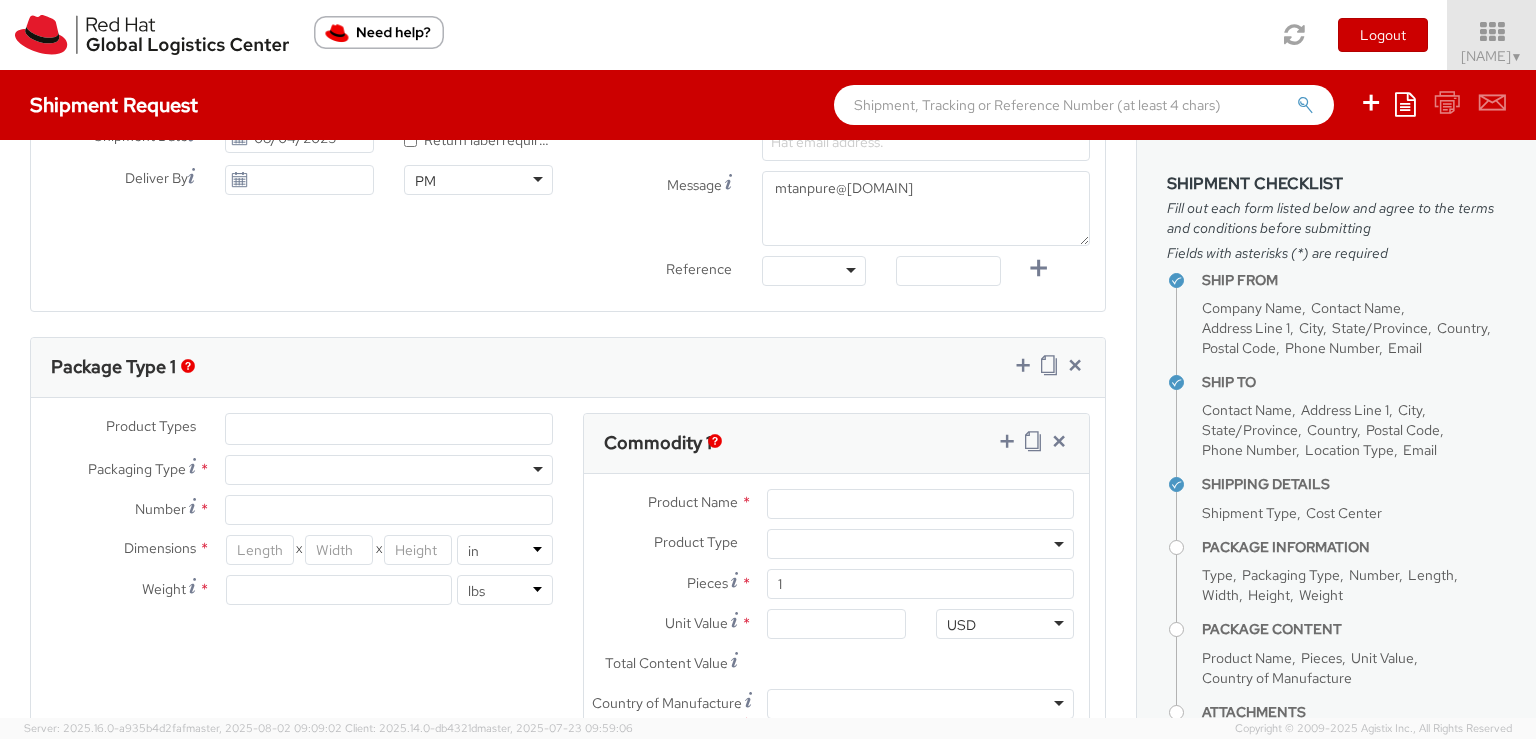 click at bounding box center [389, 429] 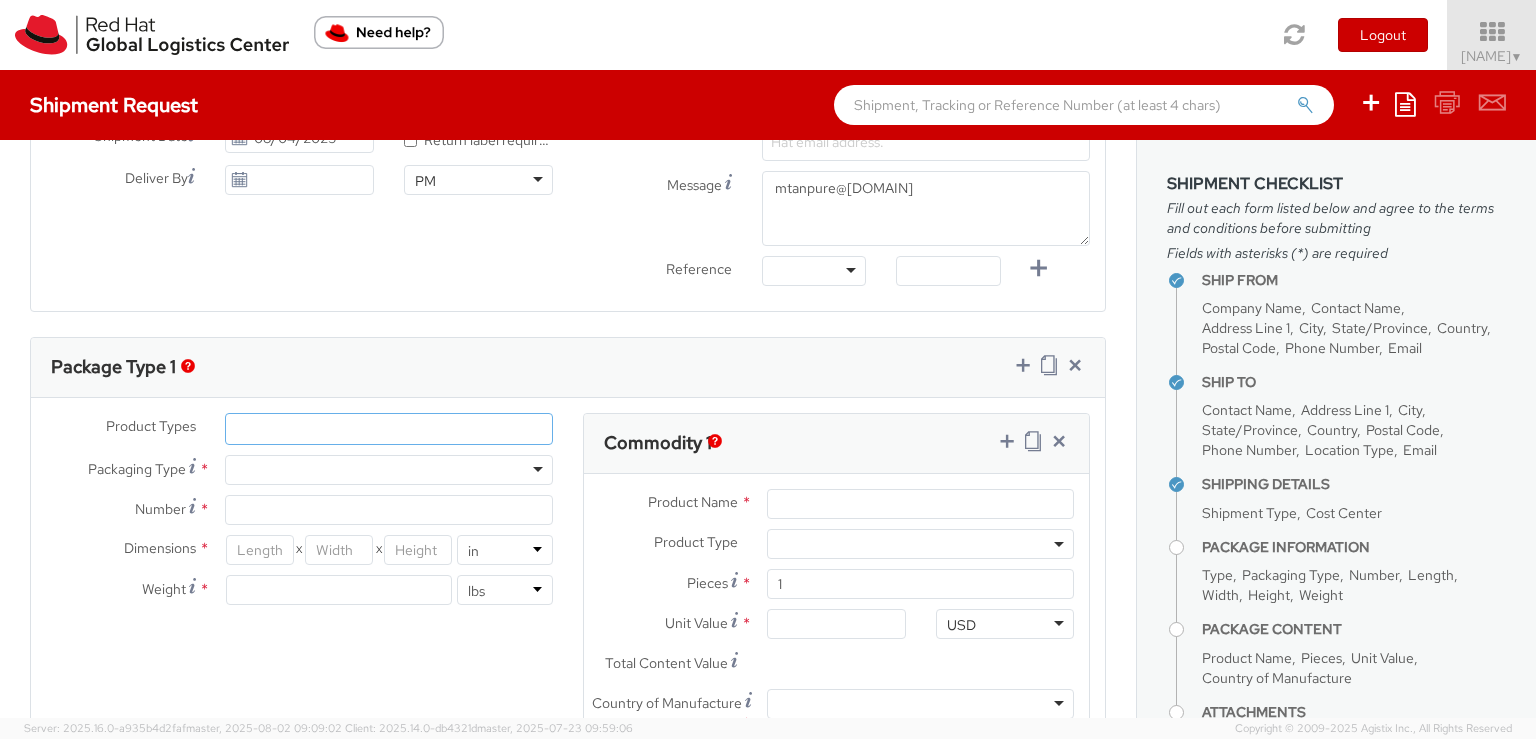 click at bounding box center (389, 429) 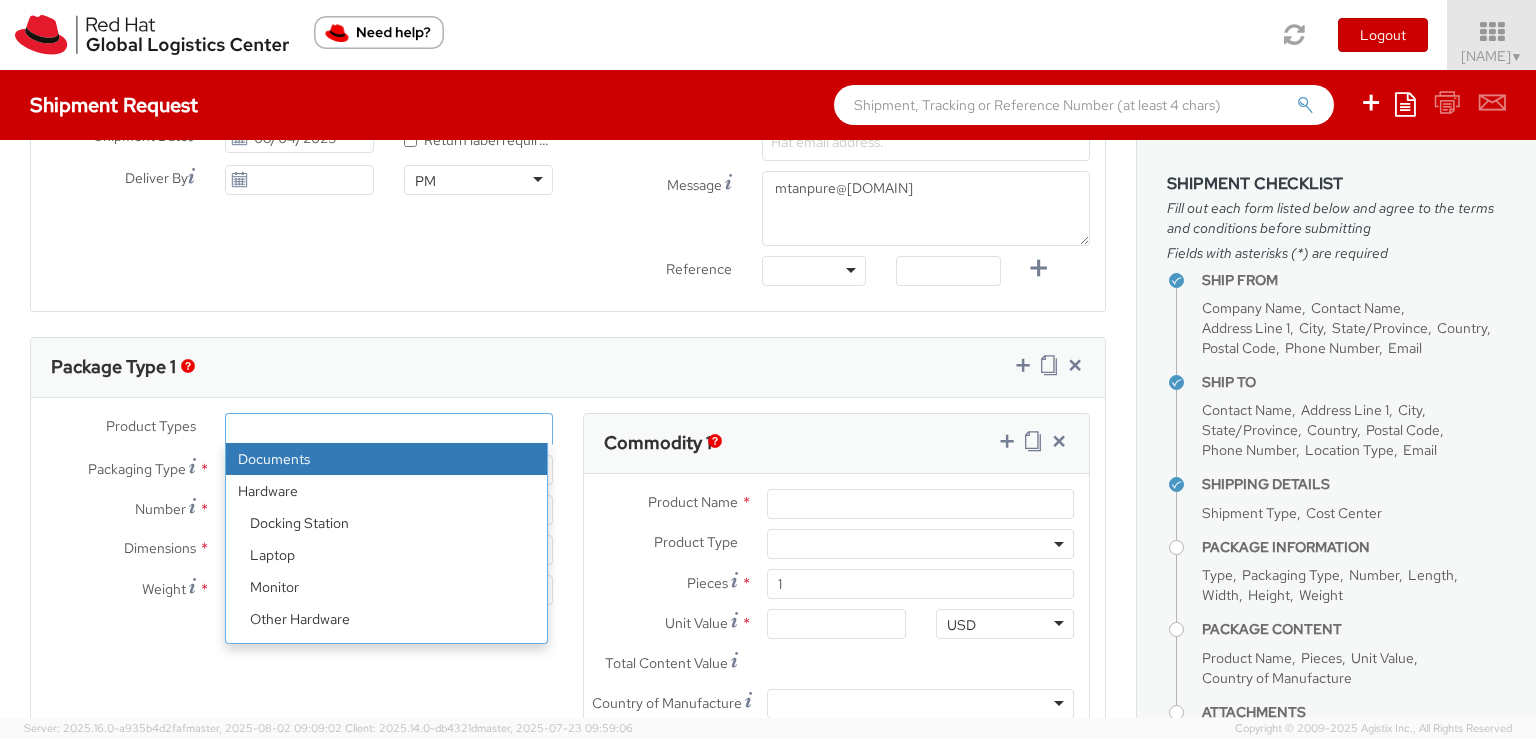 select on "DOCUMENT" 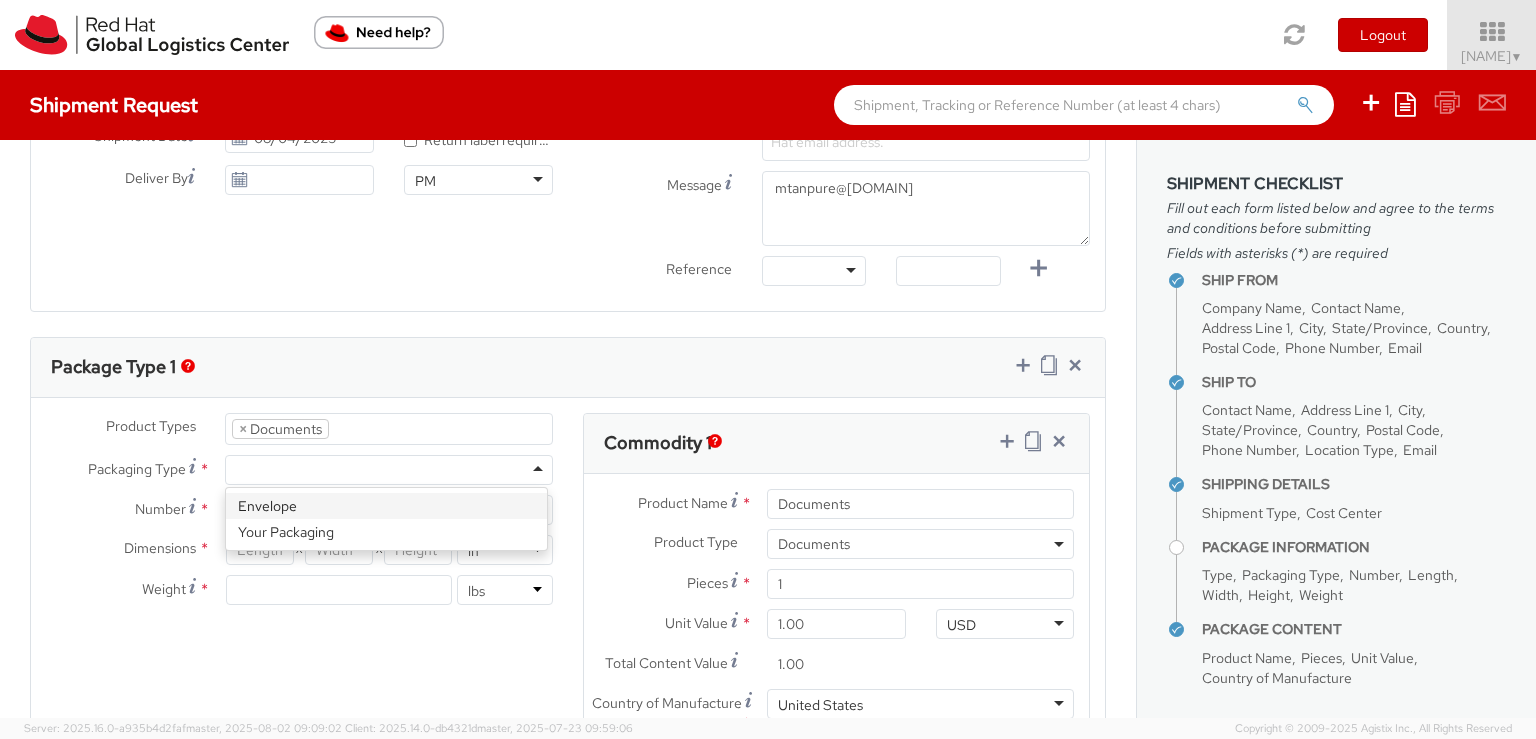 click at bounding box center [389, 470] 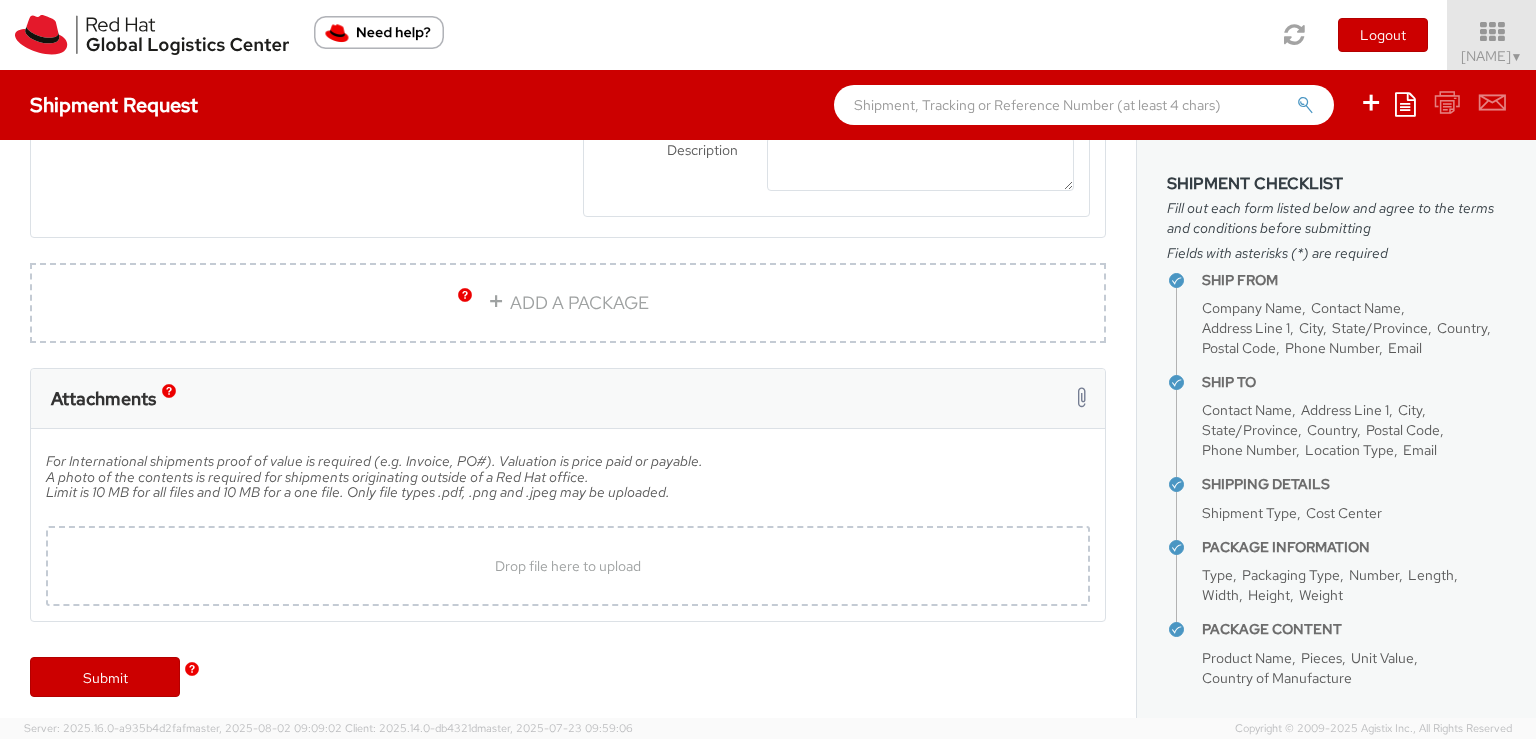 scroll, scrollTop: 1412, scrollLeft: 0, axis: vertical 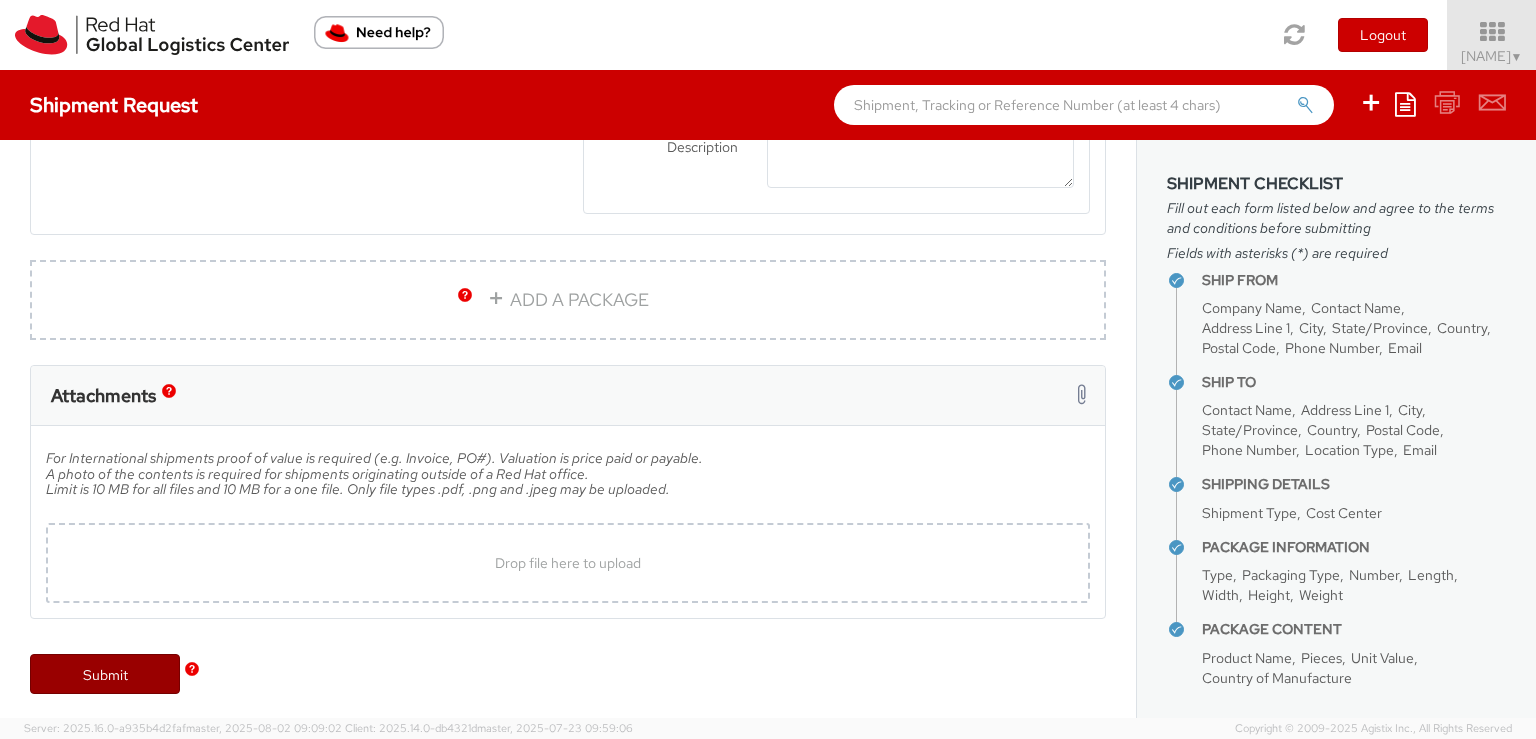 click on "Submit" at bounding box center [105, 674] 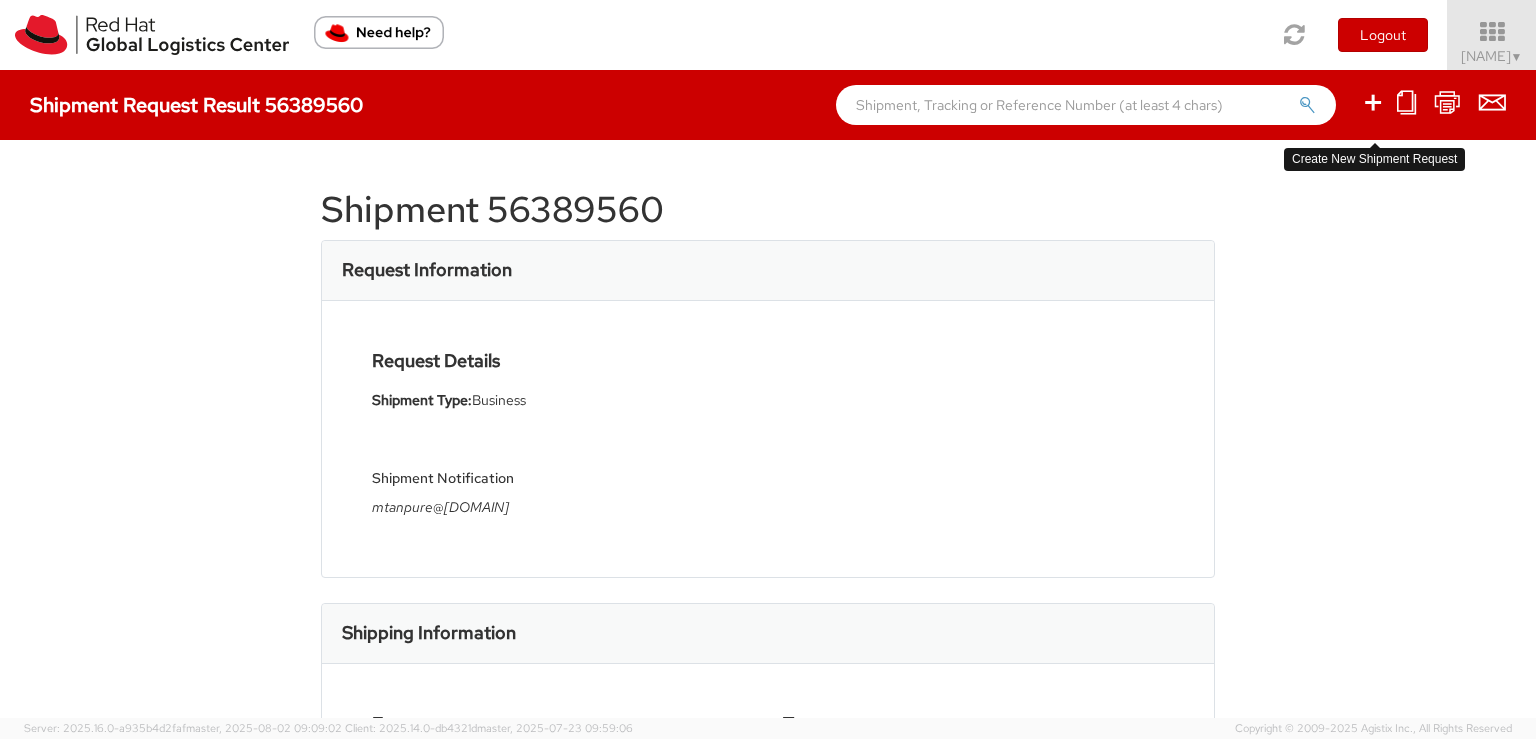click at bounding box center [1373, 102] 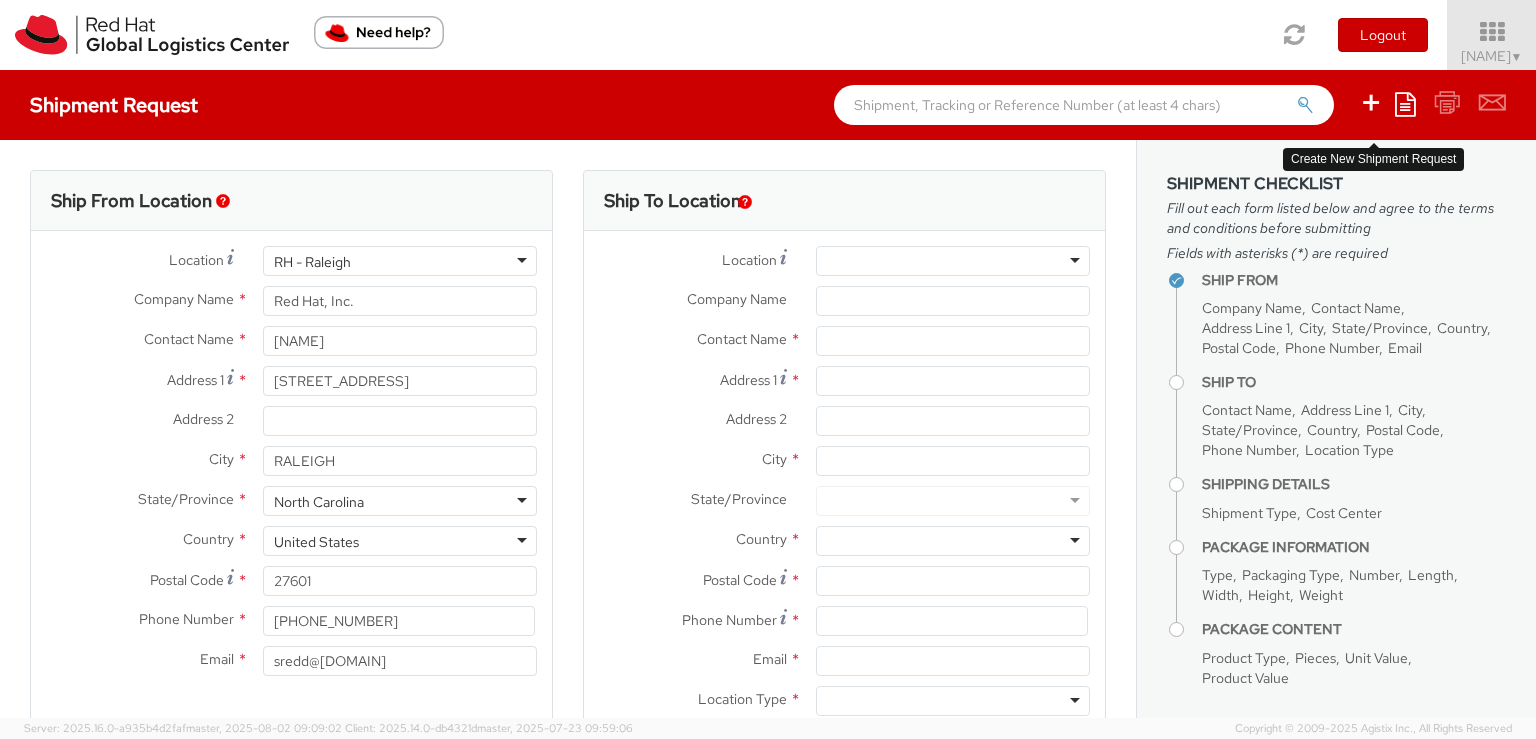 select on "764" 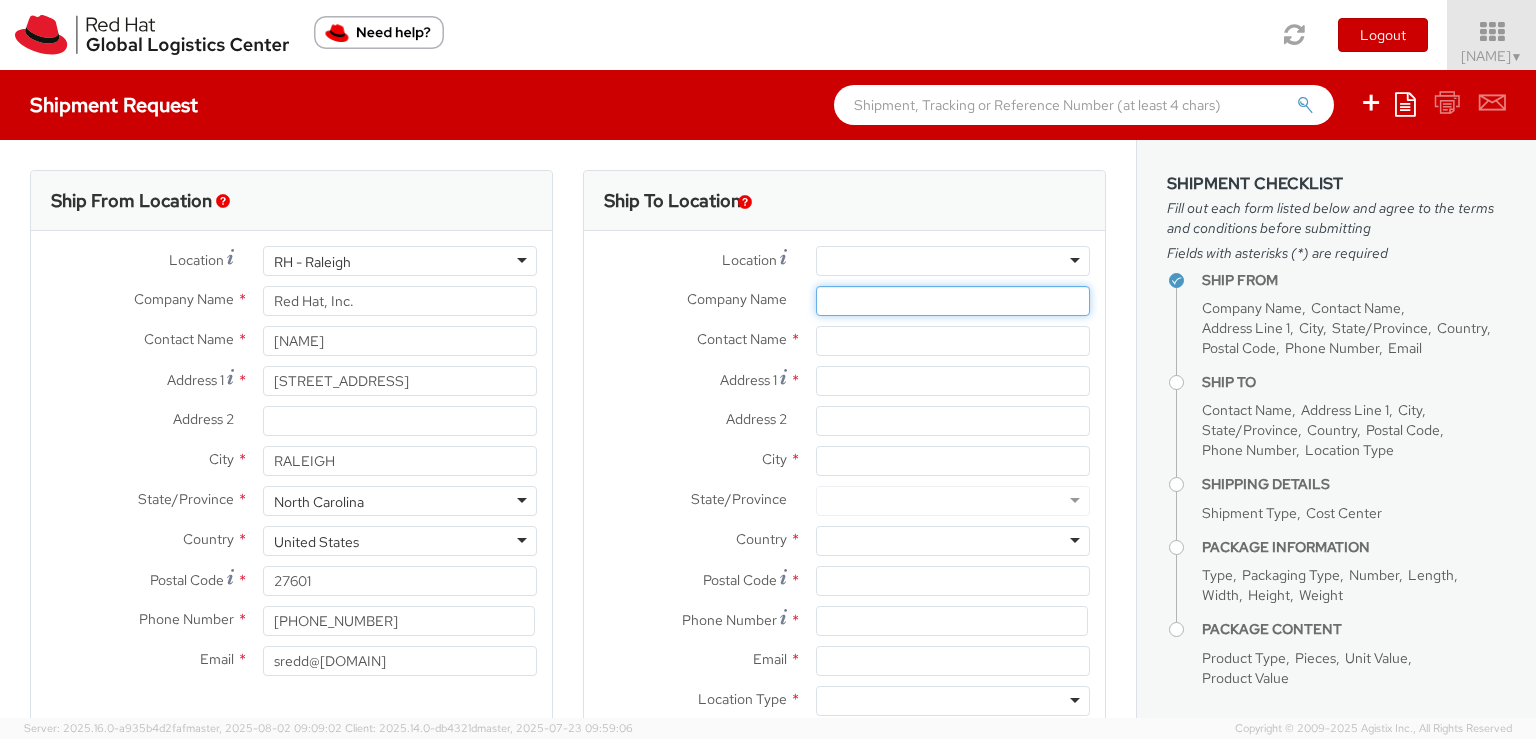 click on "Company Name        *" at bounding box center (953, 301) 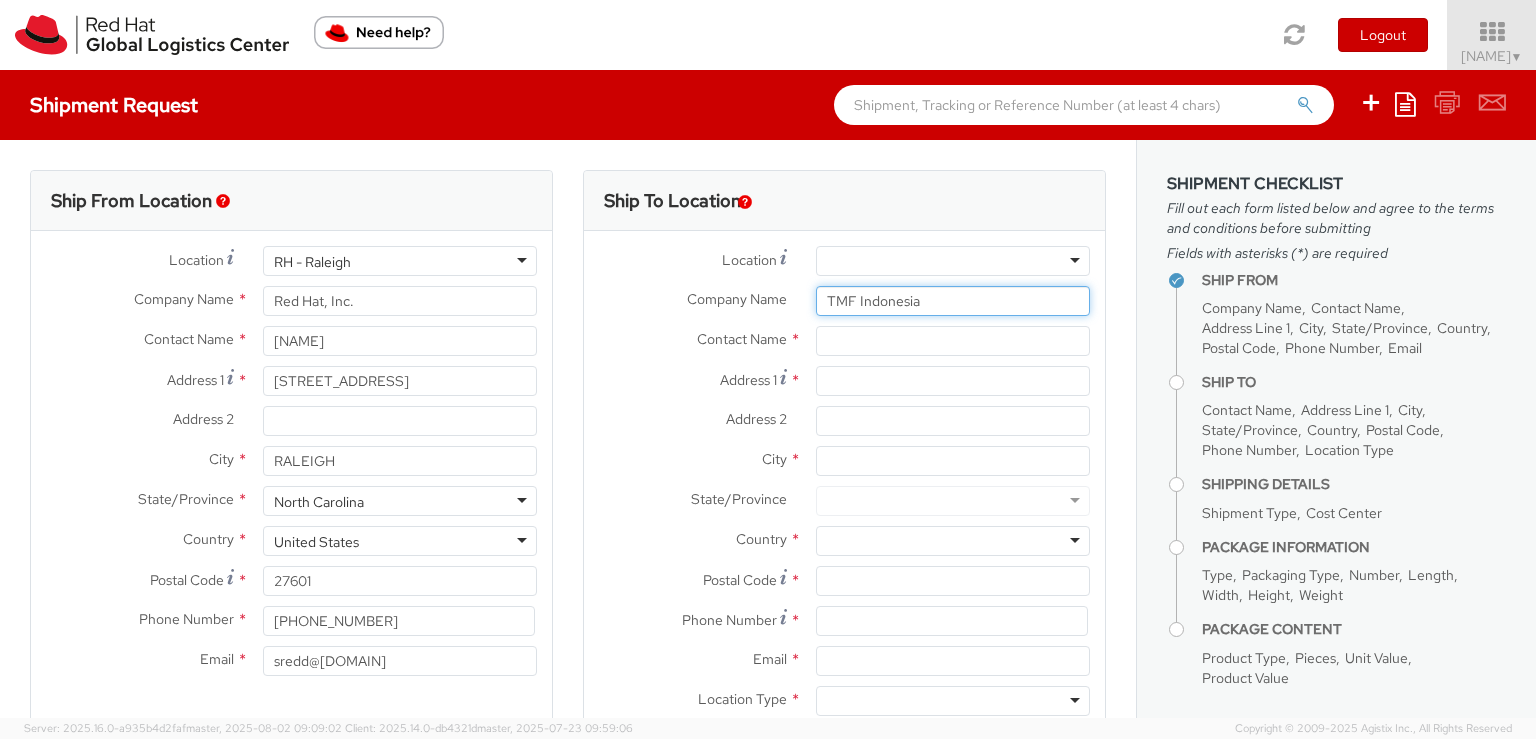 type on "TMF Indonesia" 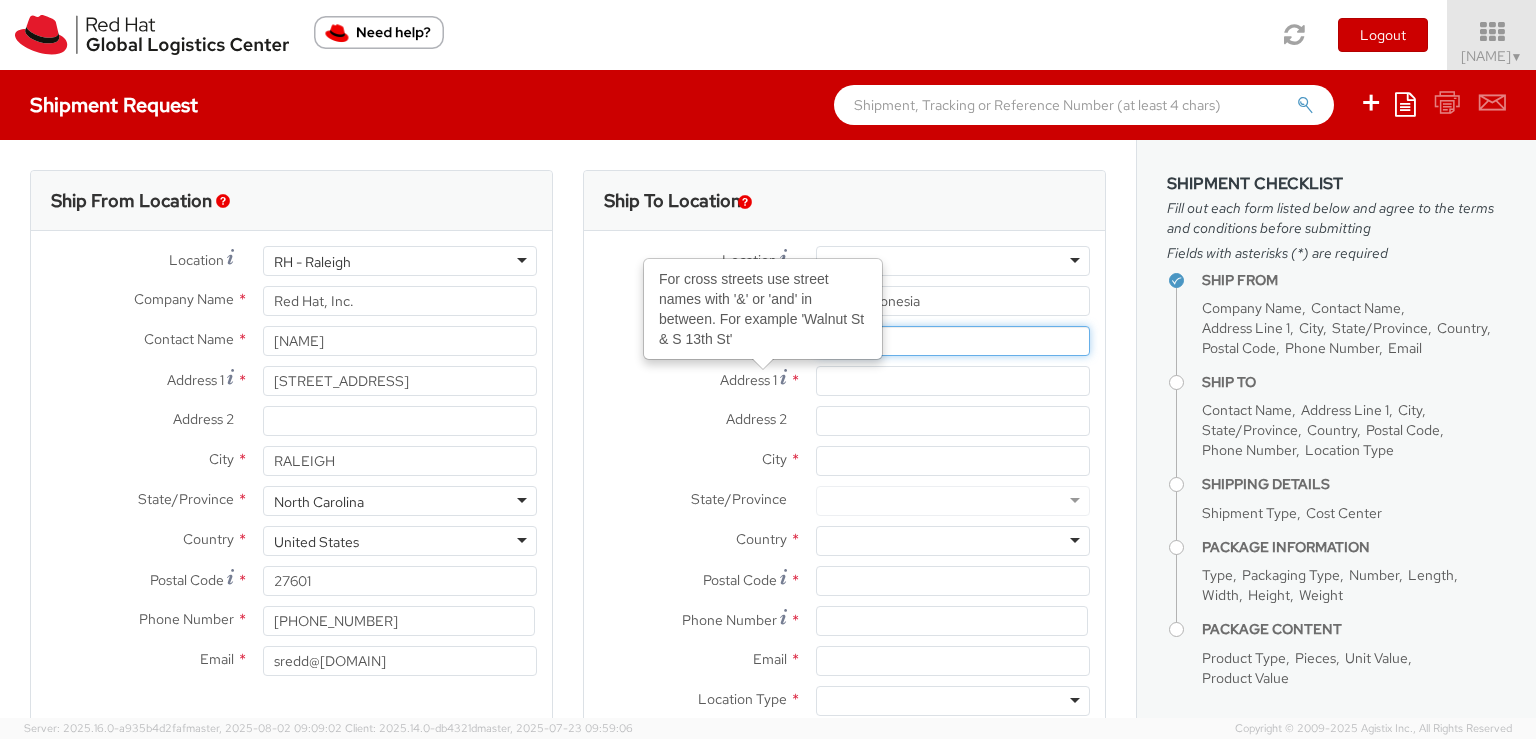 type on "[NAME]" 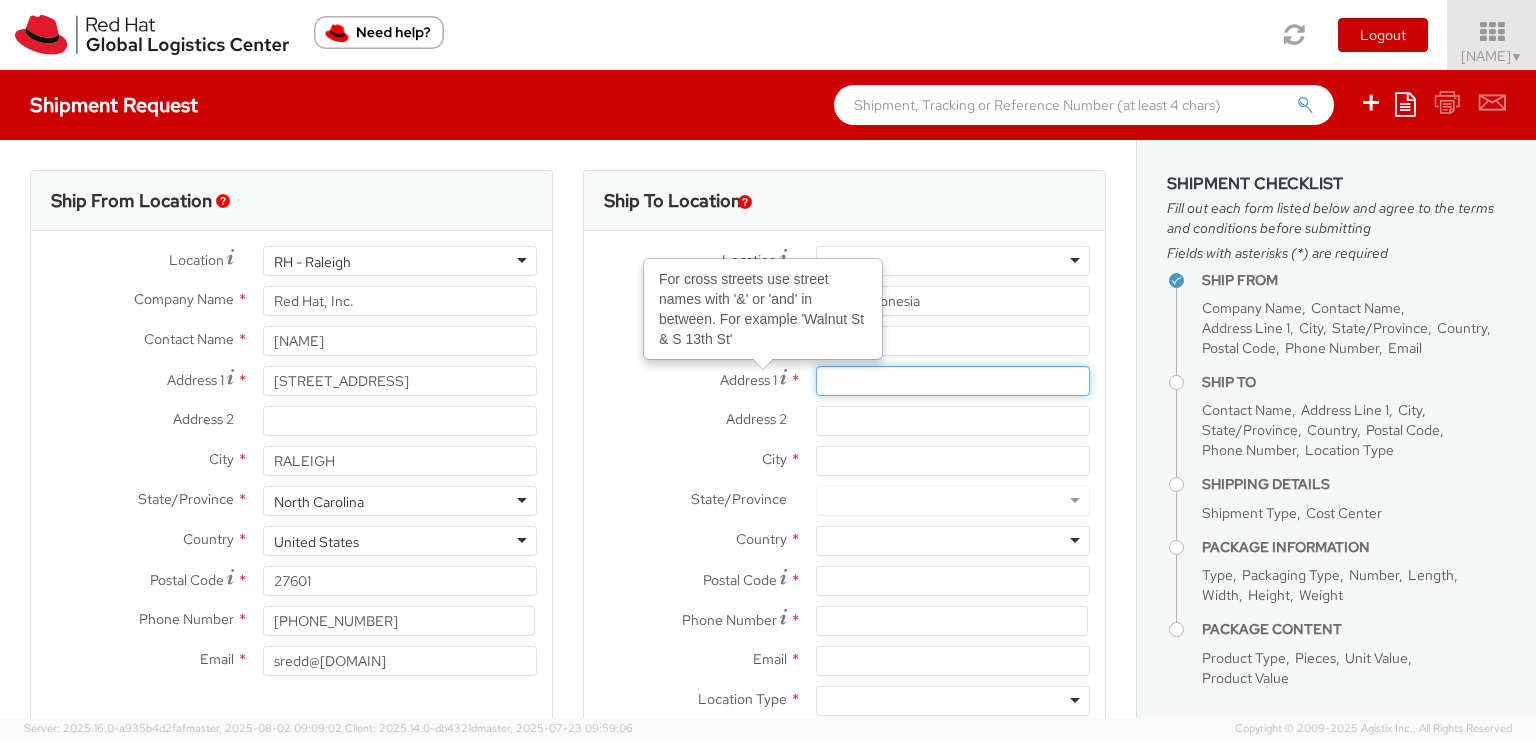 click on "Address 1
For cross streets use street names with '&' or 'and' in between. For example 'Walnut St & S 13th St'
*" at bounding box center (953, 381) 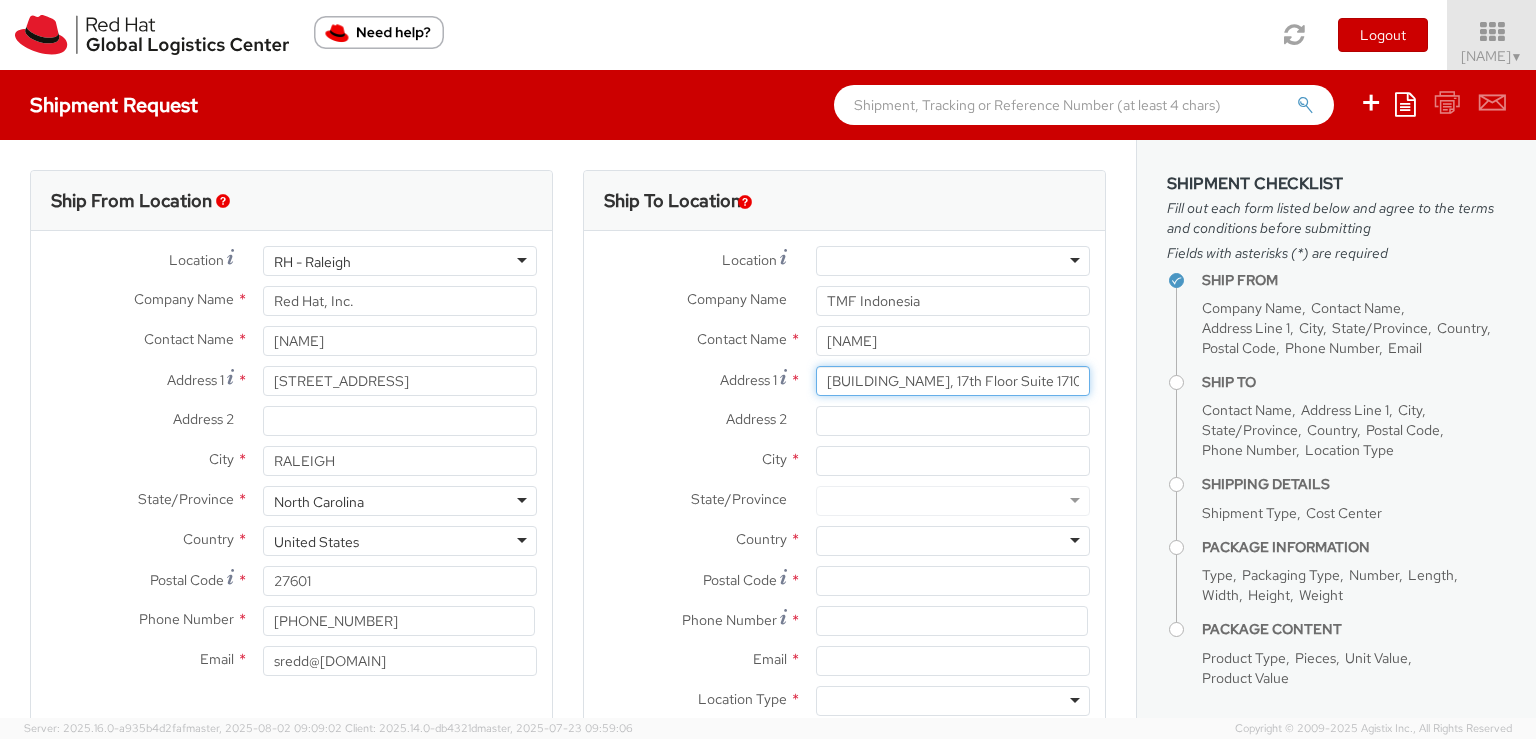 type on "[BUILDING_NAME], 17th Floor Suite 1710" 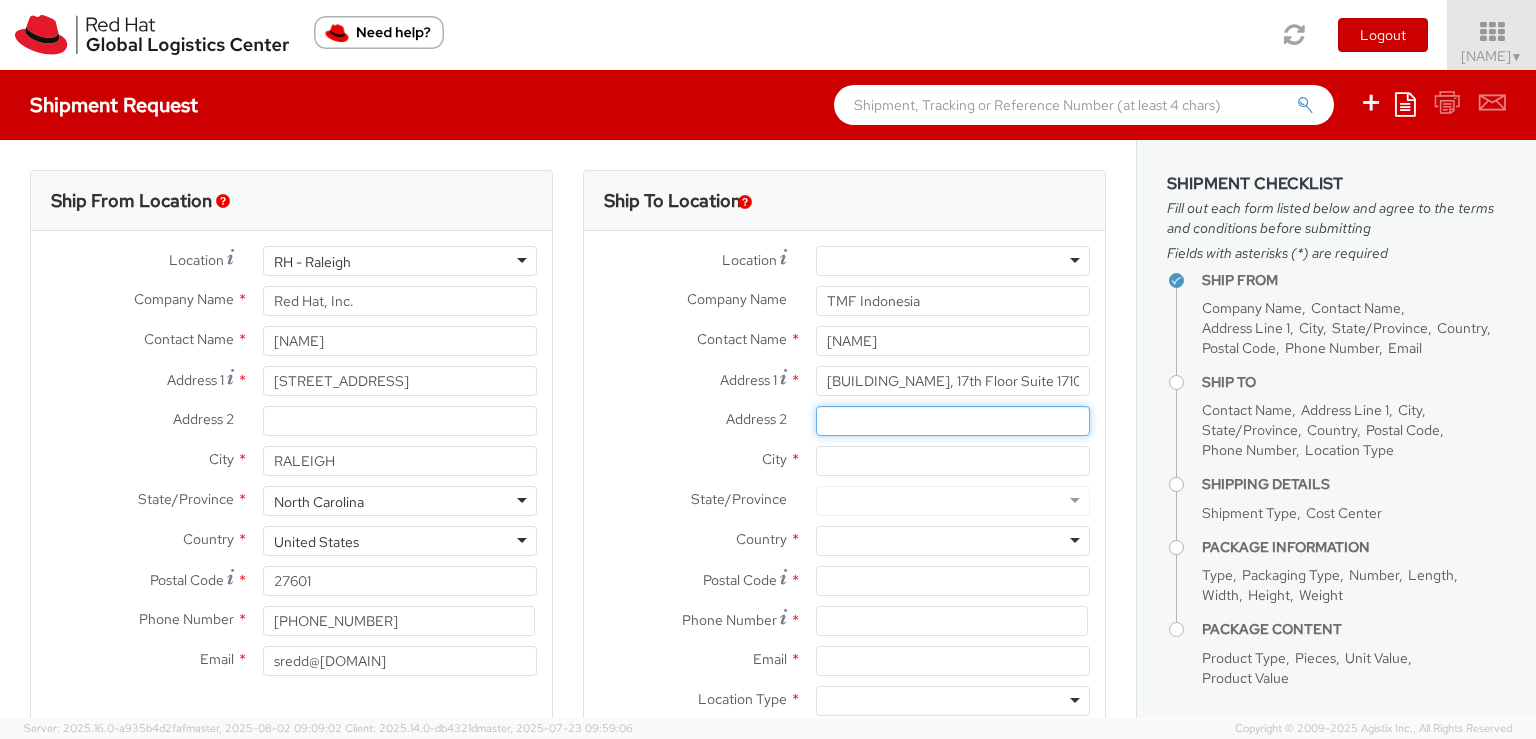 click on "Address 2        *" at bounding box center [953, 421] 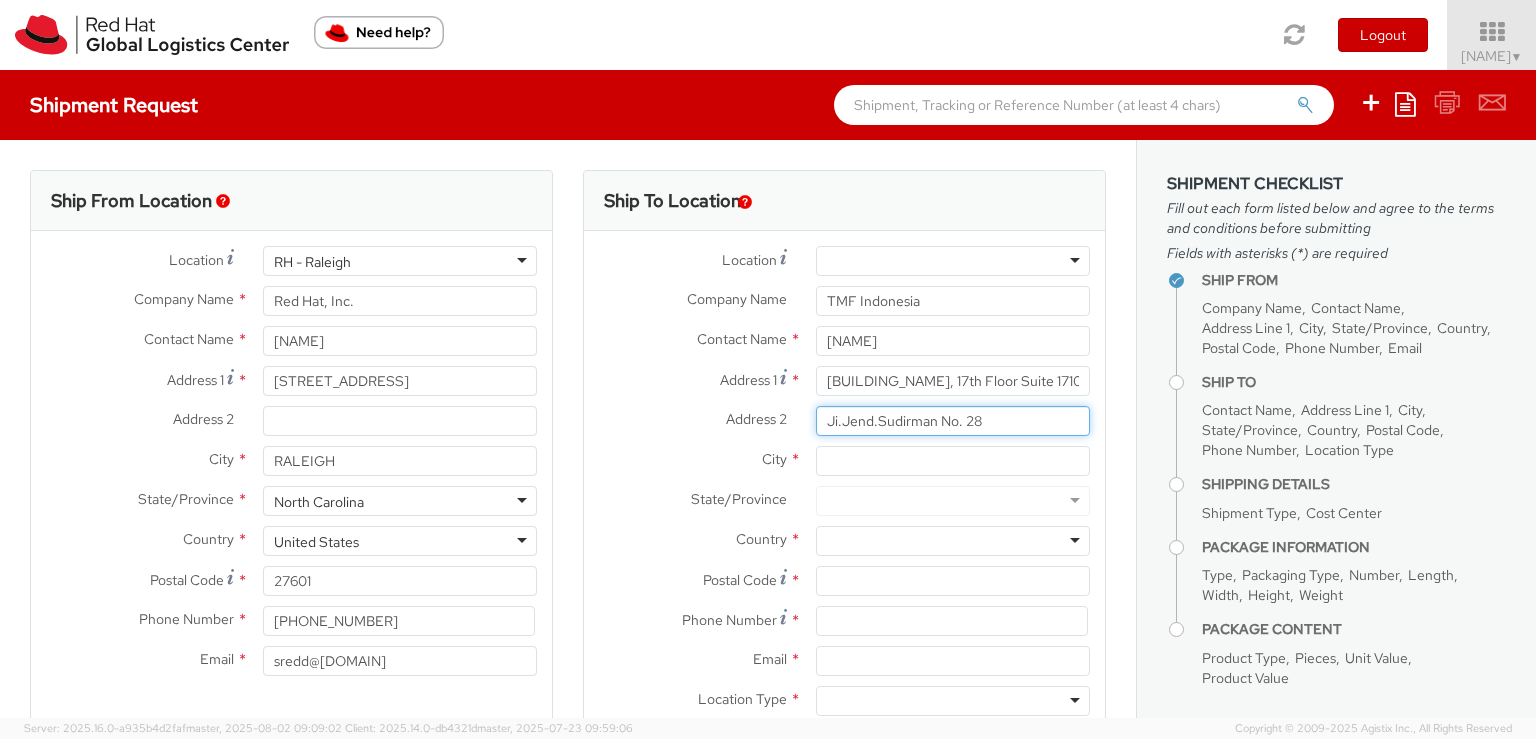 type on "Ji.Jend.Sudirman No. 28" 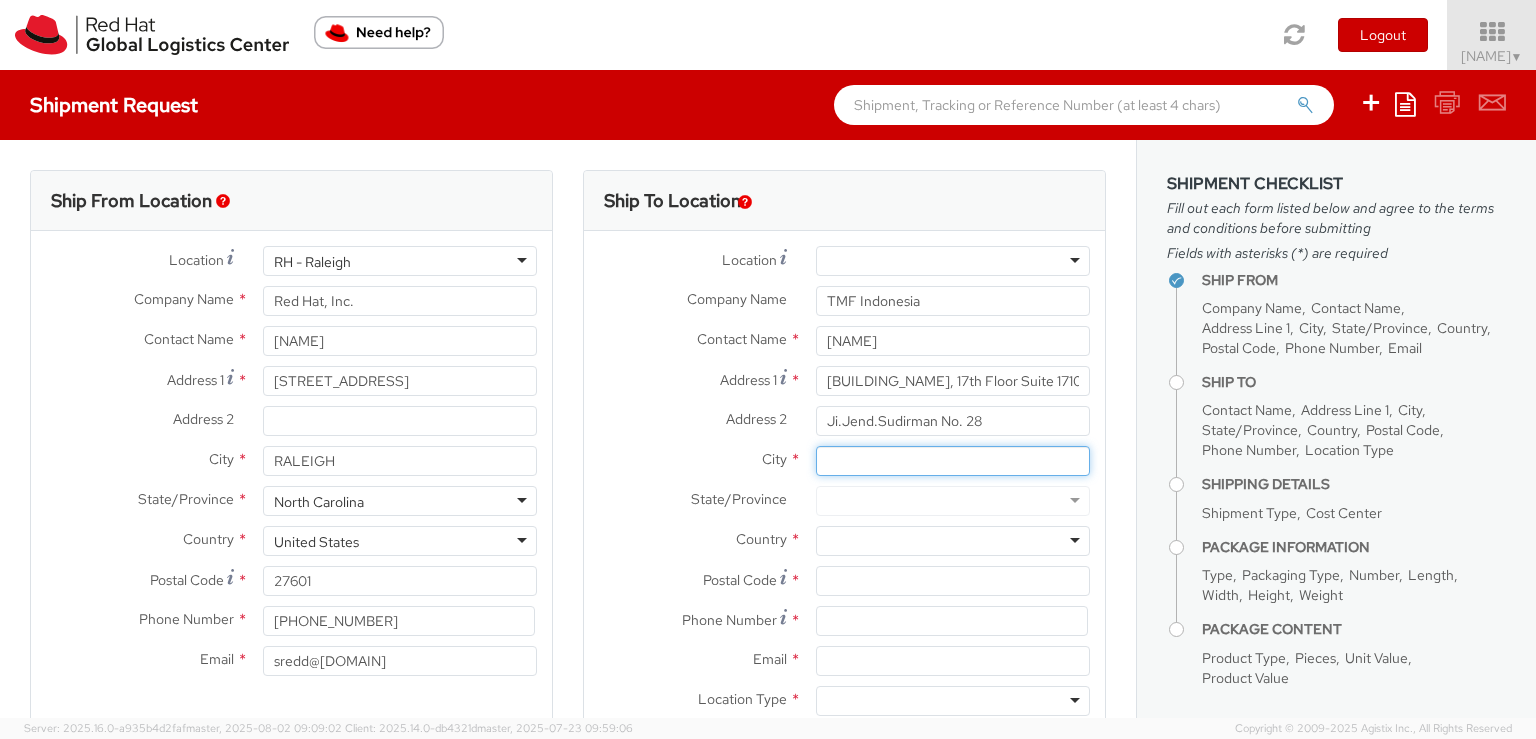 click on "City        *" at bounding box center [953, 461] 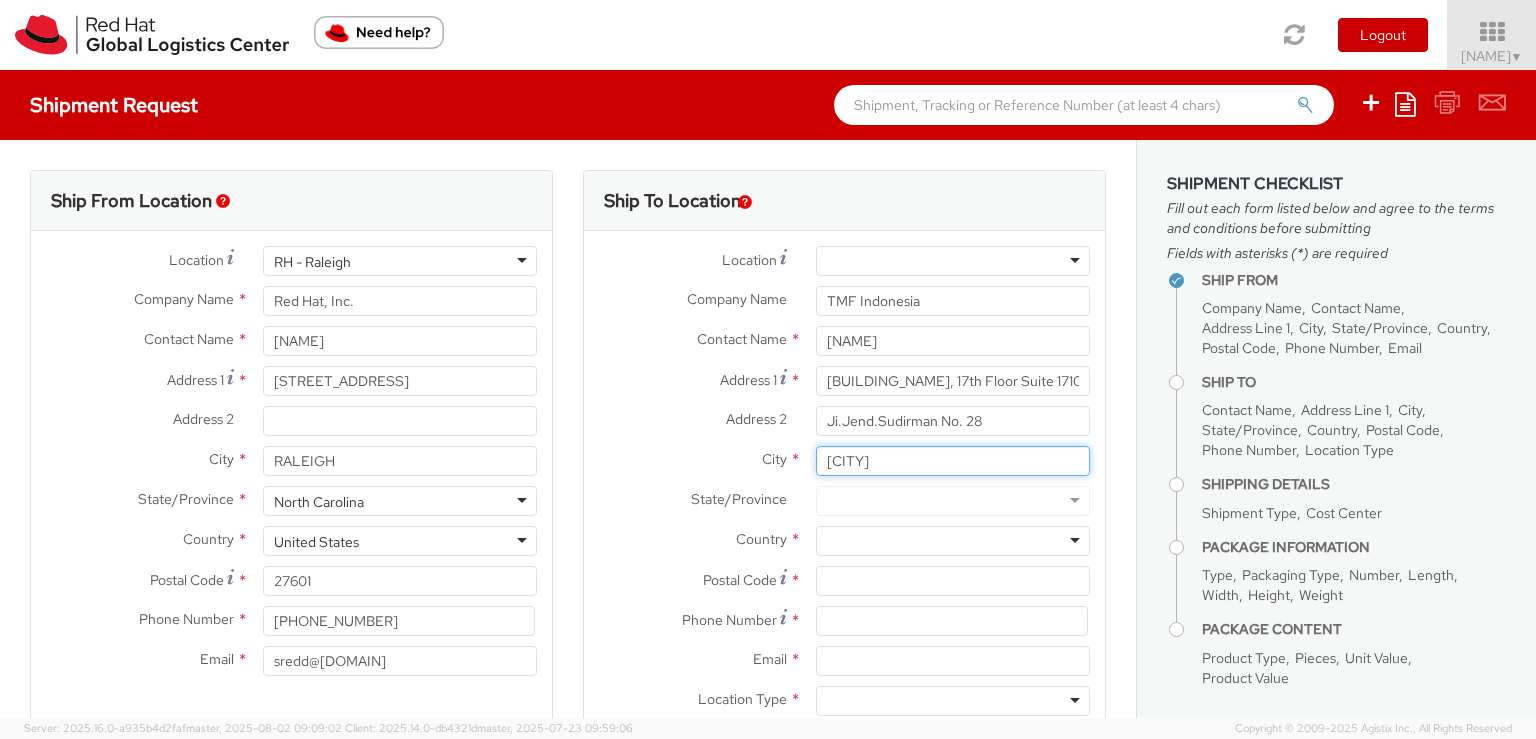type on "[CITY]" 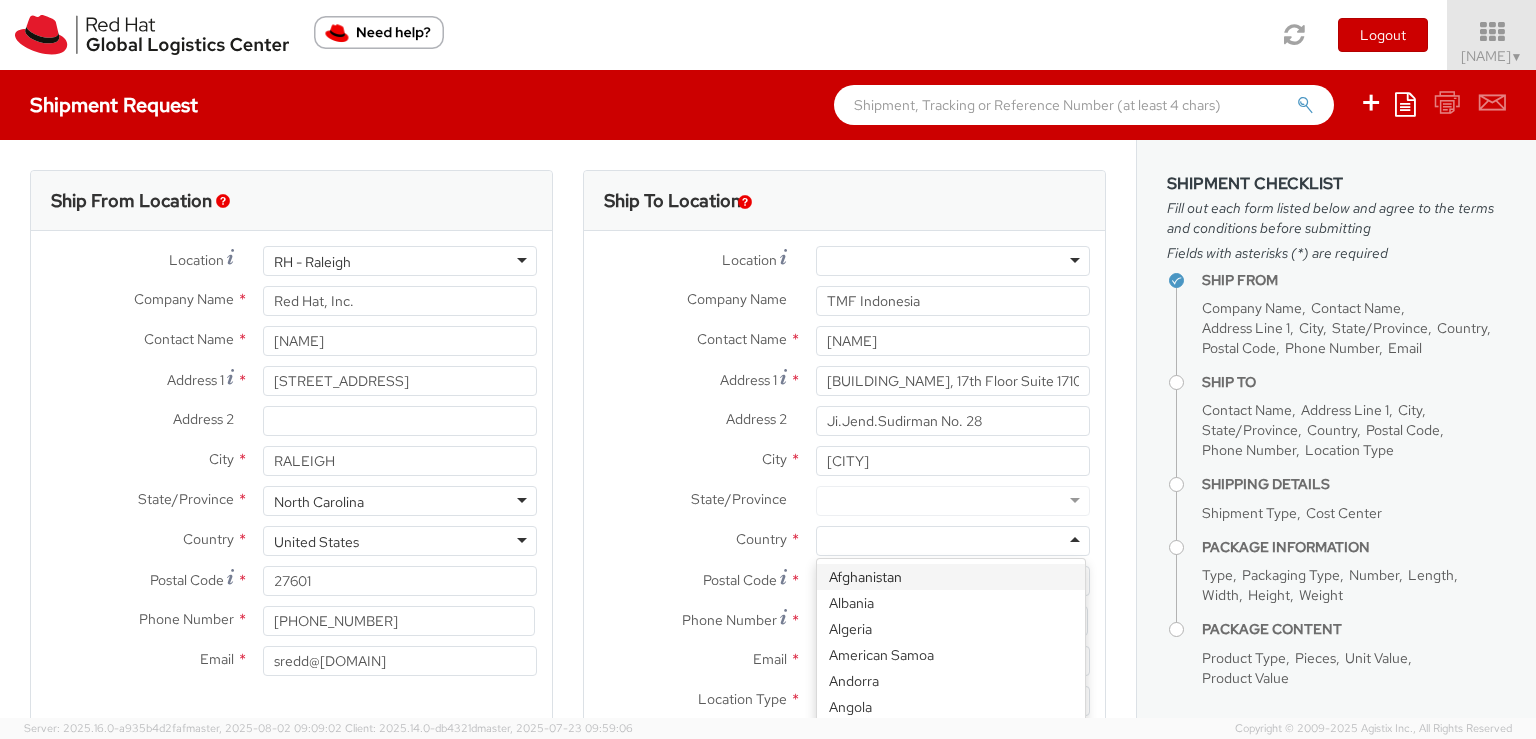 click at bounding box center [953, 541] 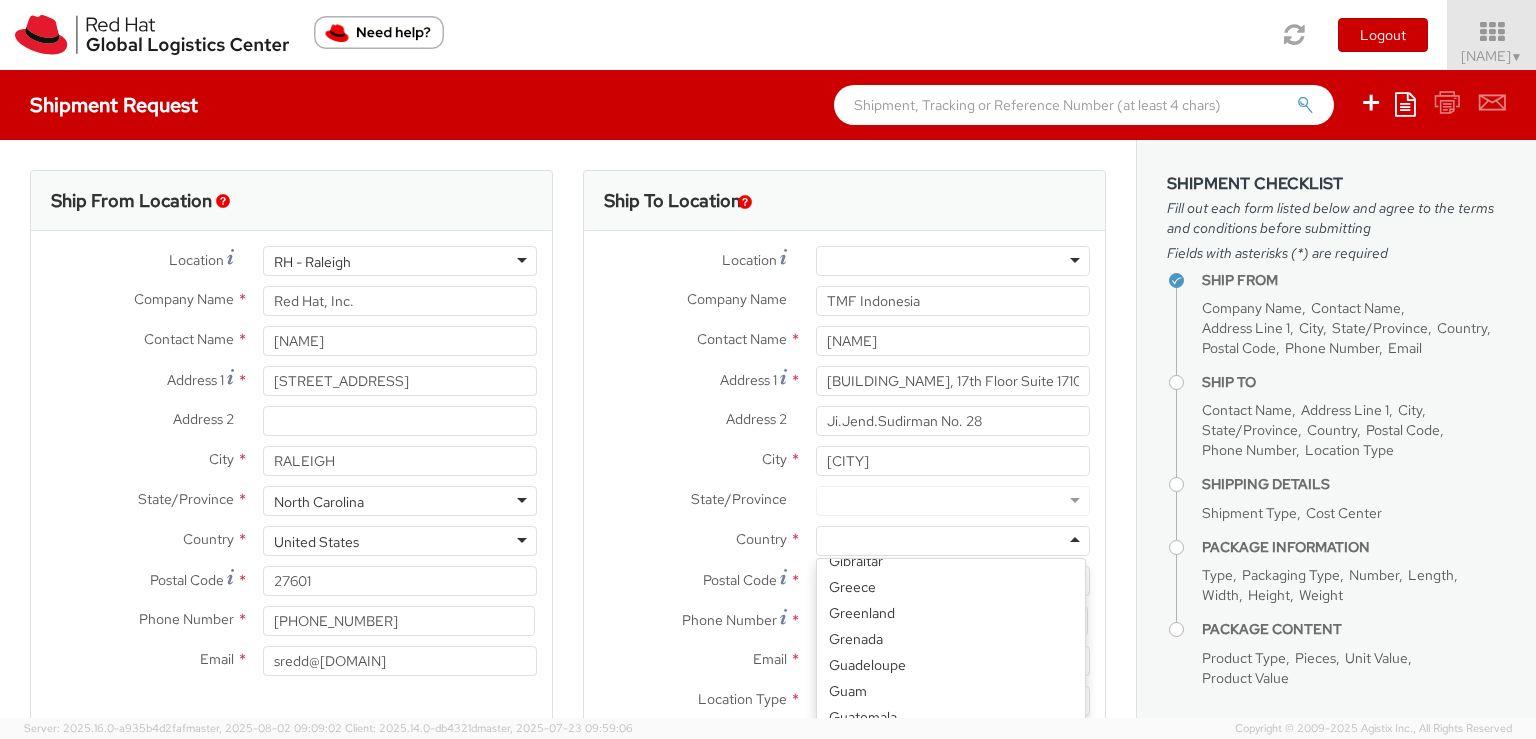 scroll, scrollTop: 2200, scrollLeft: 0, axis: vertical 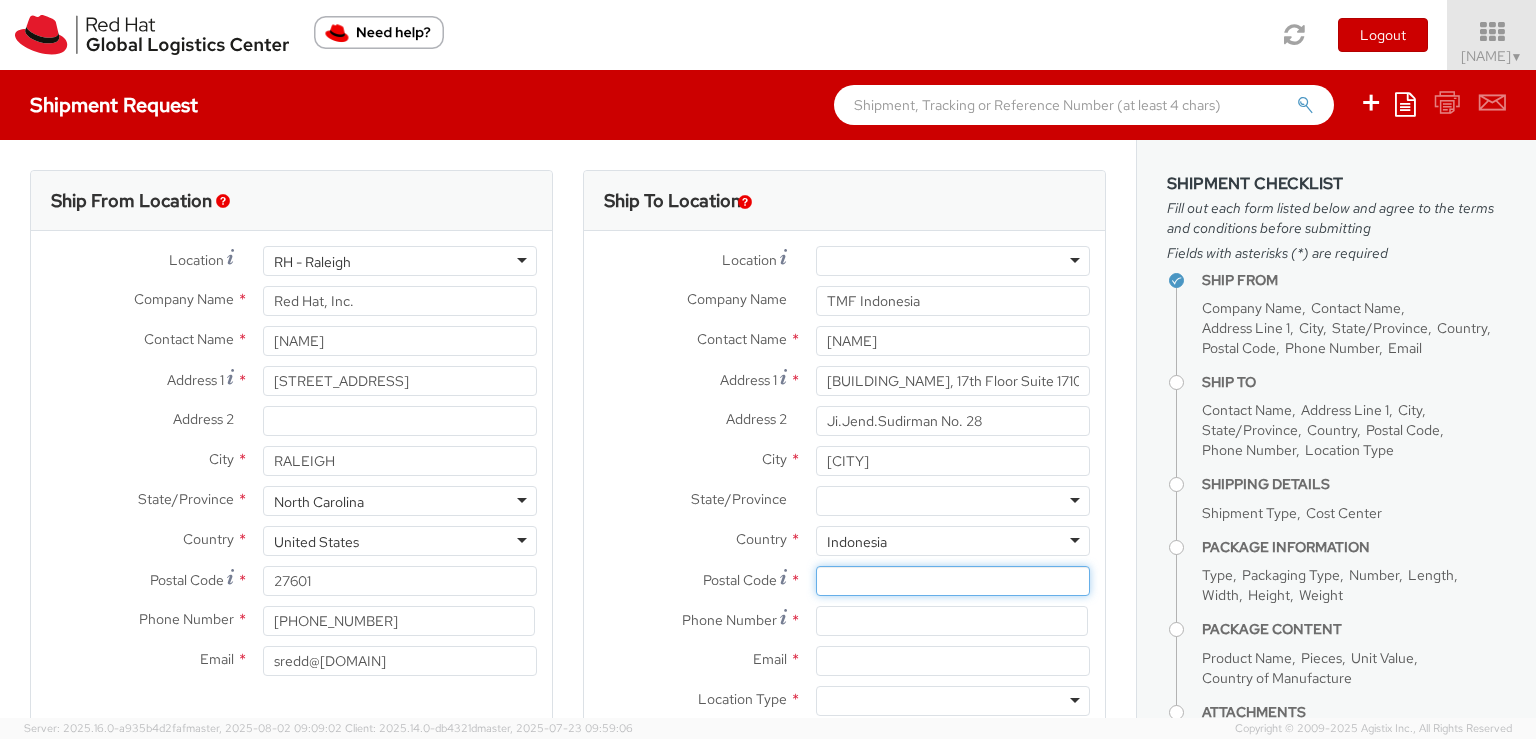 click on "Postal Code        *" at bounding box center [953, 581] 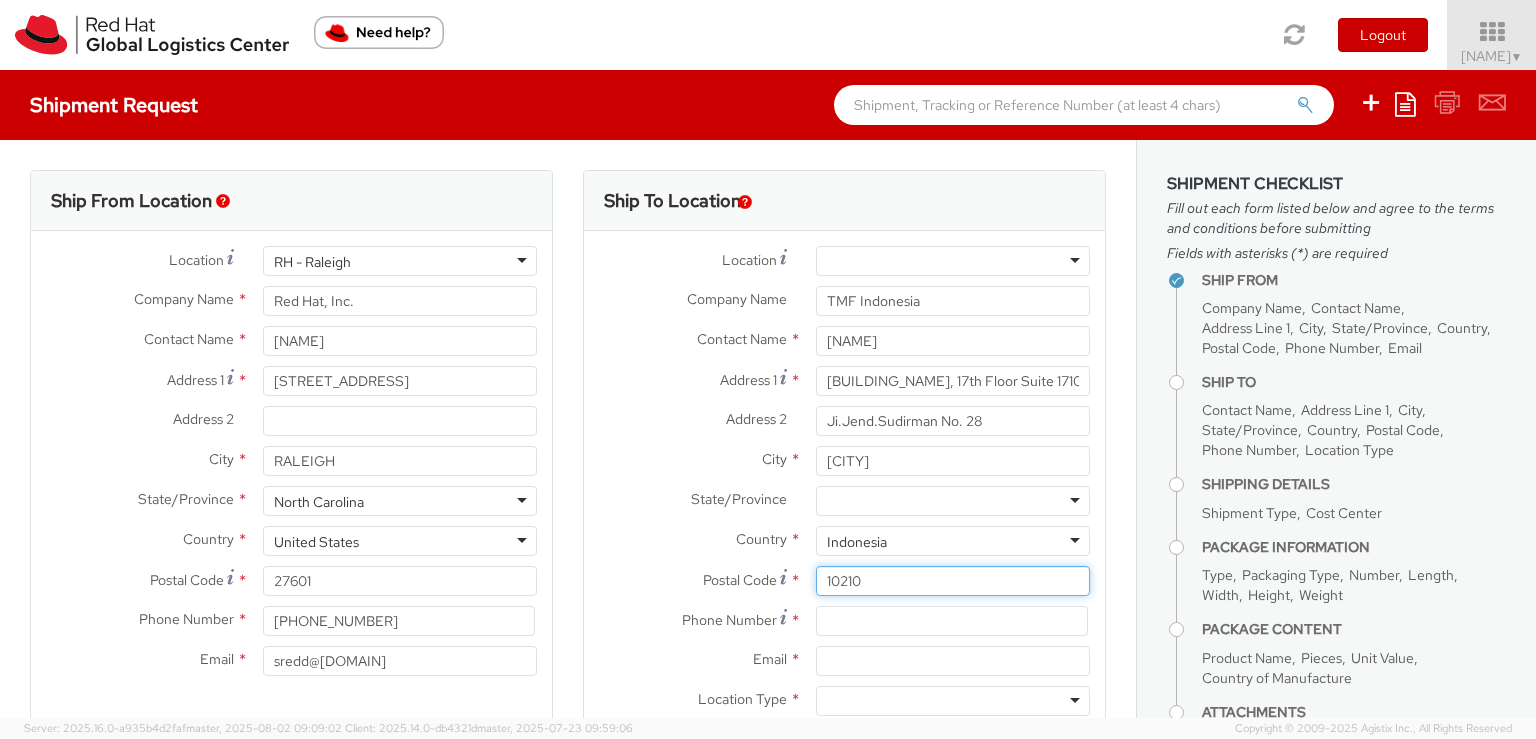 type on "10210" 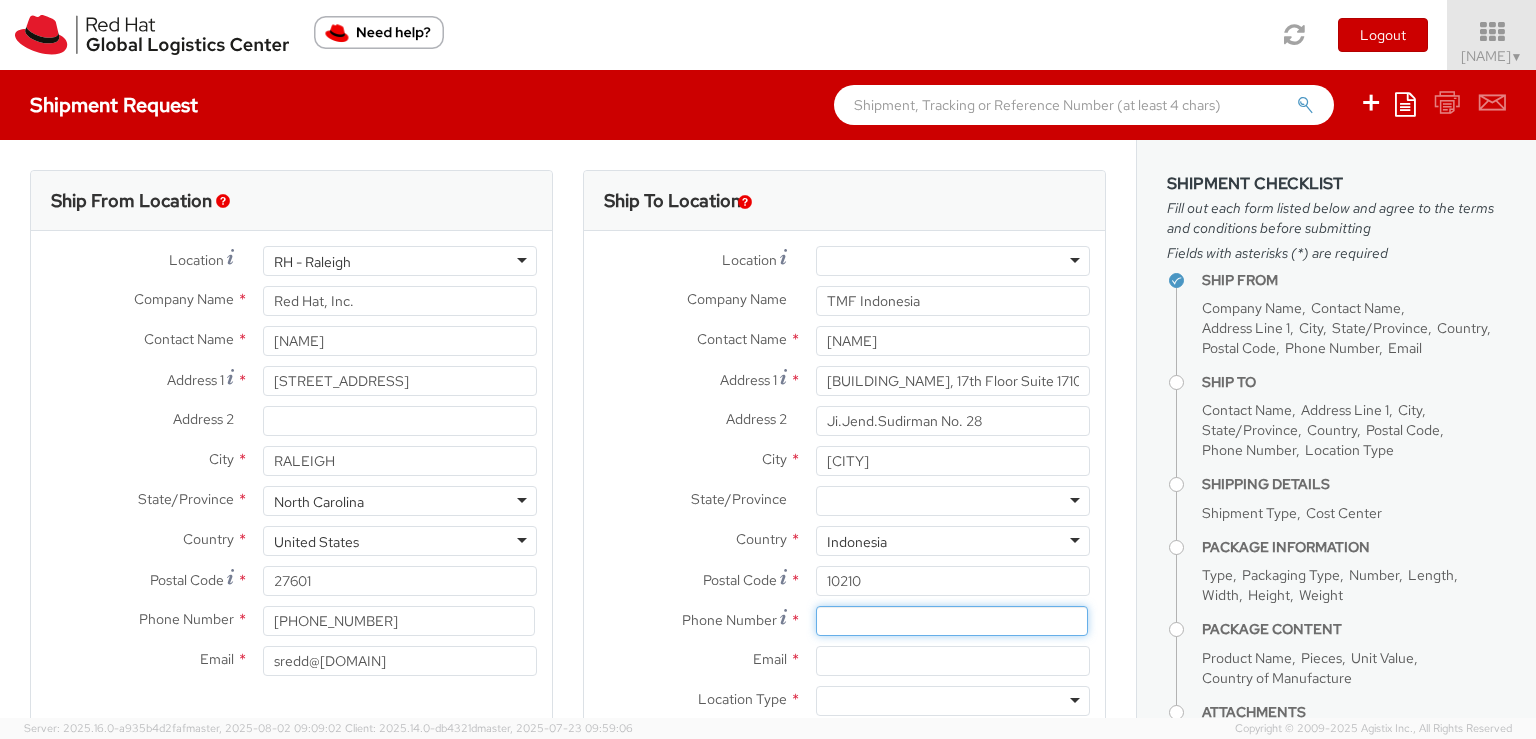 click at bounding box center (952, 621) 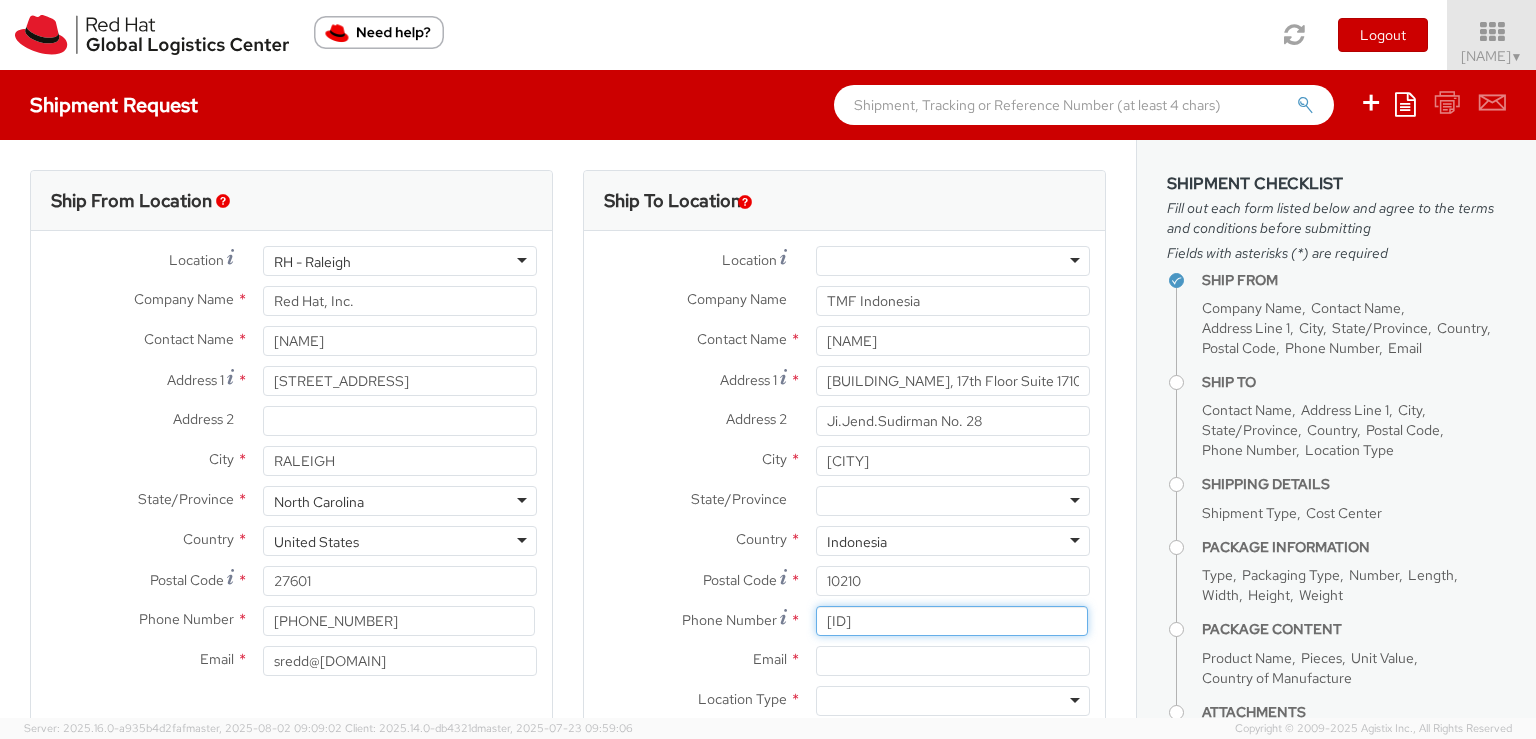 type on "[ID]" 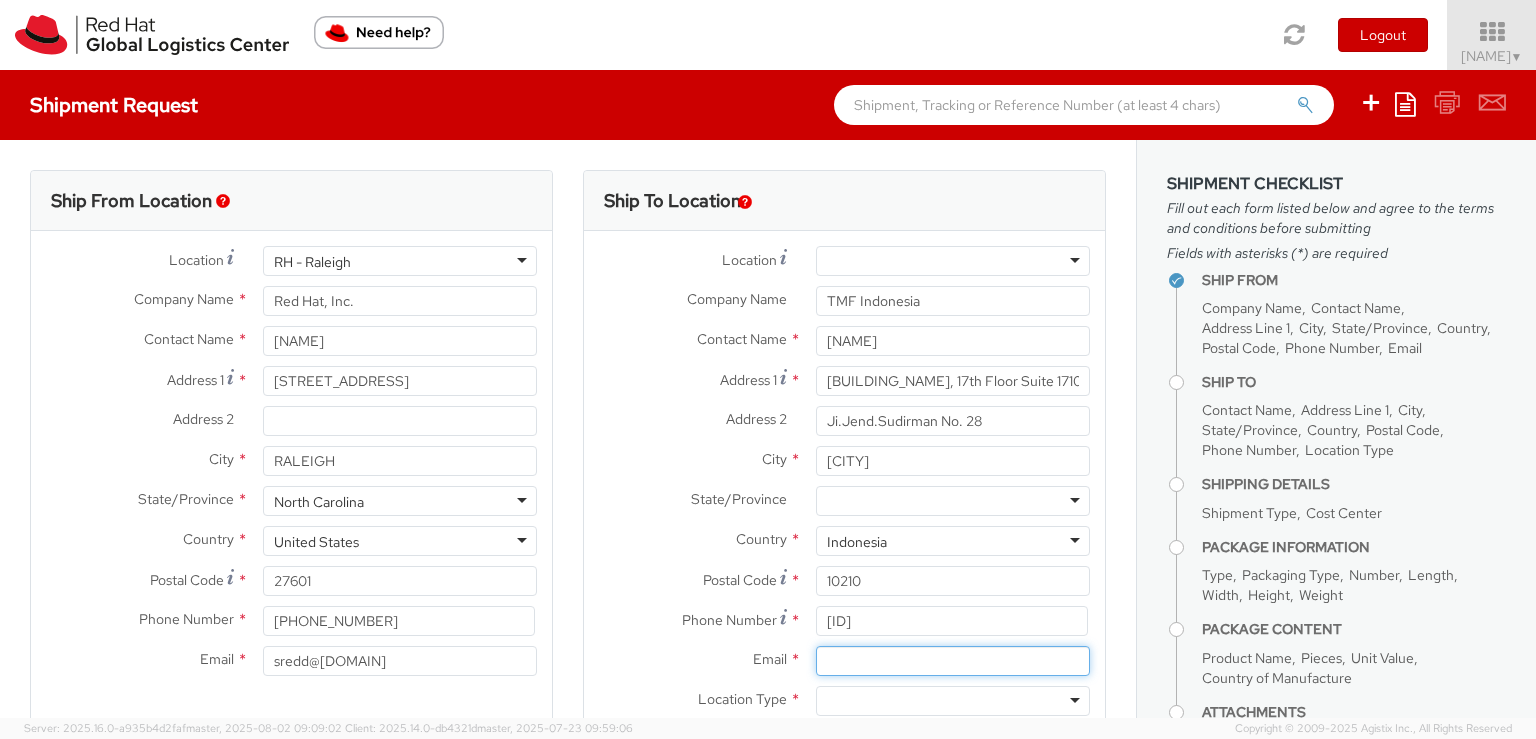 click on "Email        *" at bounding box center [953, 661] 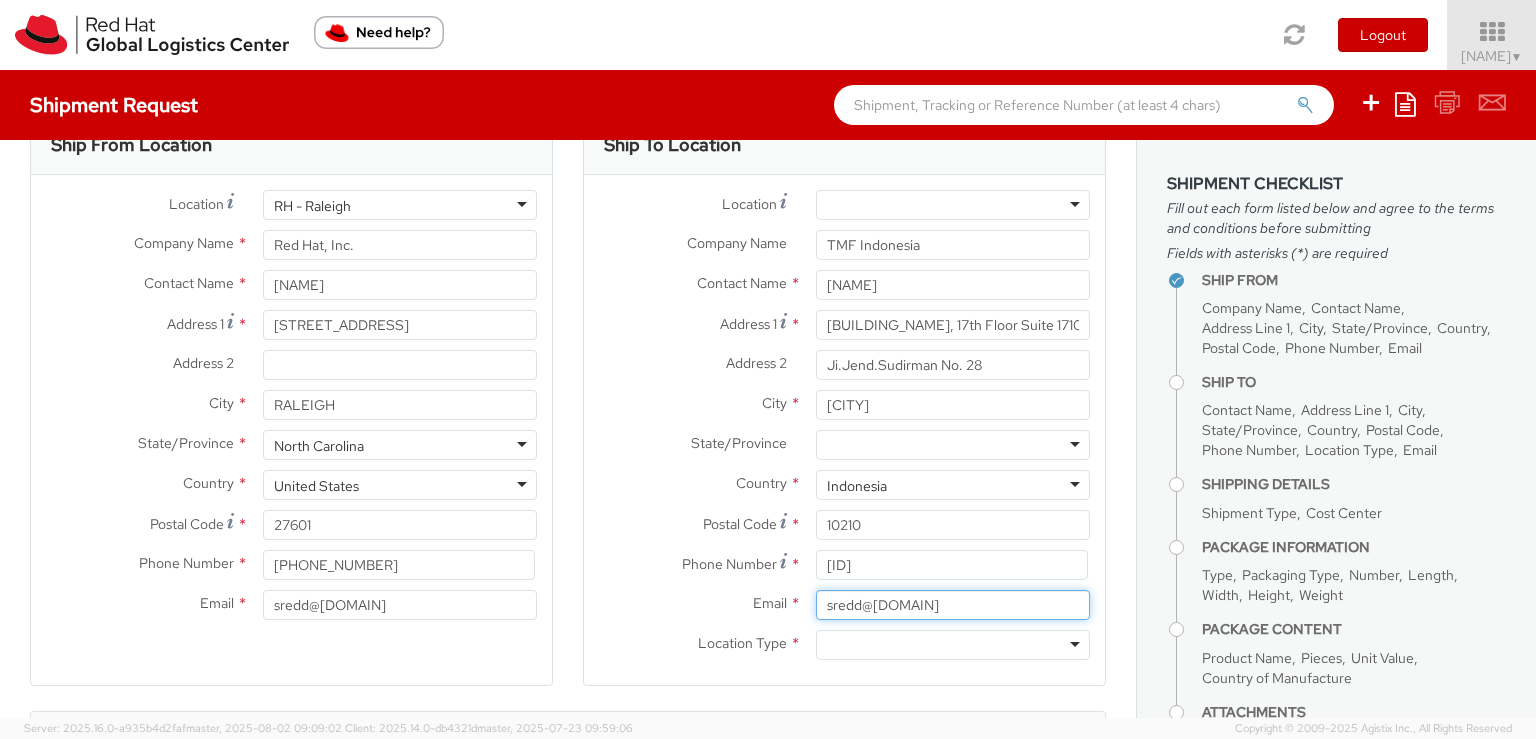 scroll, scrollTop: 200, scrollLeft: 0, axis: vertical 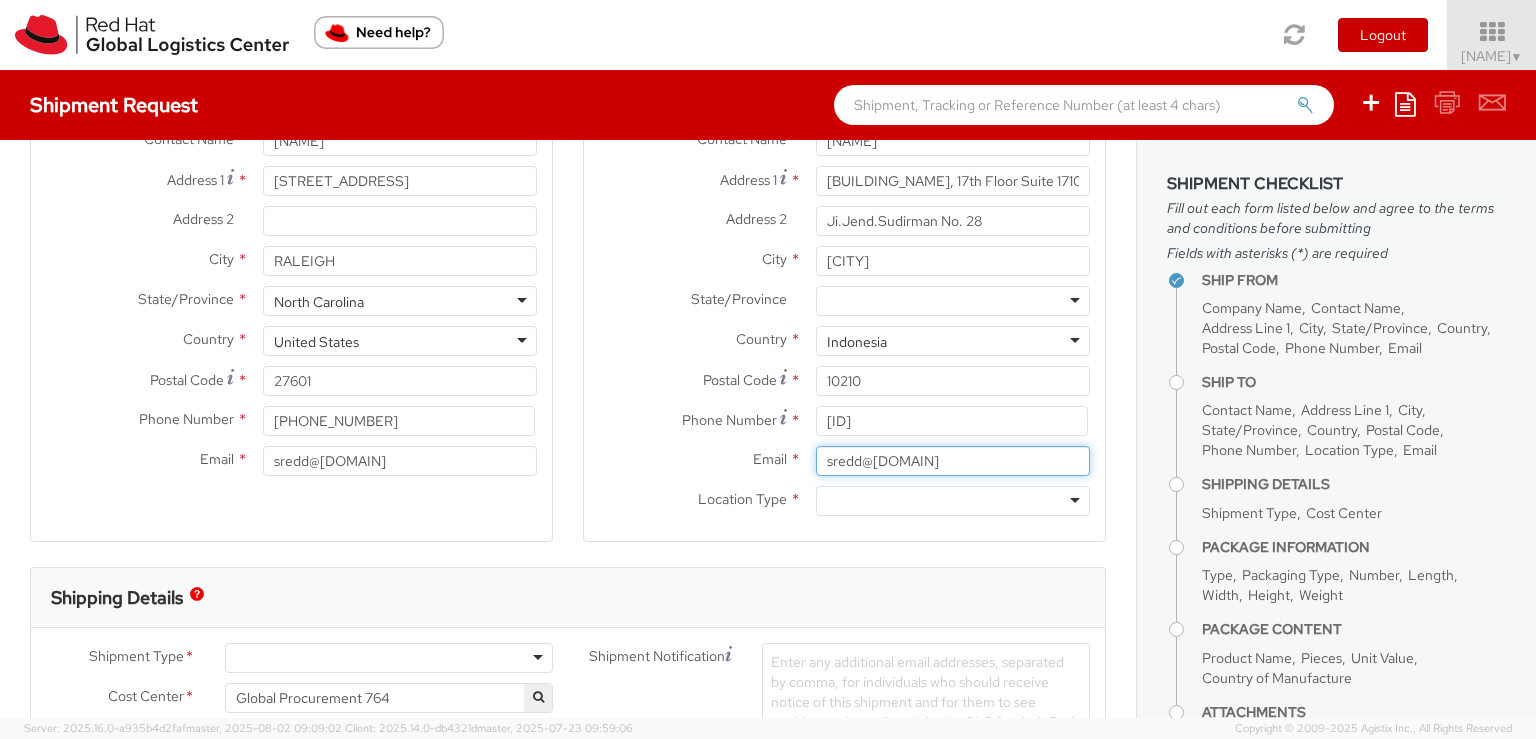 type on "sredd@[DOMAIN]" 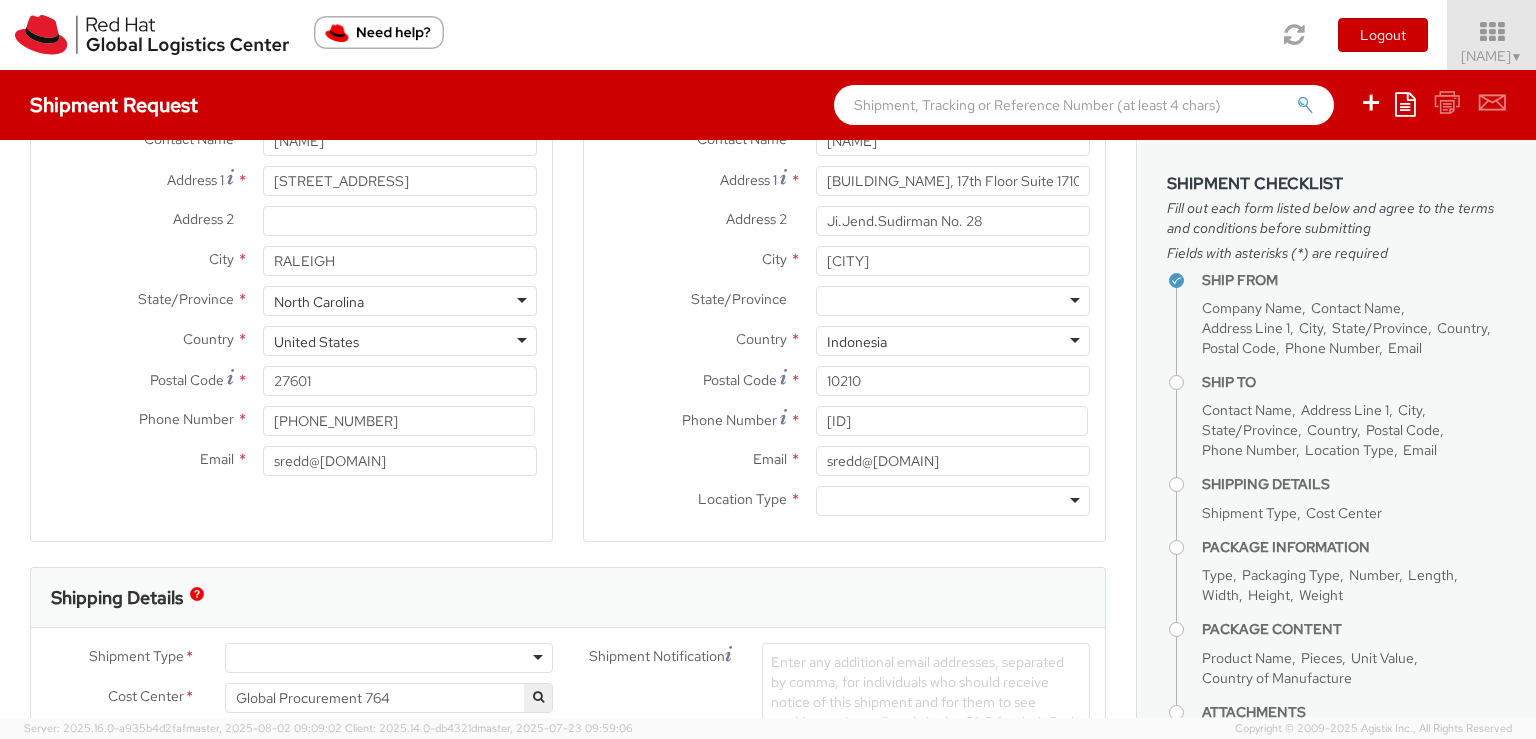 click at bounding box center (953, 501) 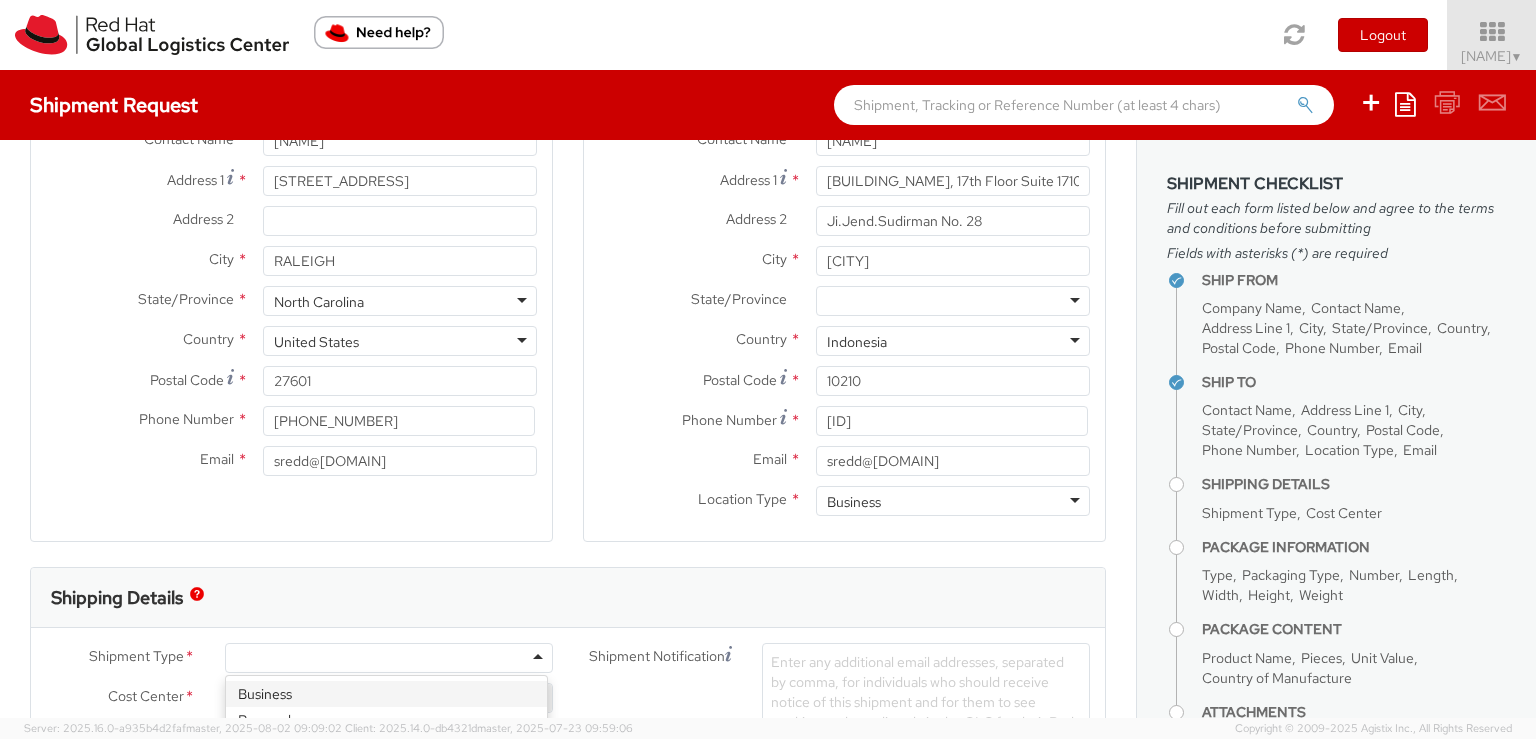click 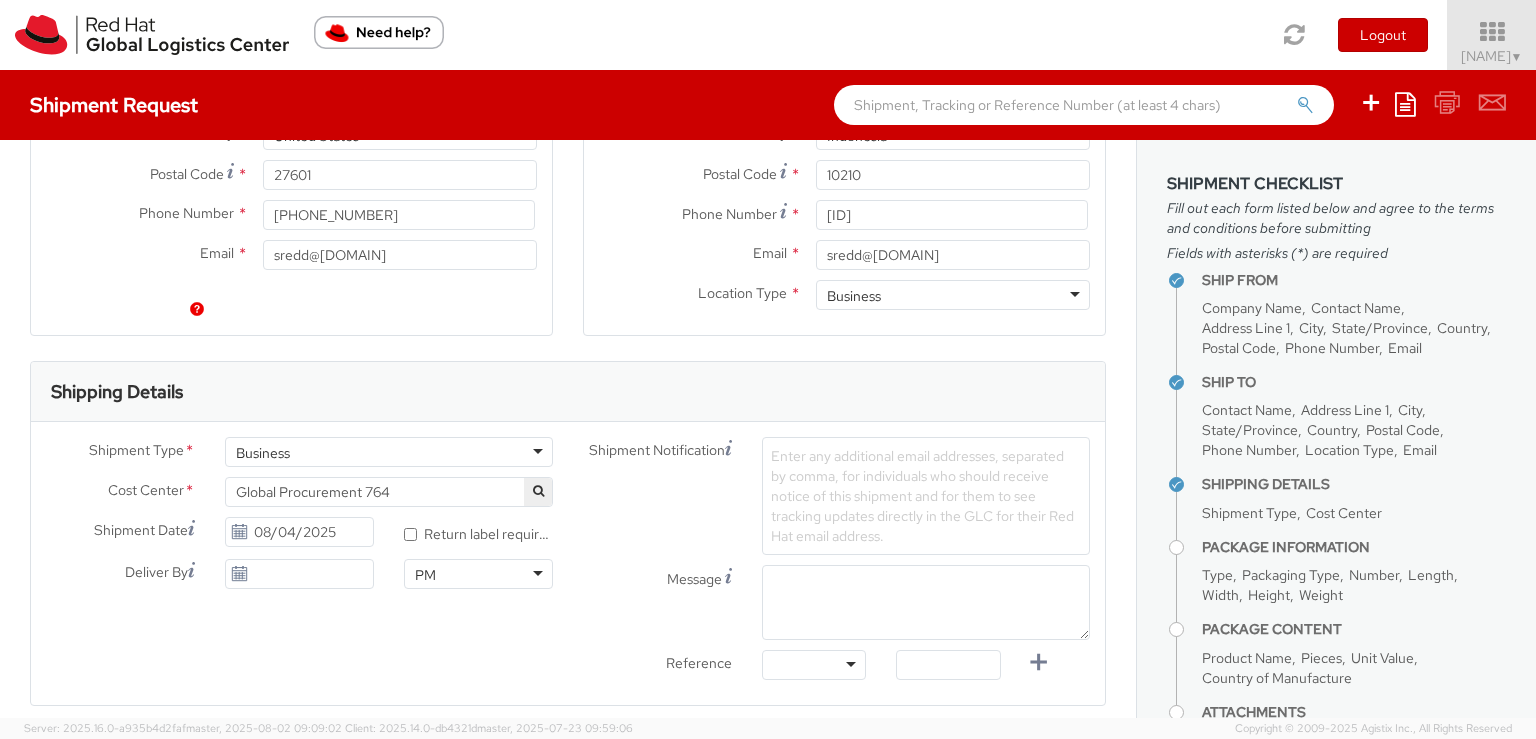 scroll, scrollTop: 500, scrollLeft: 0, axis: vertical 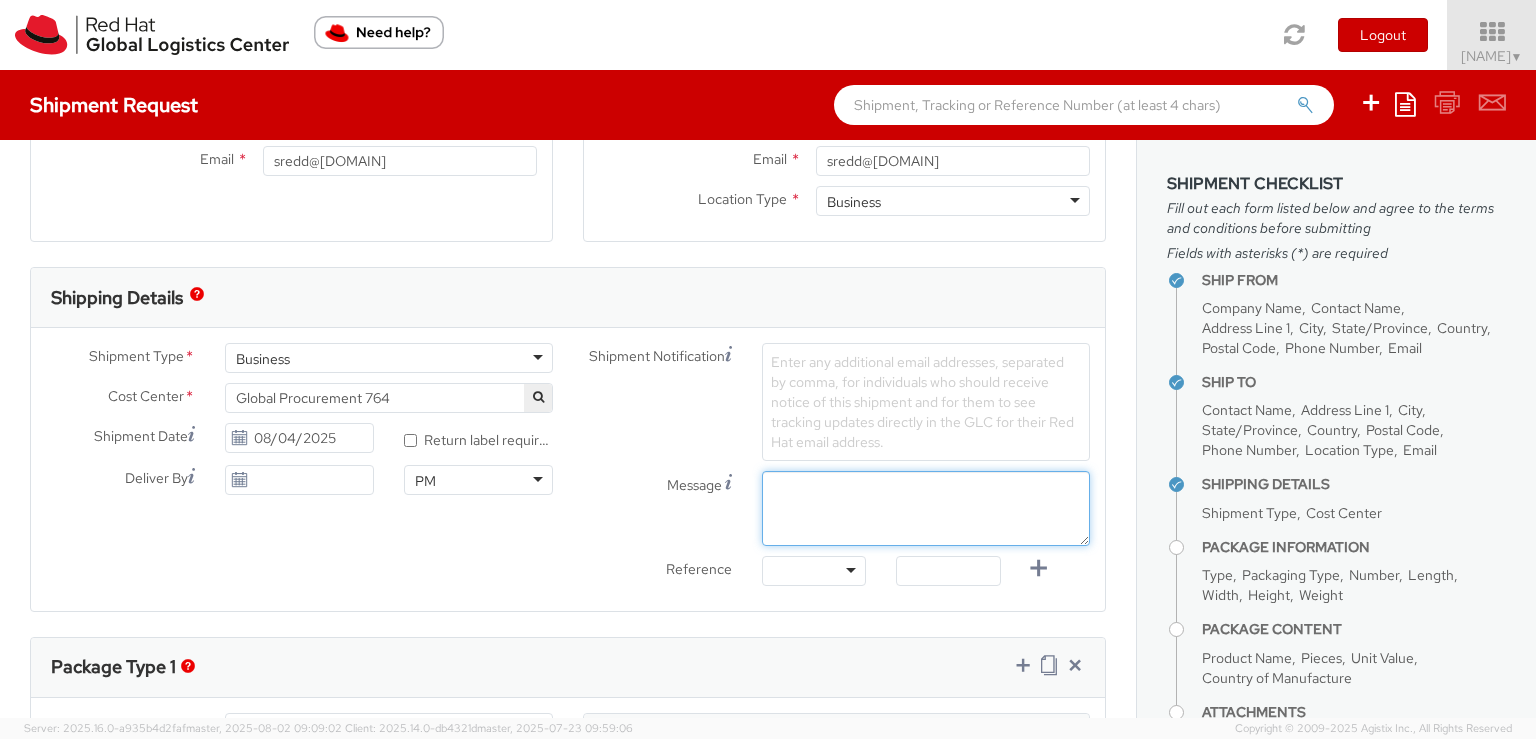 paste on "mtanpure@[DOMAIN]" 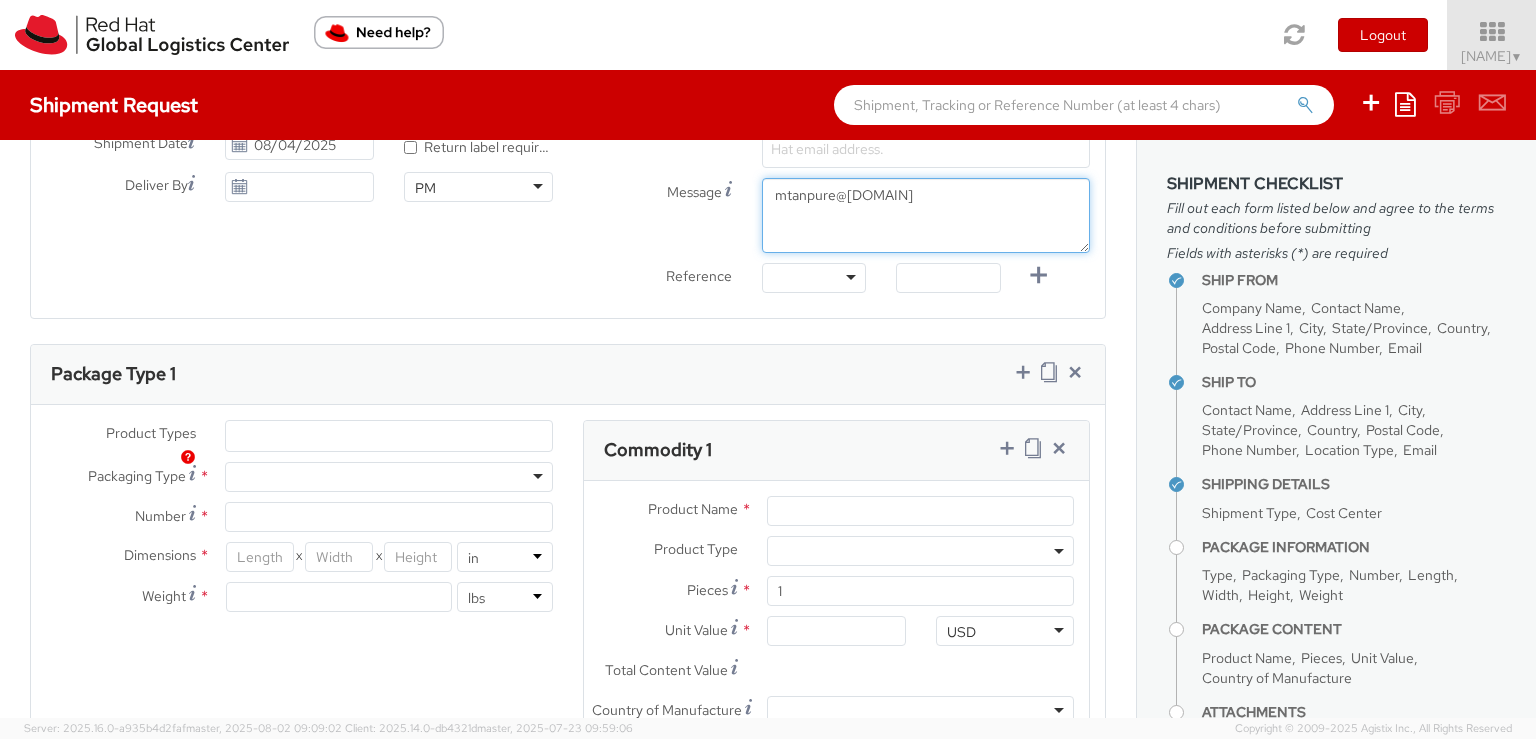 scroll, scrollTop: 800, scrollLeft: 0, axis: vertical 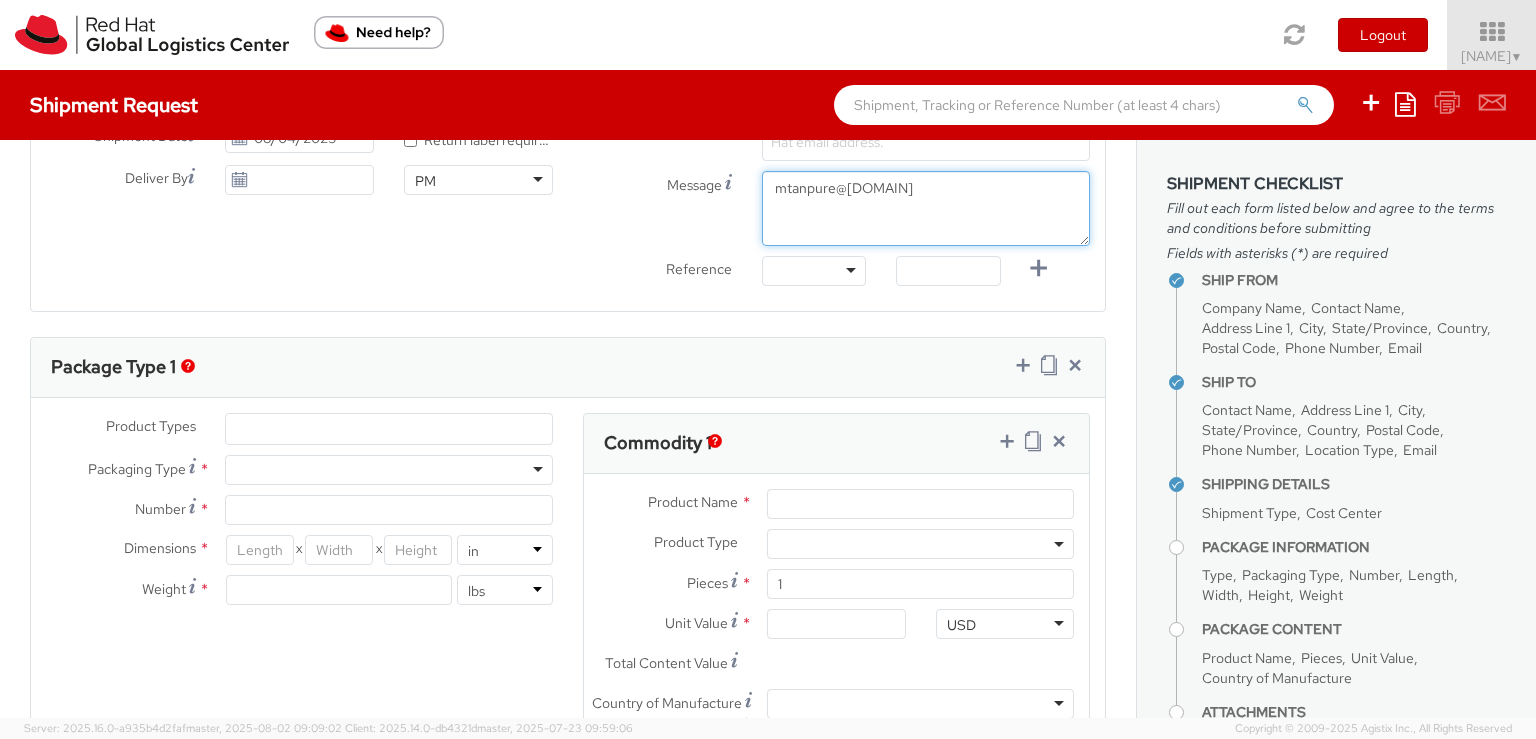 type on "mtanpure@[DOMAIN]" 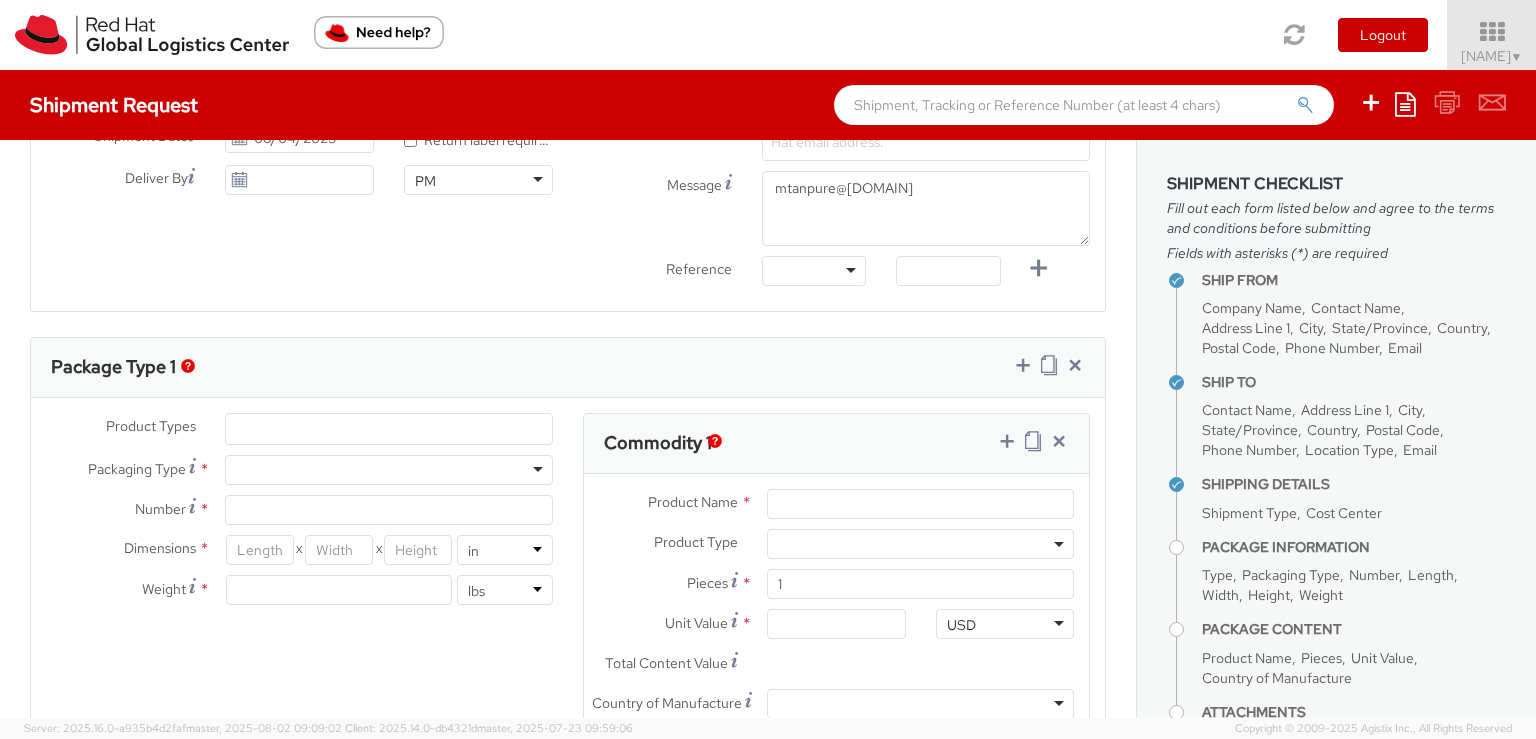 click at bounding box center (389, 429) 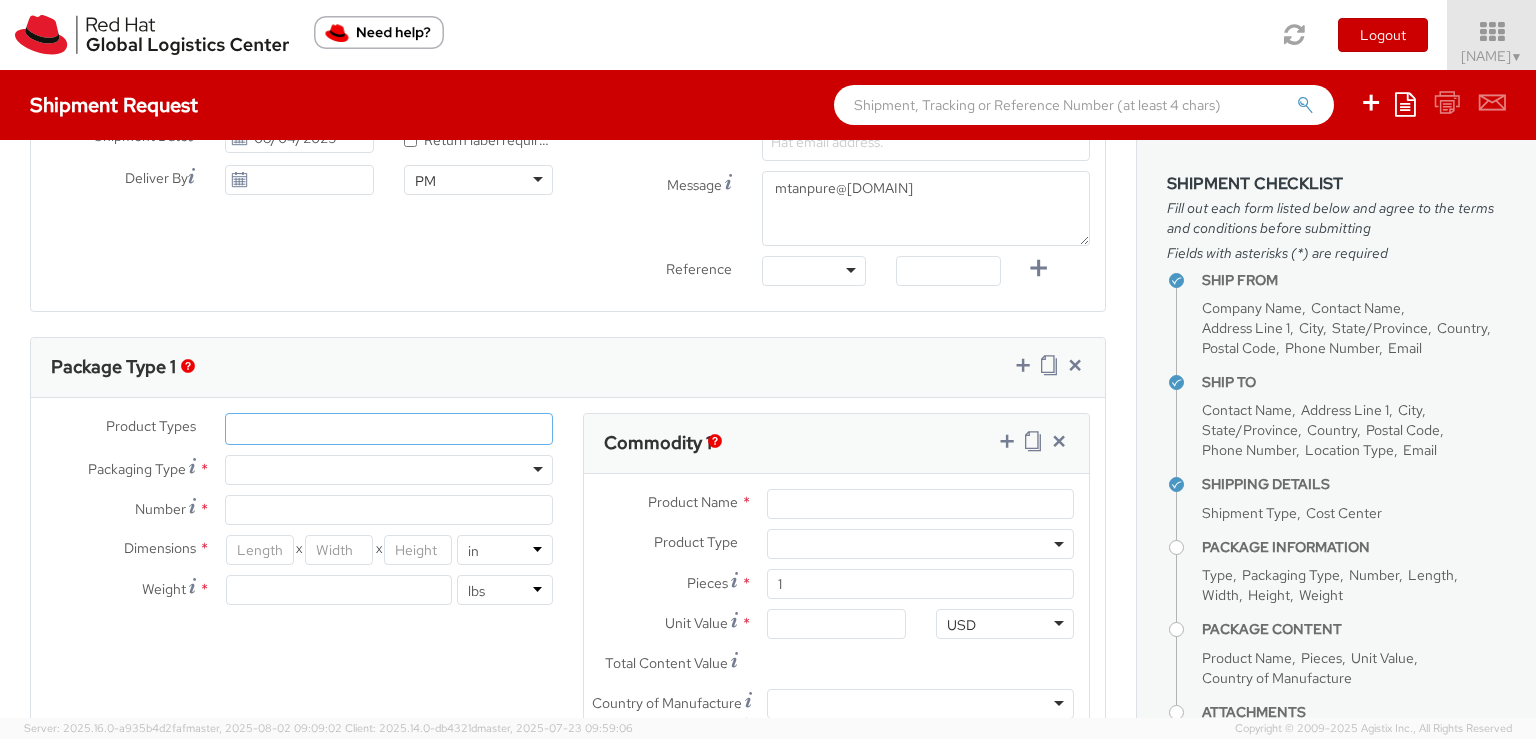 click at bounding box center [389, 429] 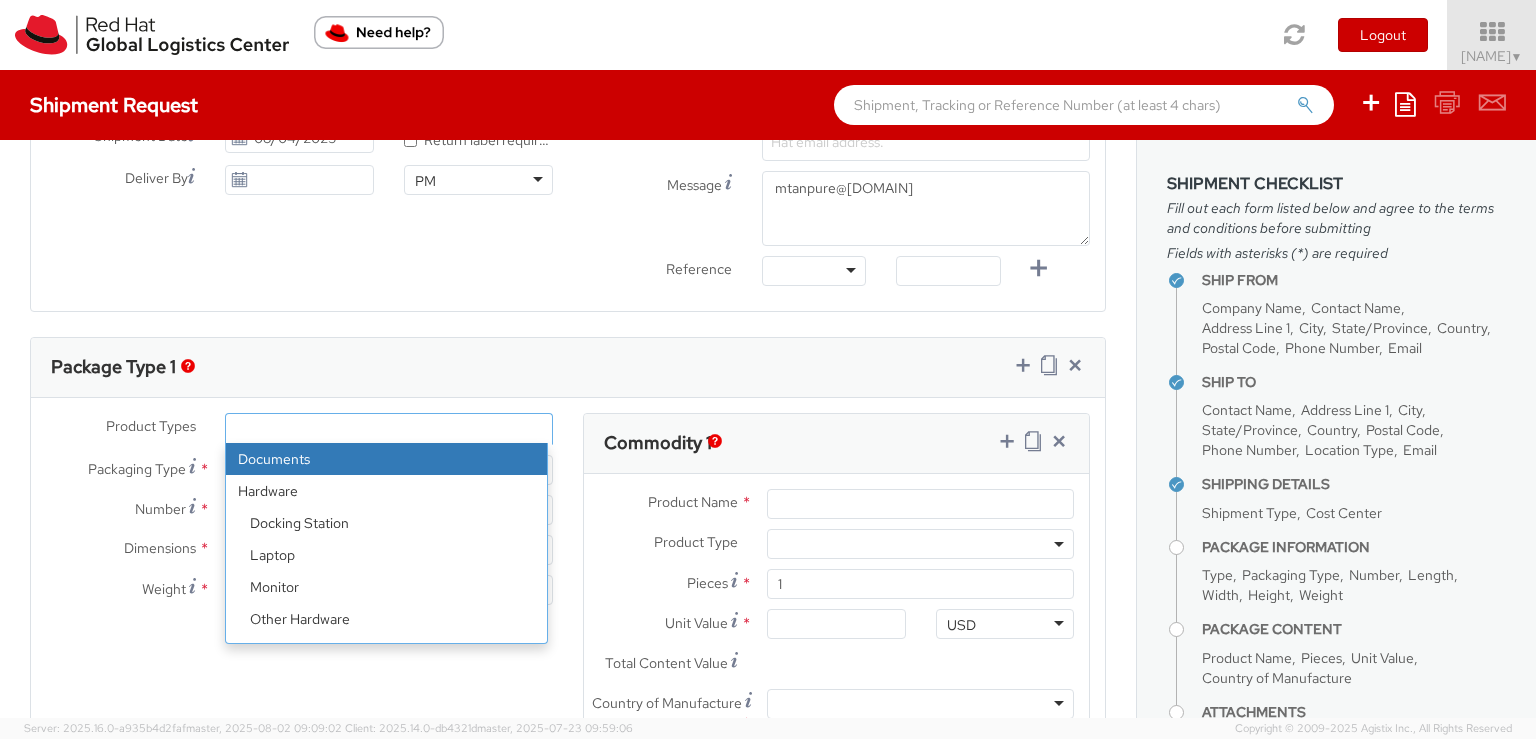 select on "DOCUMENT" 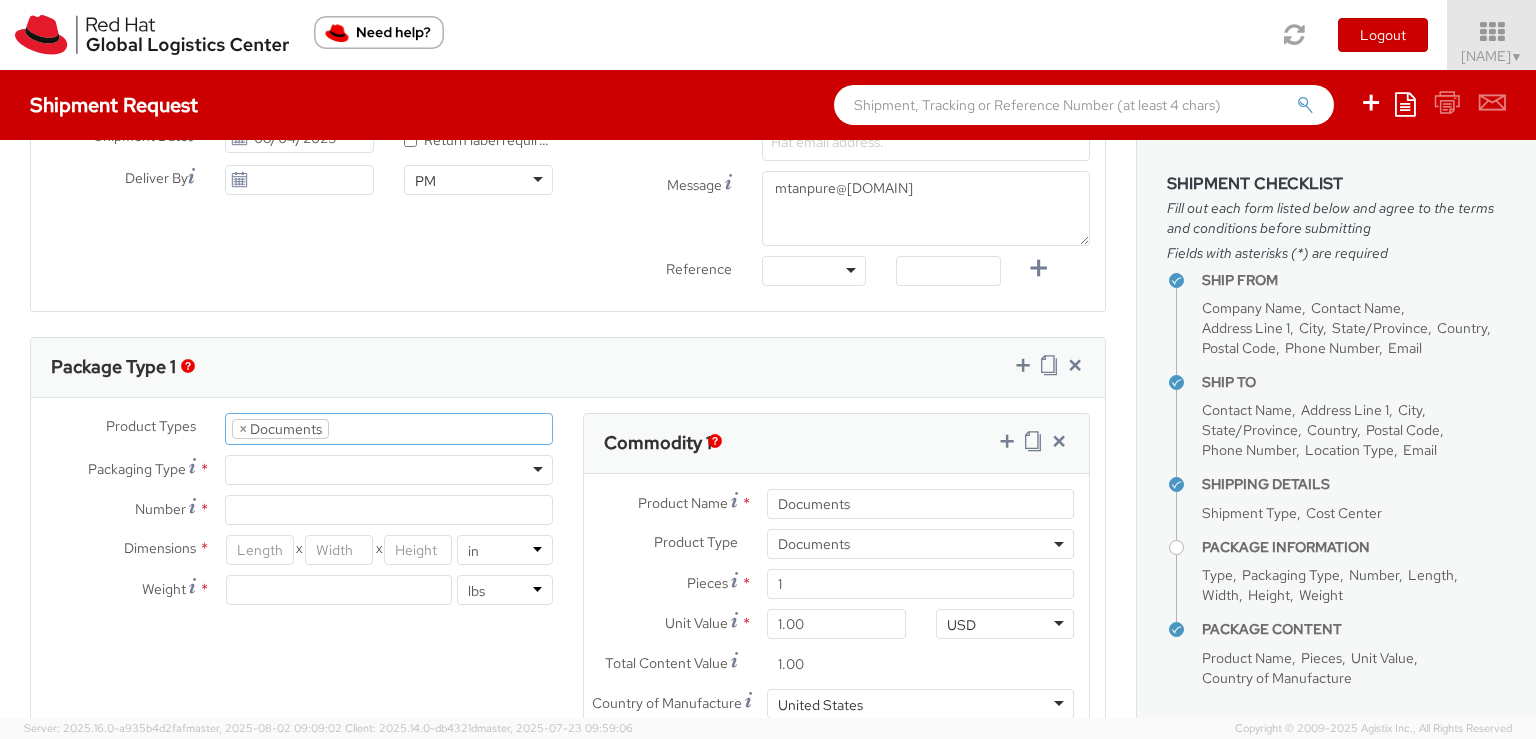 click at bounding box center [389, 470] 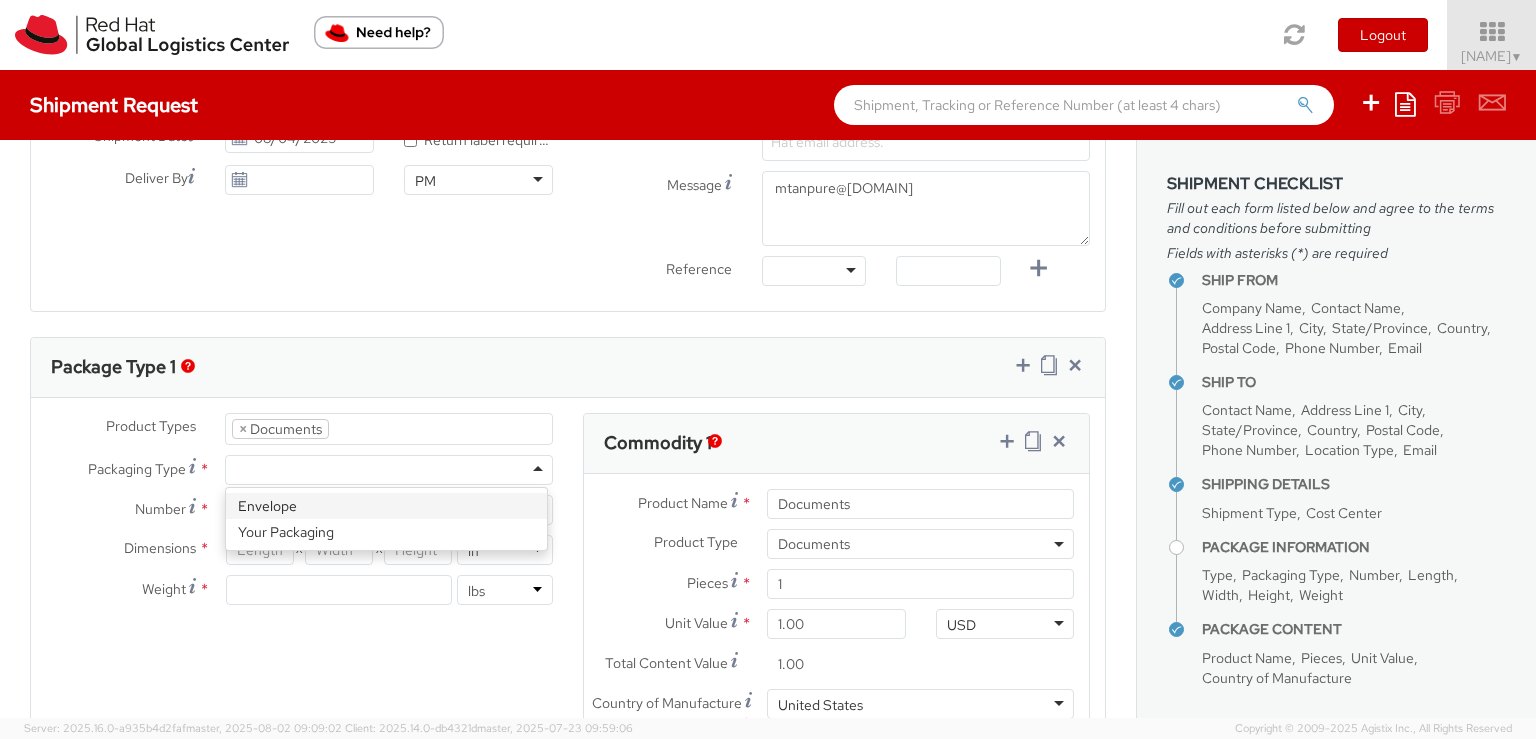 type on "1" 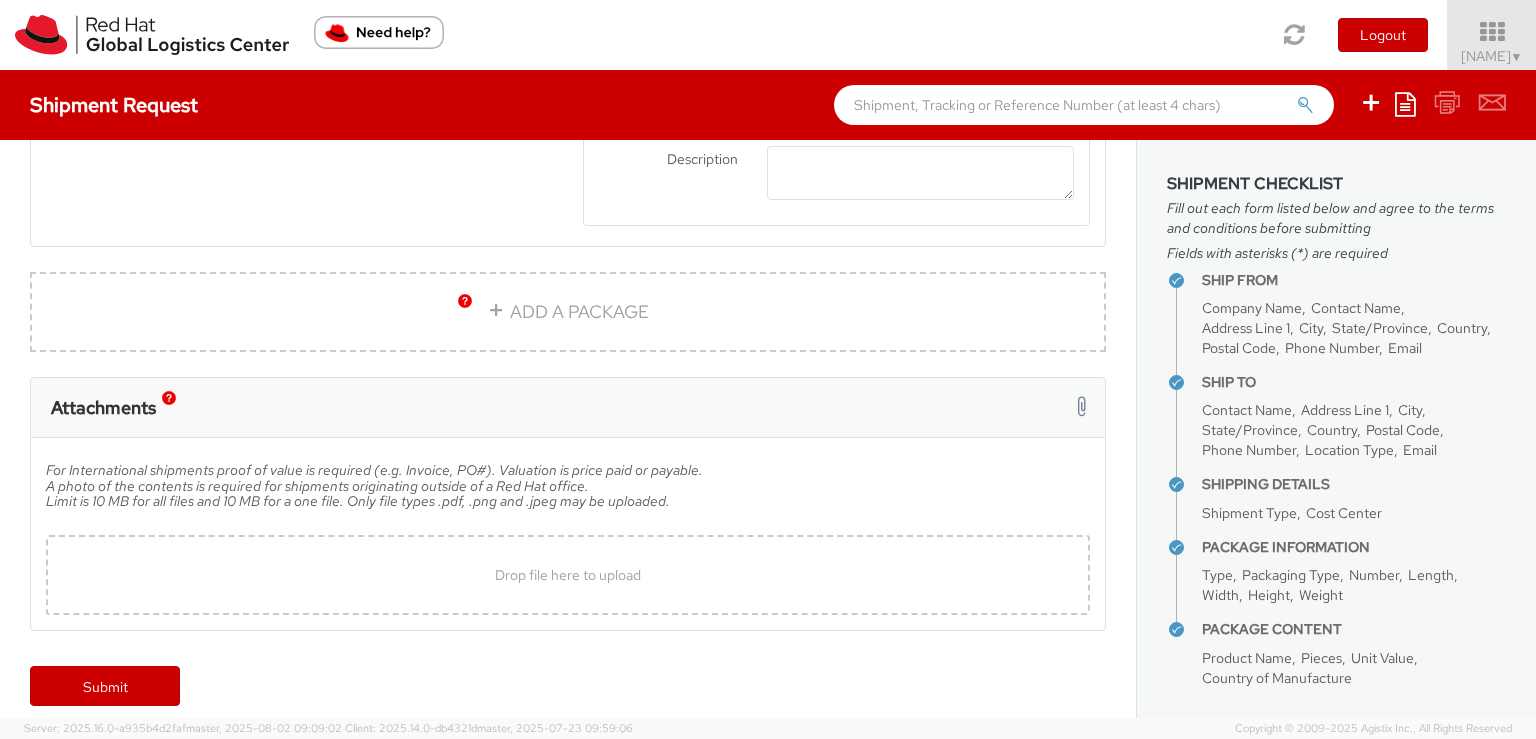 scroll, scrollTop: 1412, scrollLeft: 0, axis: vertical 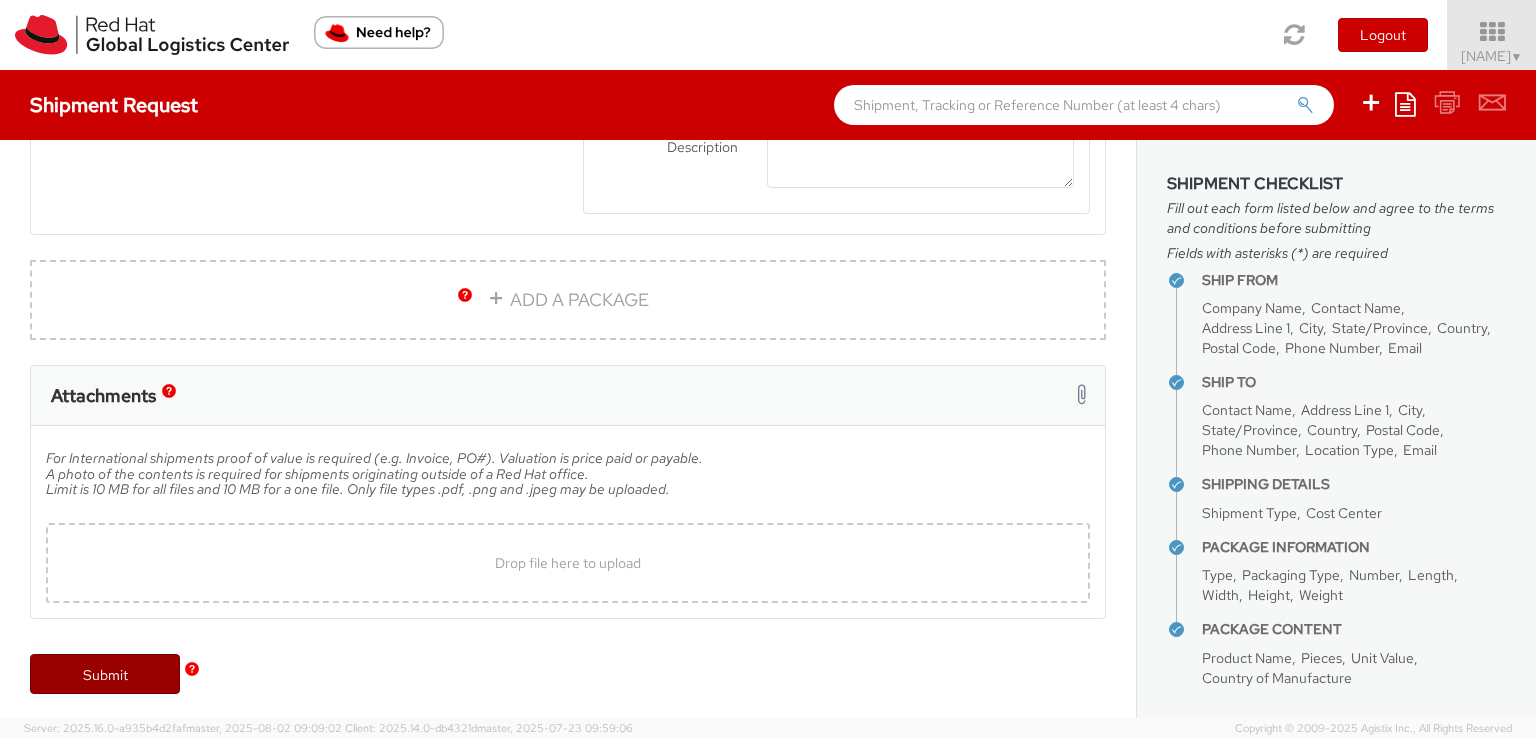 click on "Submit" at bounding box center (105, 674) 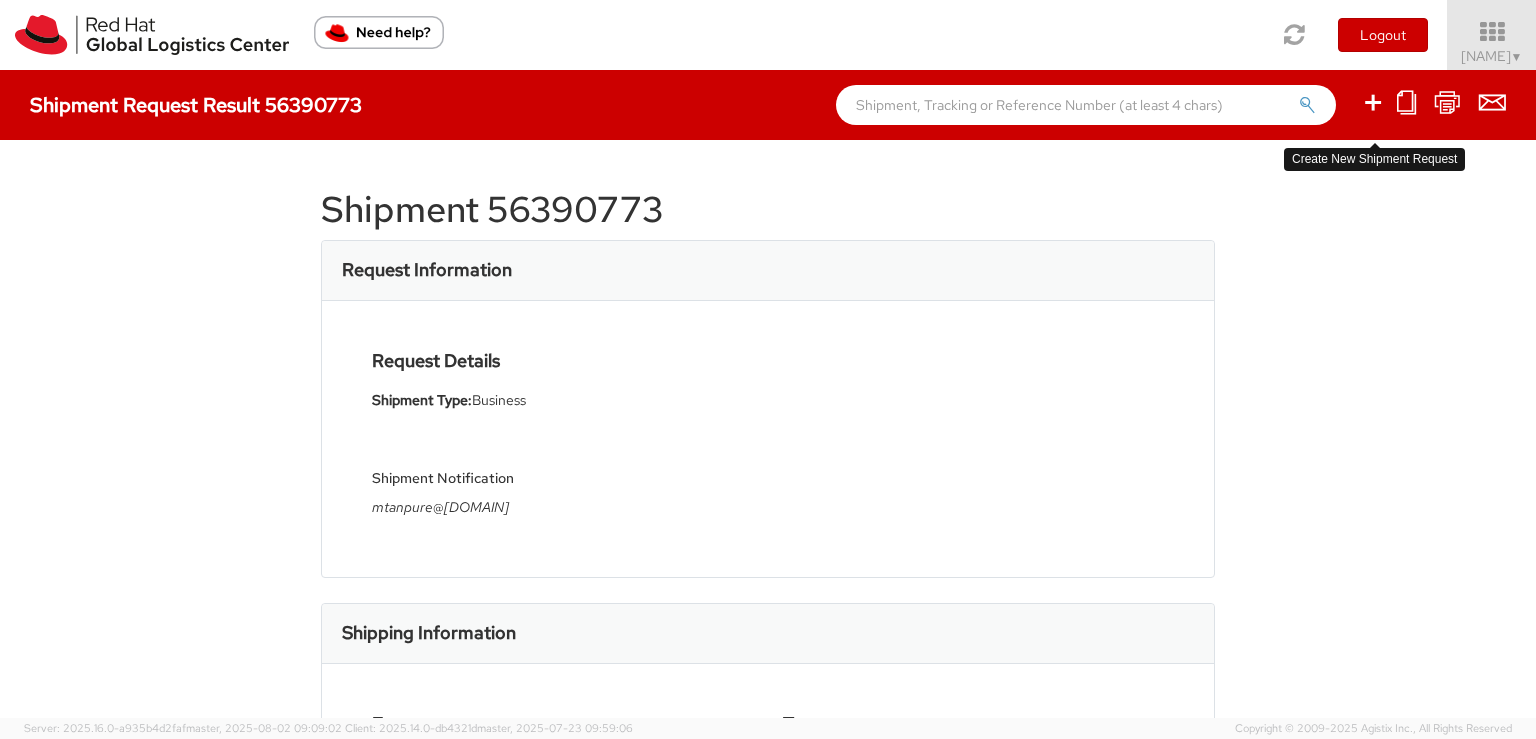 click at bounding box center (1373, 102) 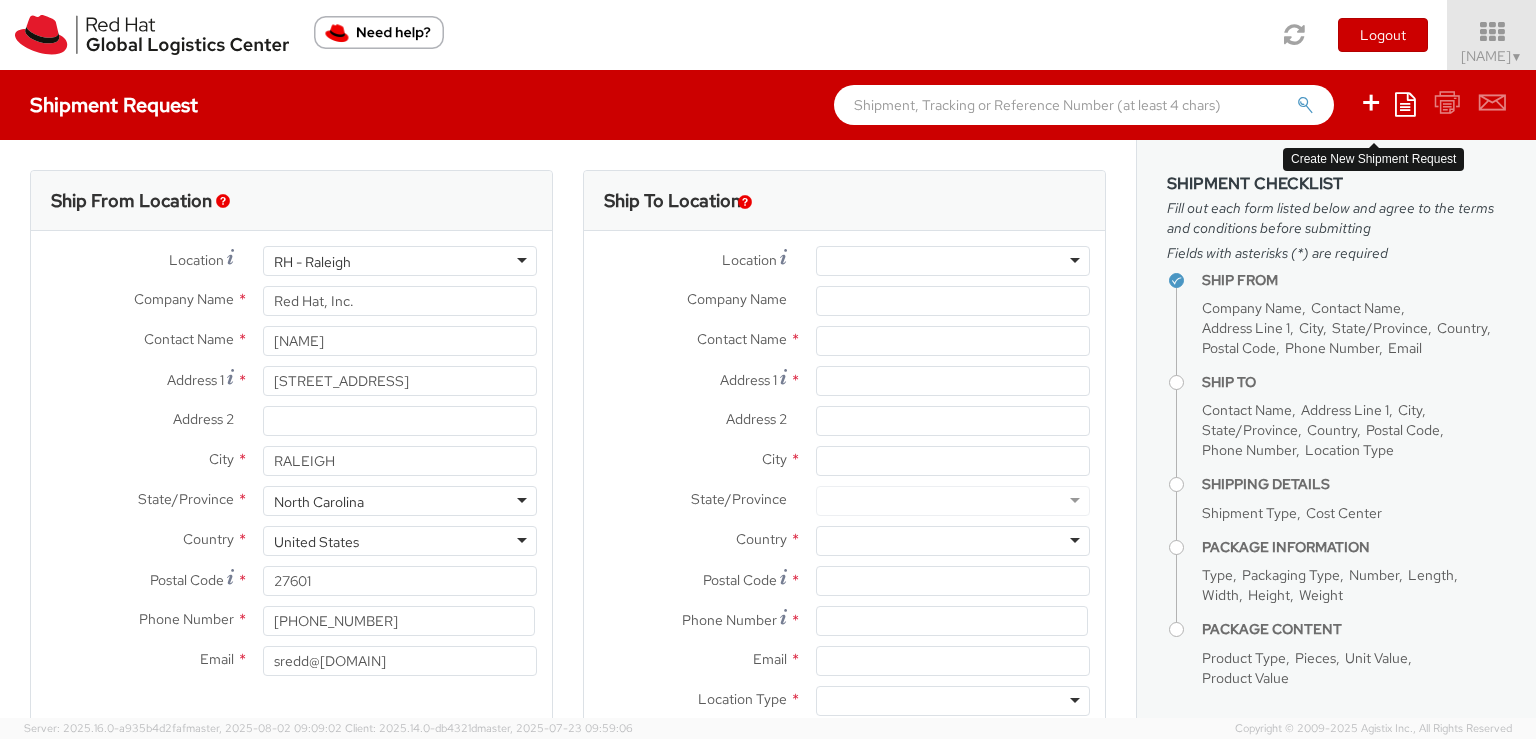 select on "764" 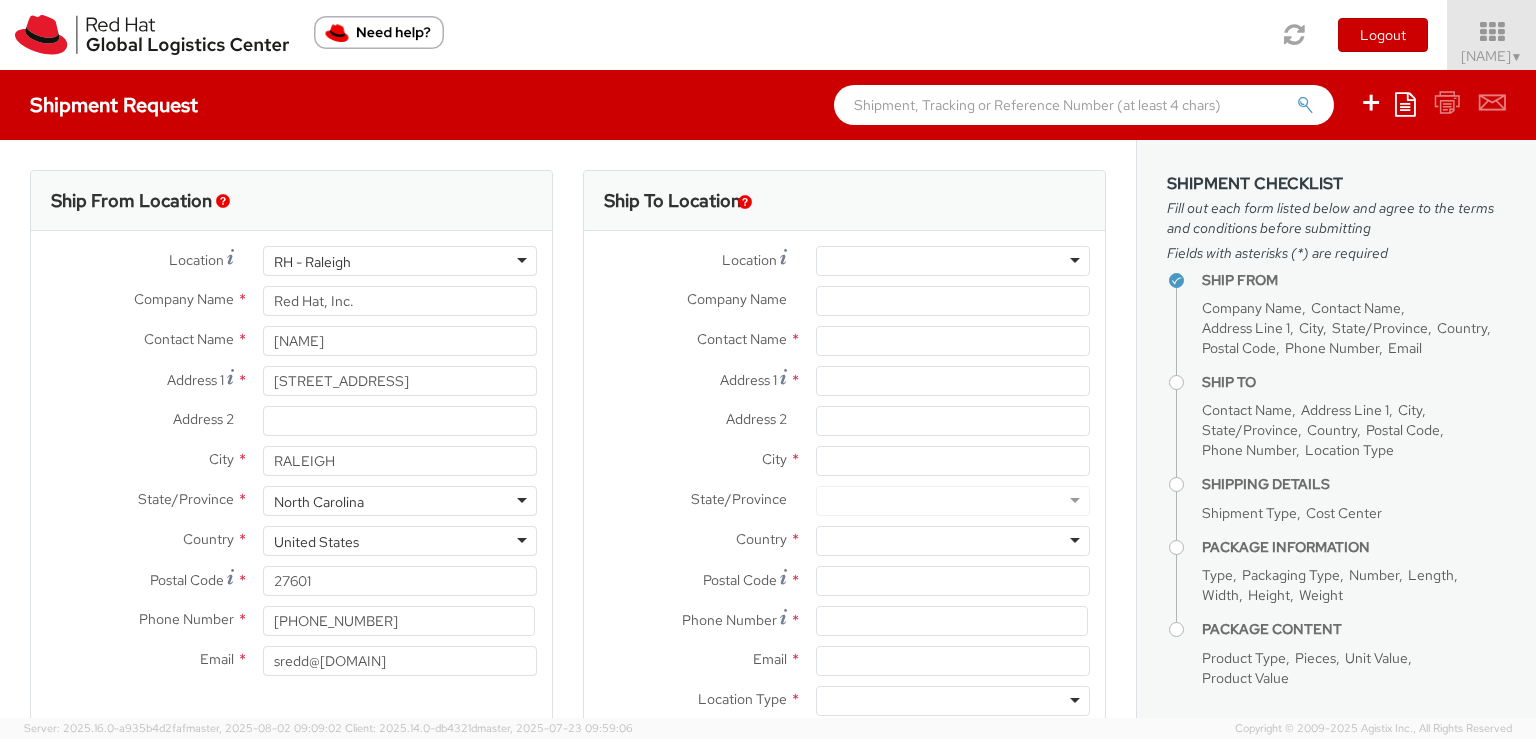 click at bounding box center (953, 261) 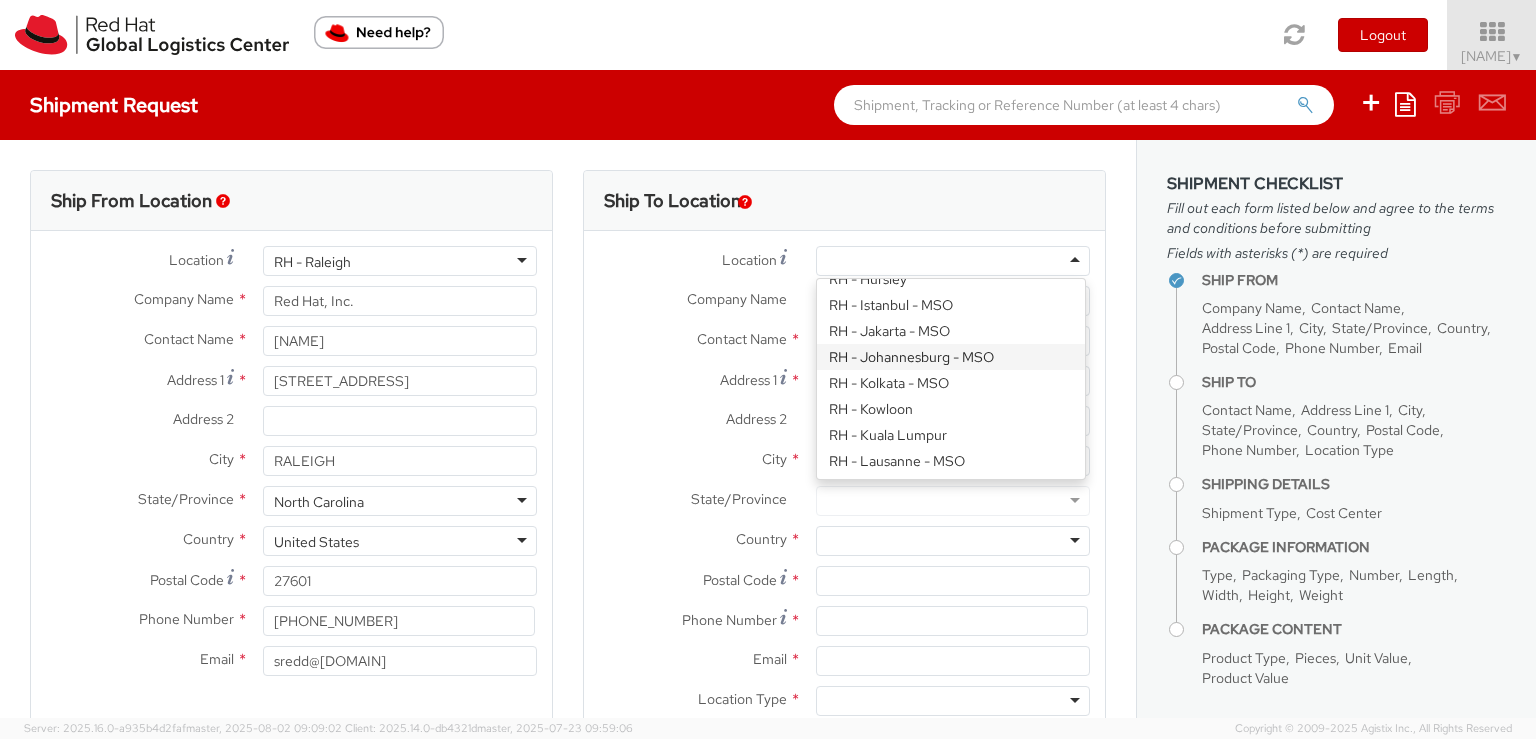 scroll, scrollTop: 1600, scrollLeft: 0, axis: vertical 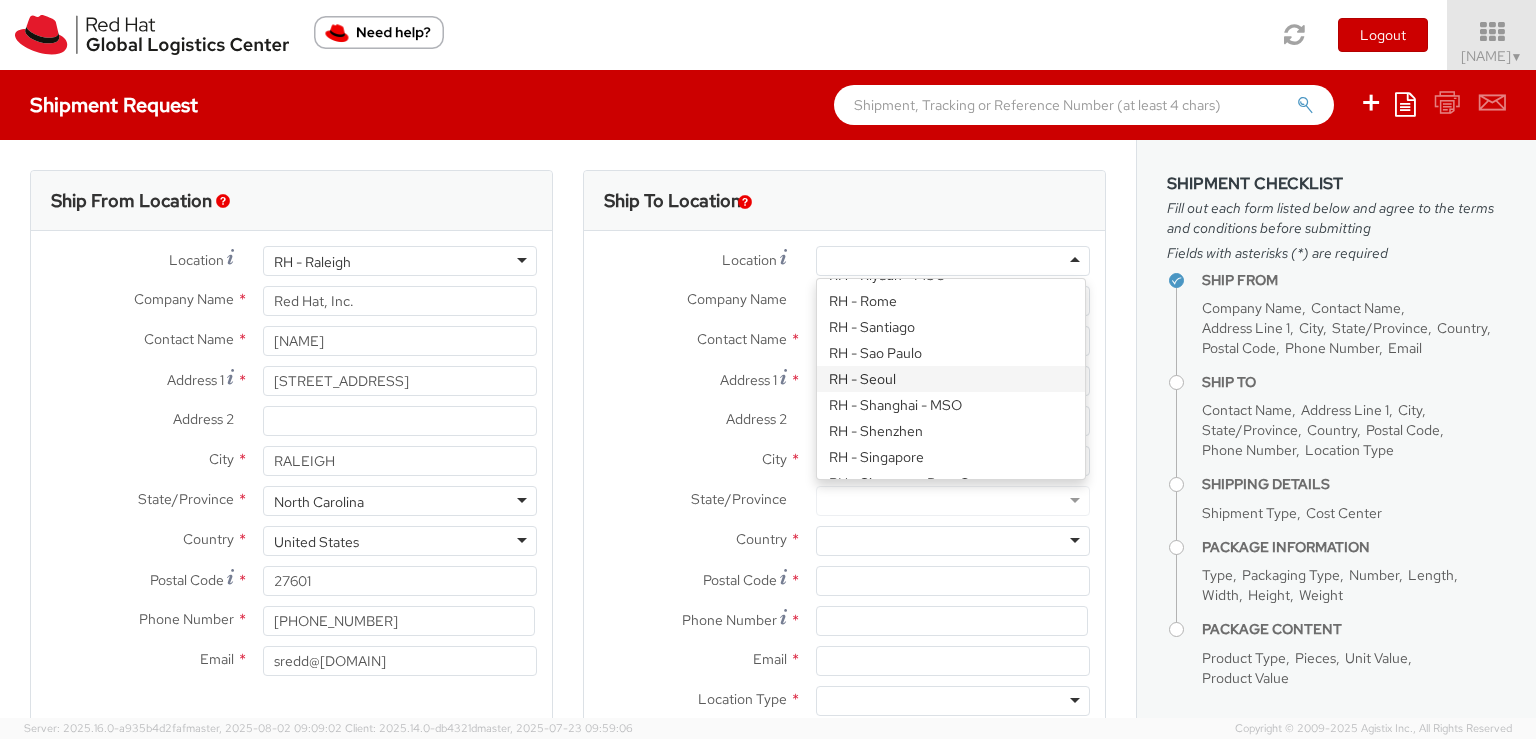 type on "Red Hat Limited, Korea Branch" 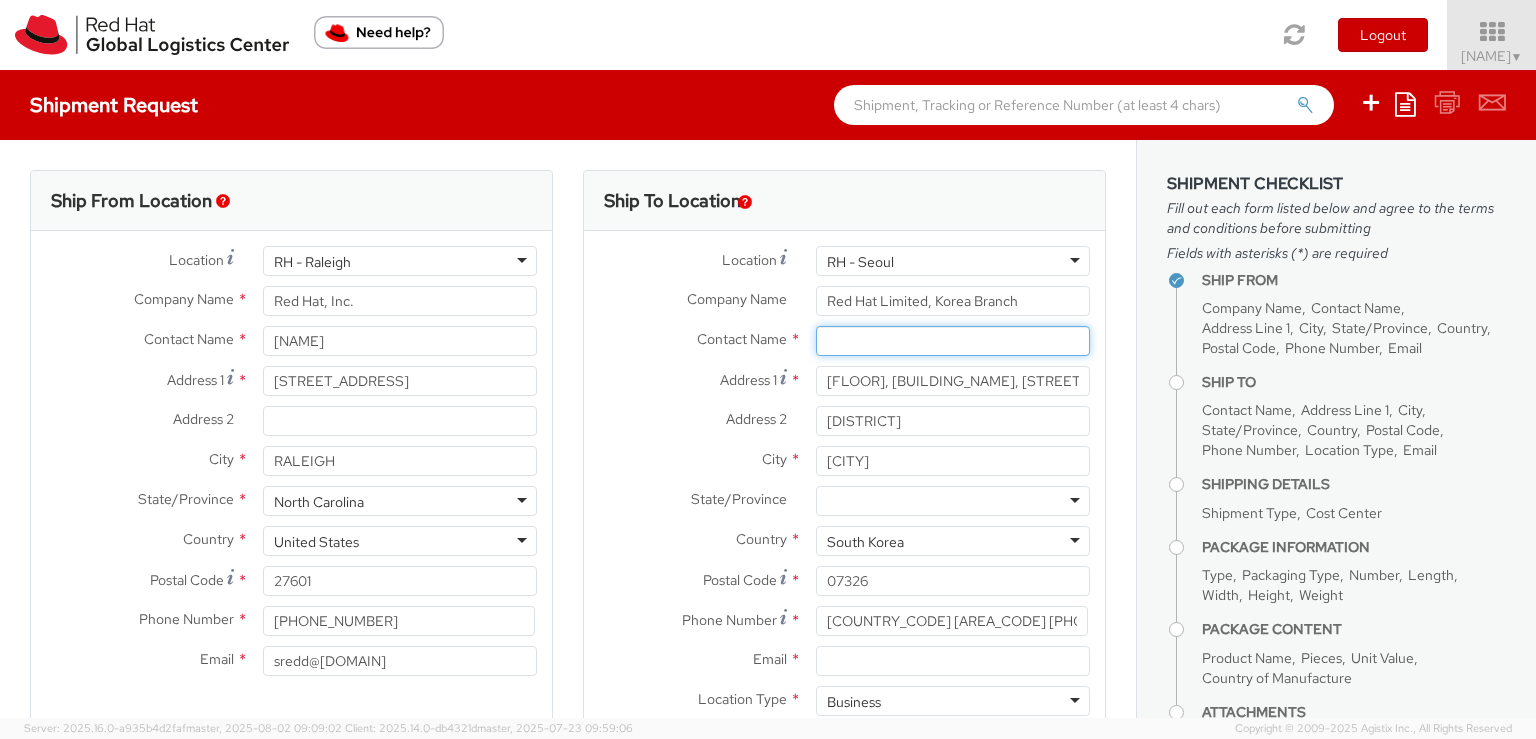 click at bounding box center (953, 341) 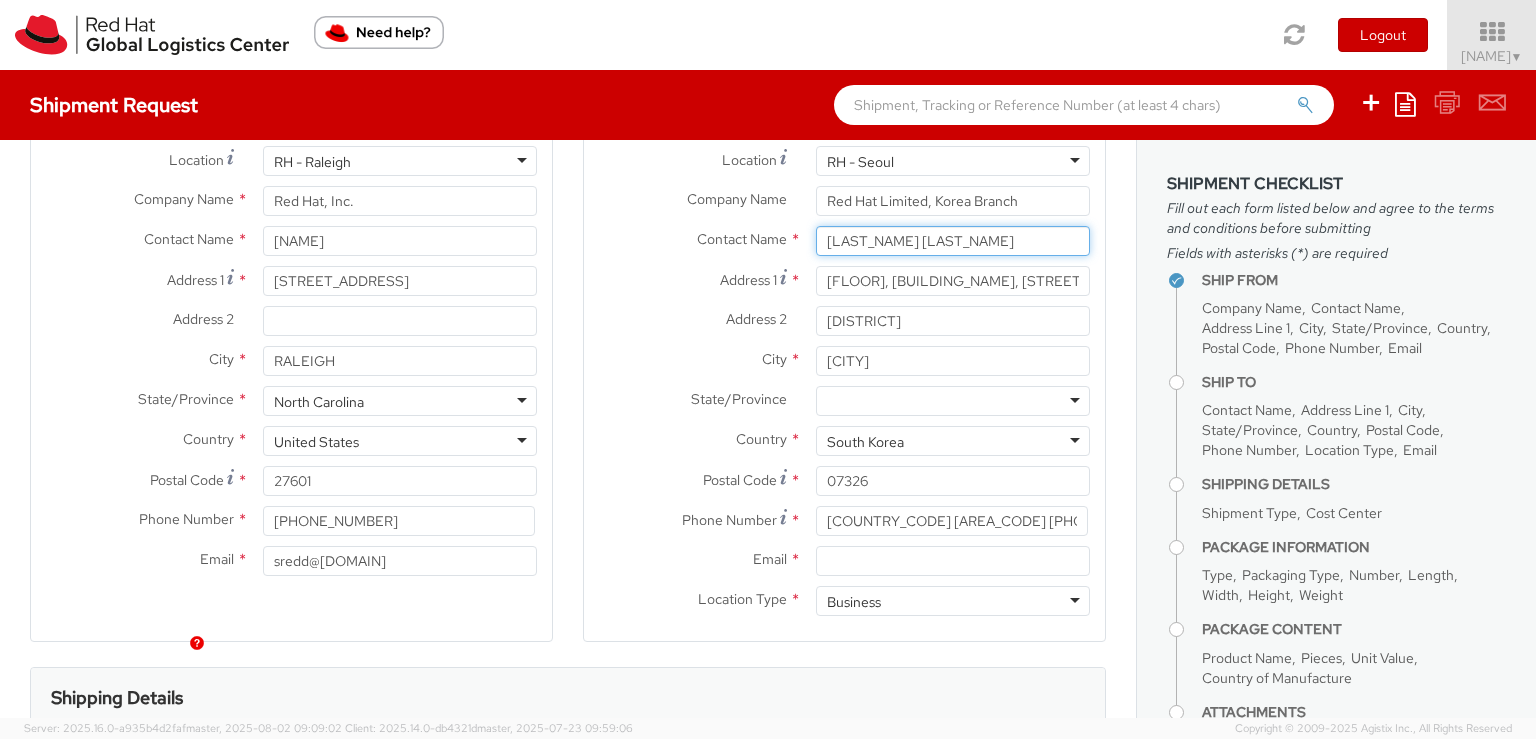 scroll, scrollTop: 200, scrollLeft: 0, axis: vertical 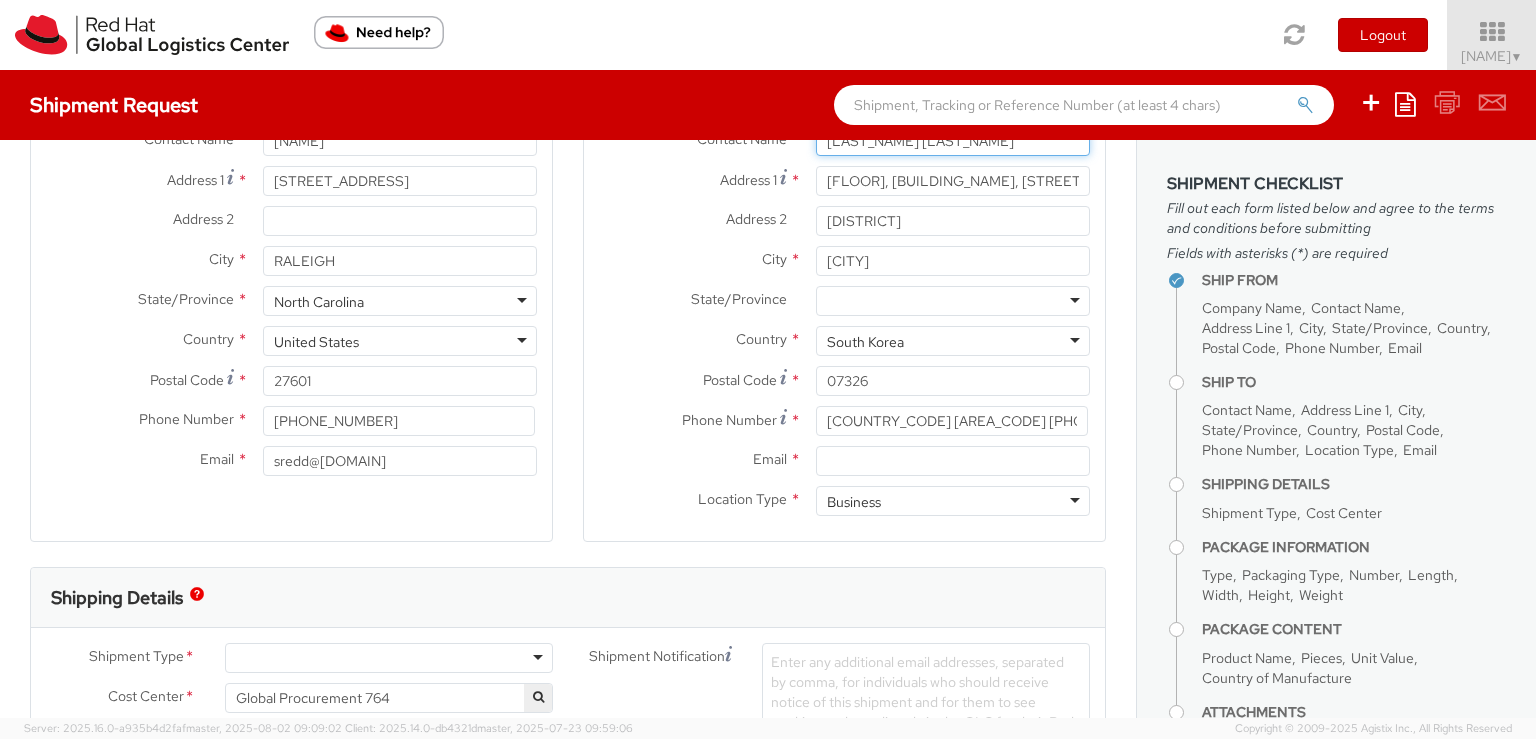type on "[LAST_NAME] [LAST_NAME]" 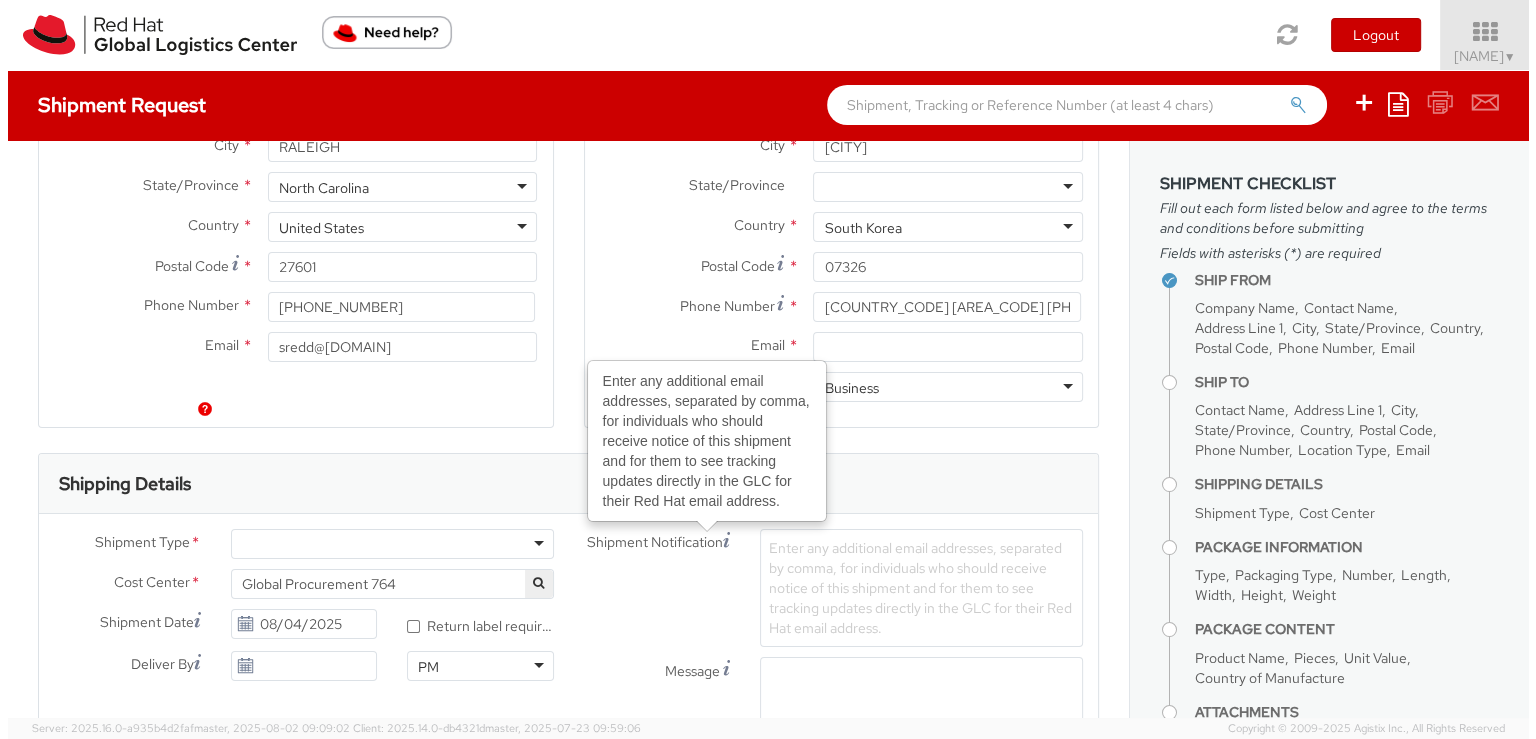 scroll, scrollTop: 300, scrollLeft: 0, axis: vertical 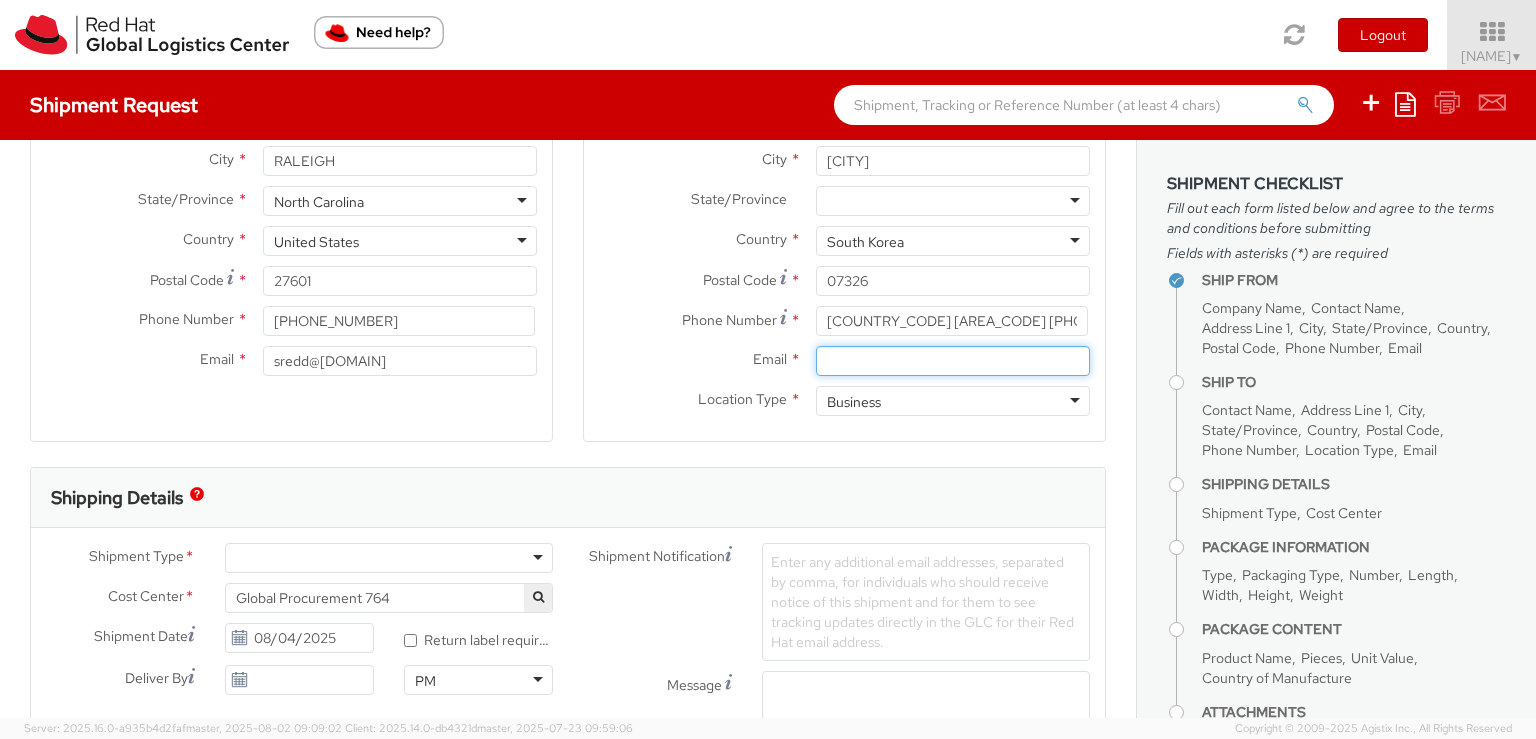 click on "Email        *" at bounding box center [953, 361] 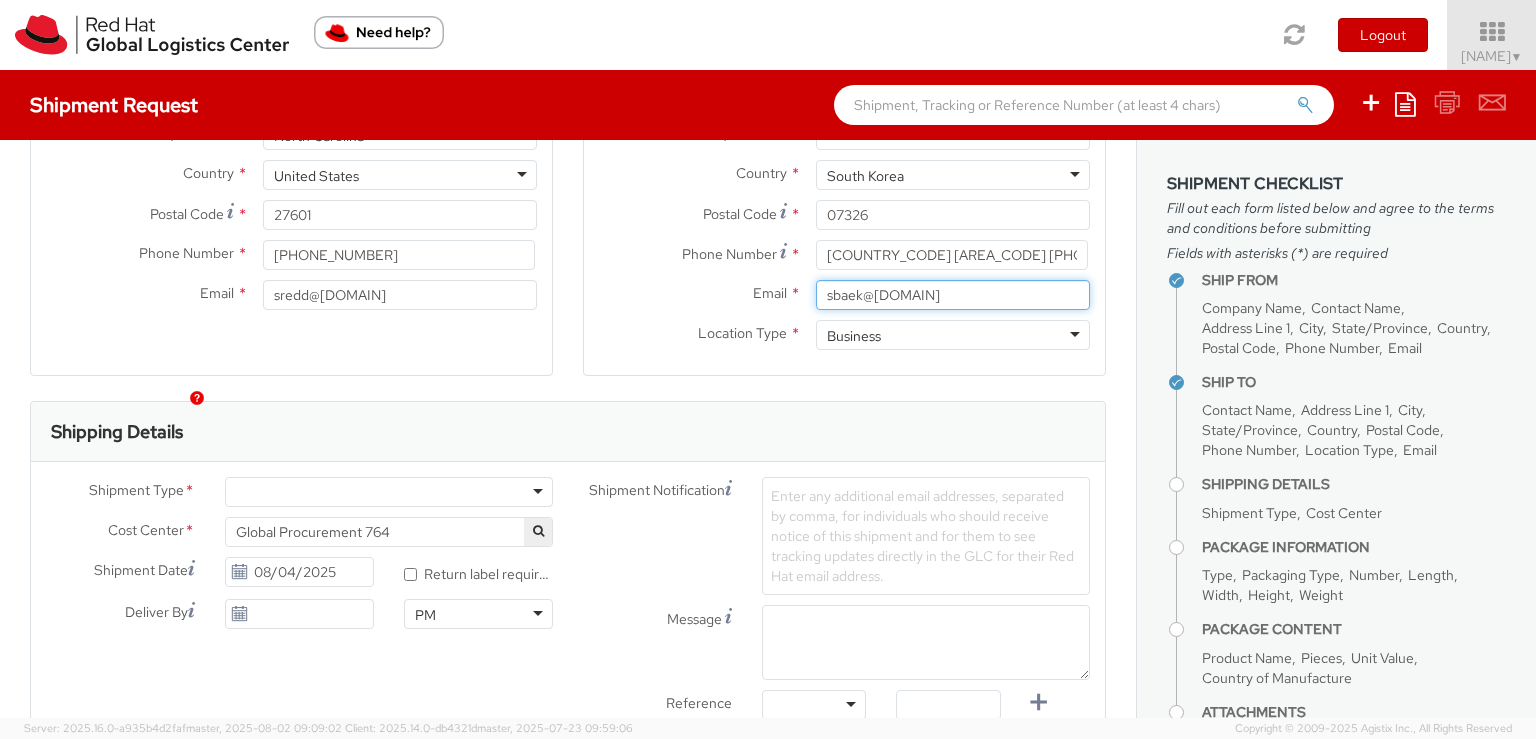 scroll, scrollTop: 400, scrollLeft: 0, axis: vertical 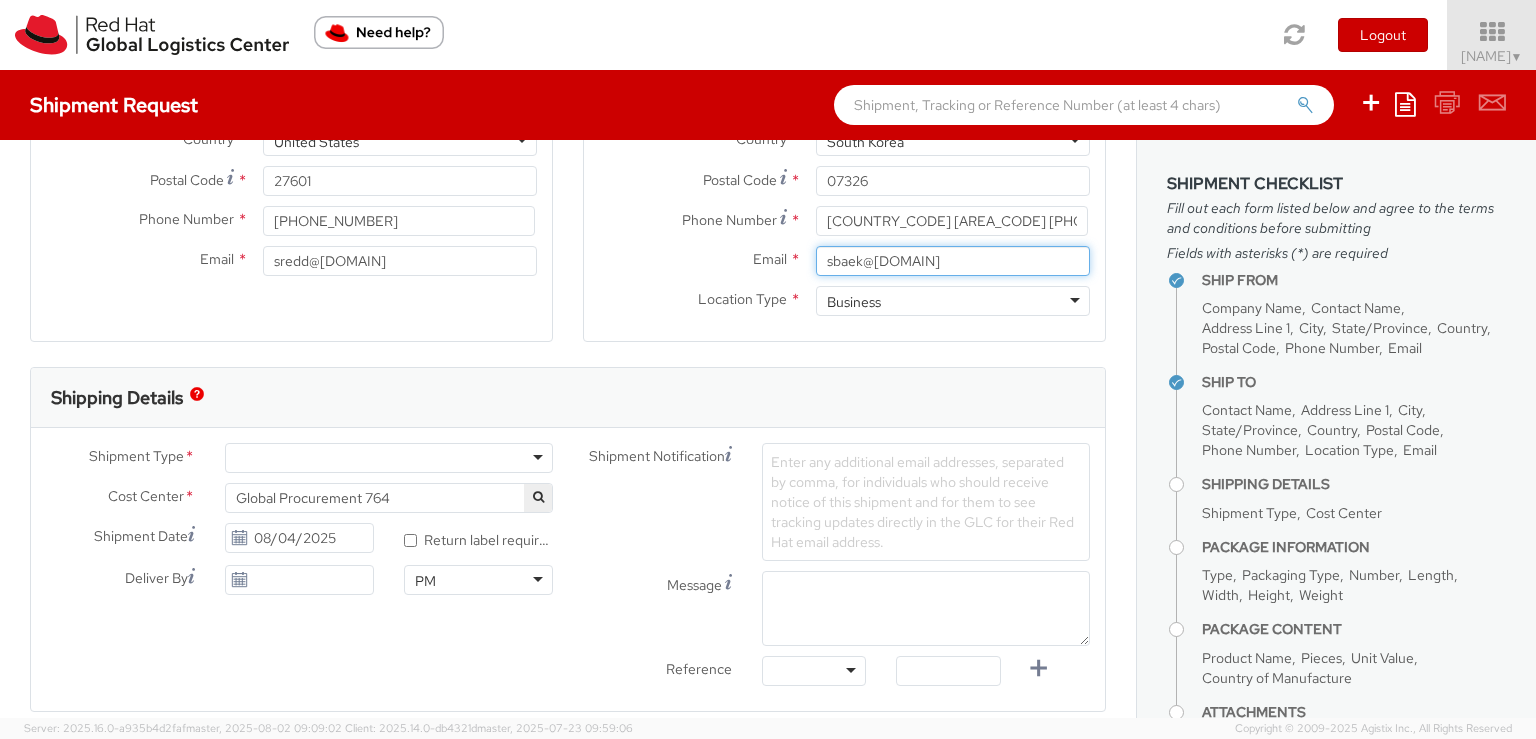 type on "sbaek@[DOMAIN]" 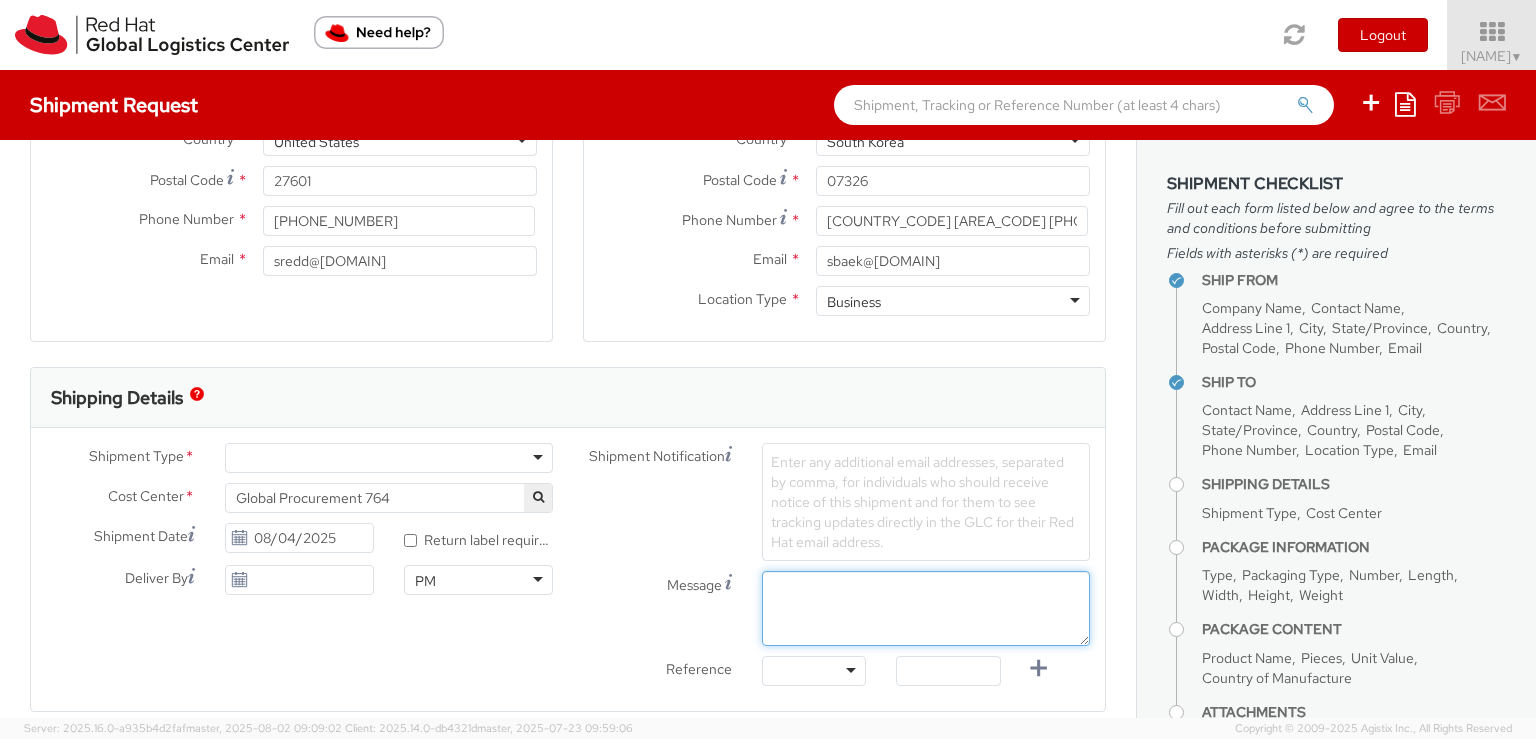 paste on "mtanpure@[DOMAIN]" 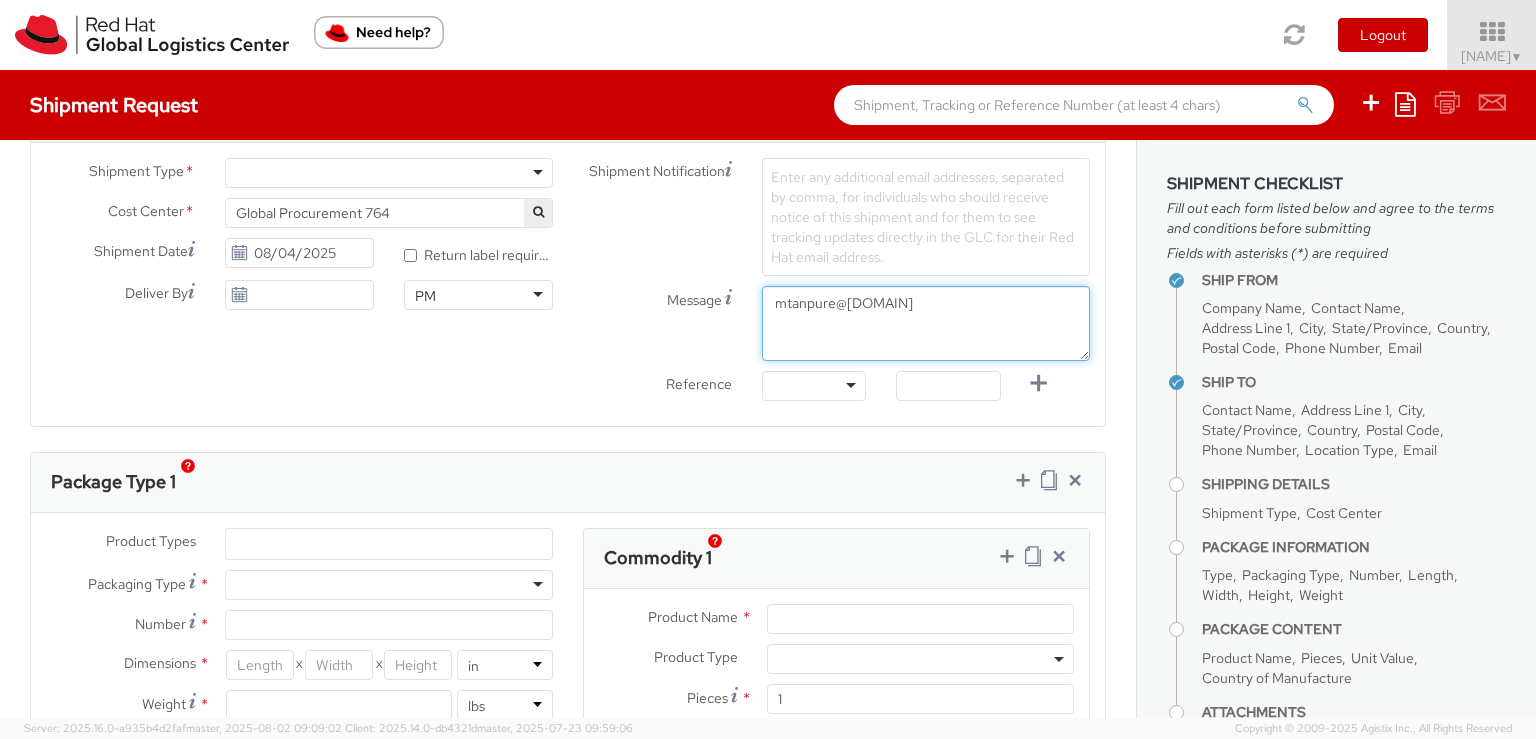 scroll, scrollTop: 700, scrollLeft: 0, axis: vertical 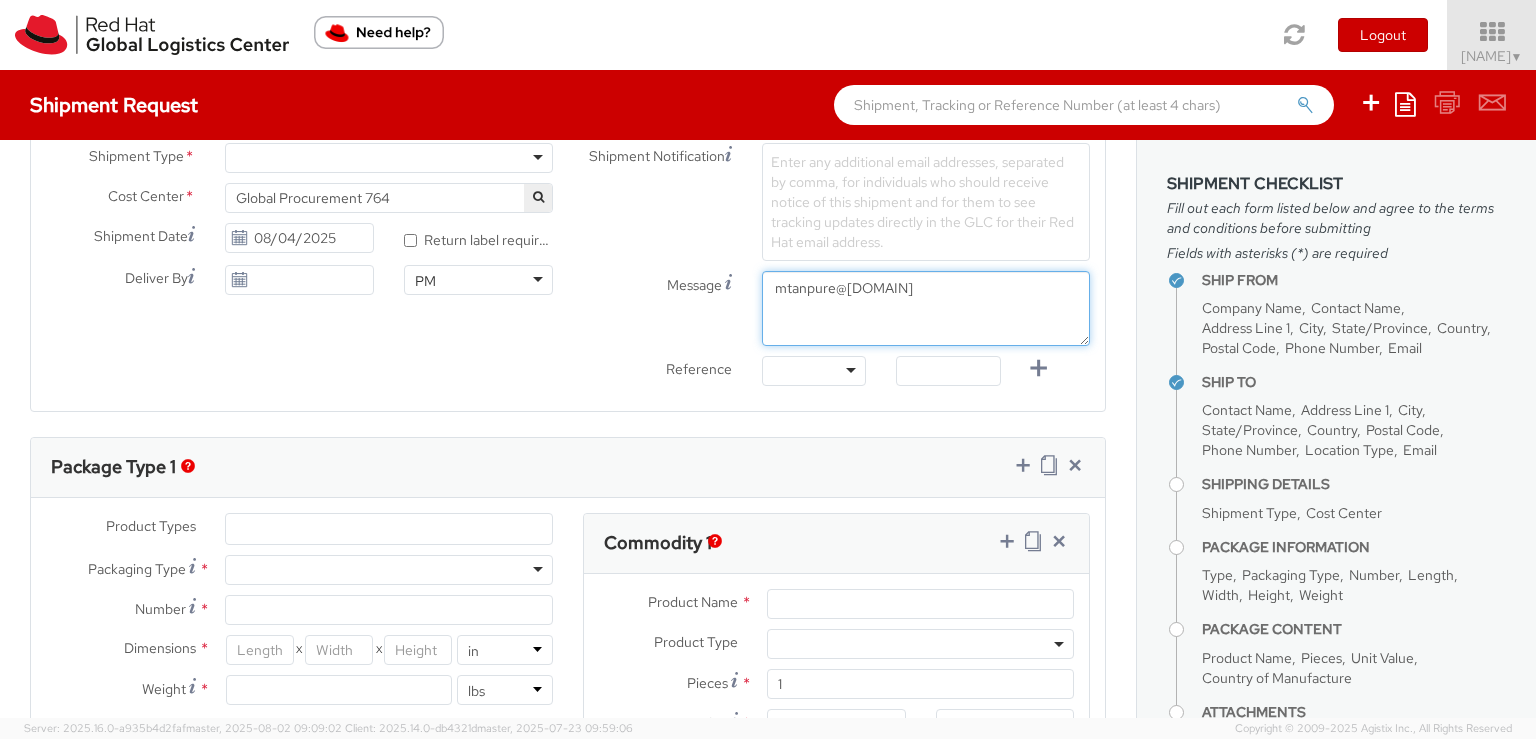 type on "mtanpure@[DOMAIN]" 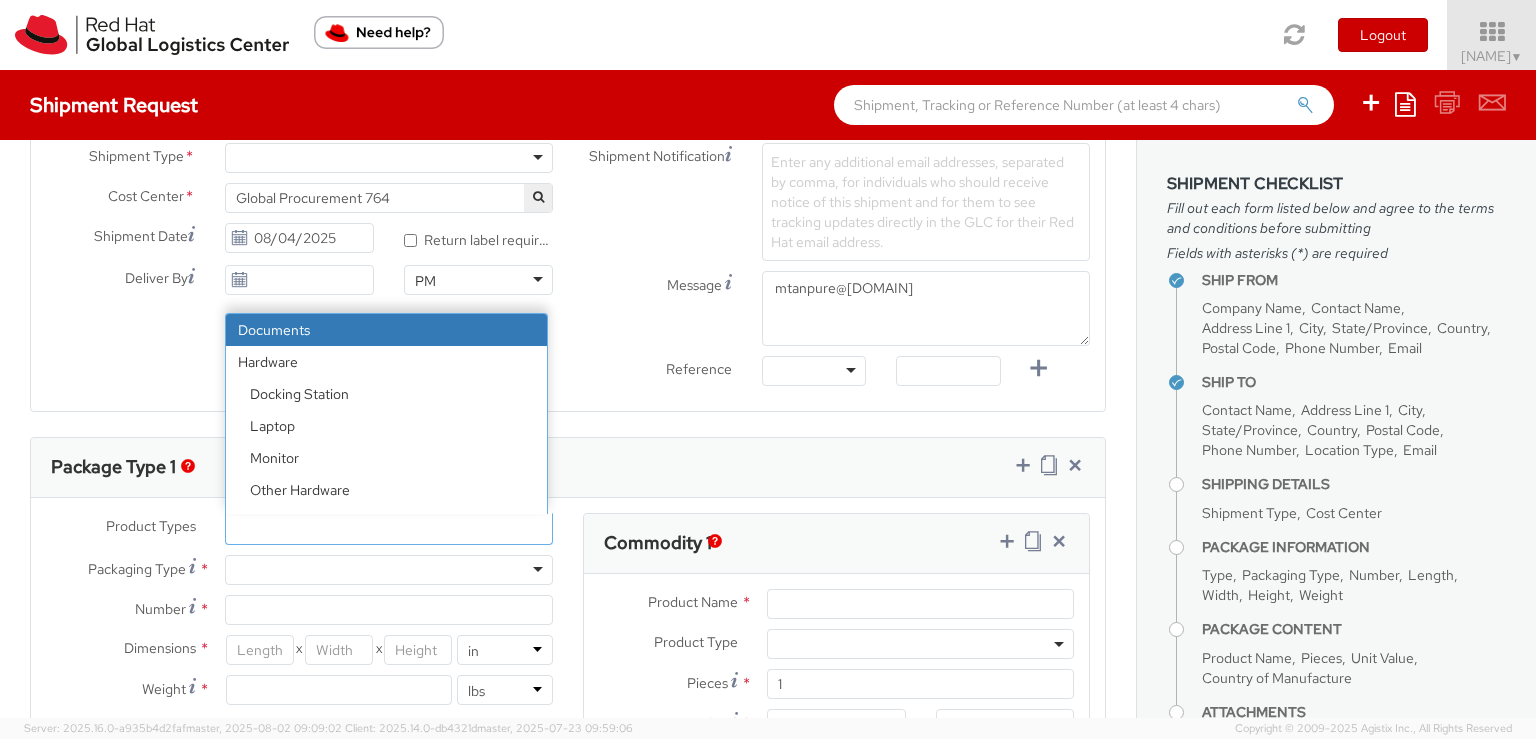 click at bounding box center (389, 529) 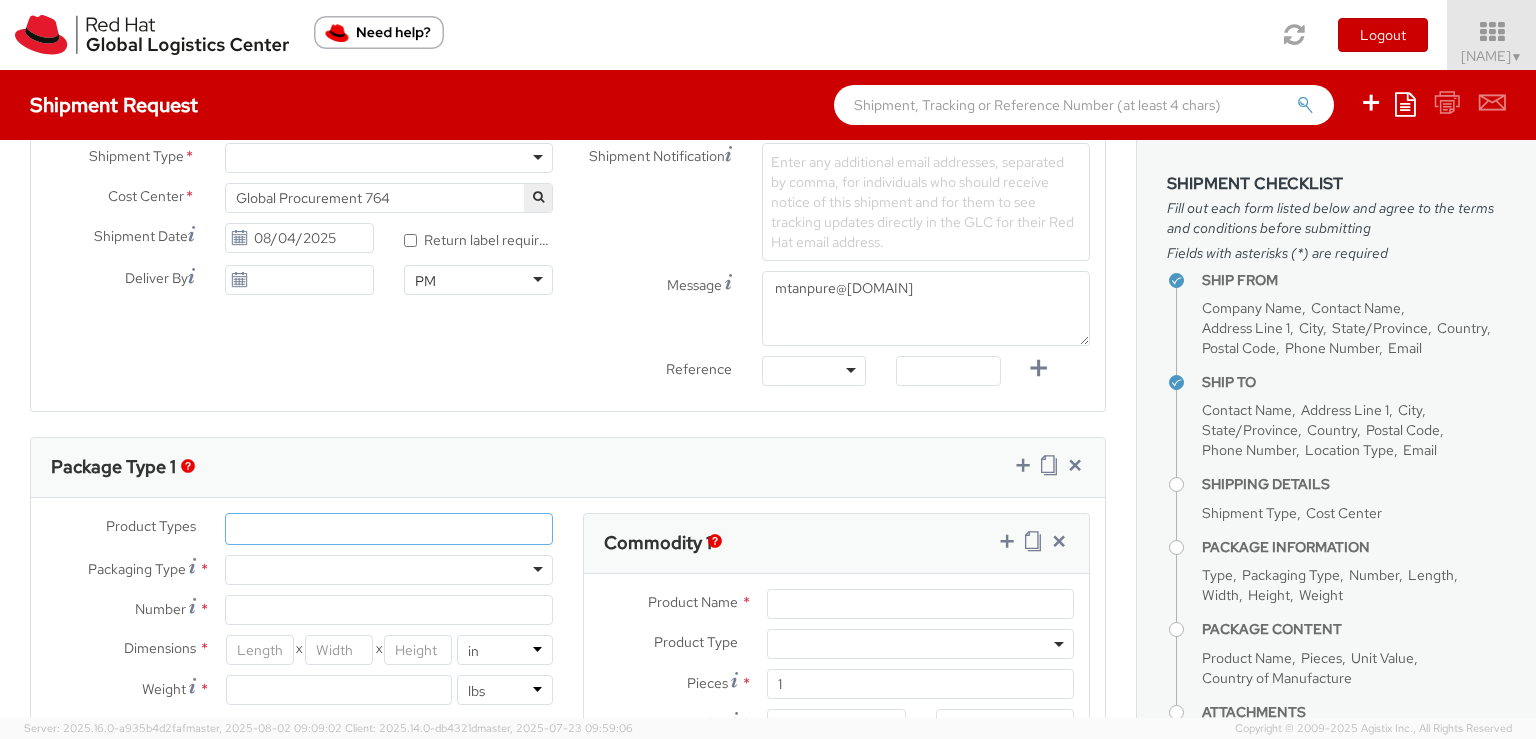 click at bounding box center (389, 529) 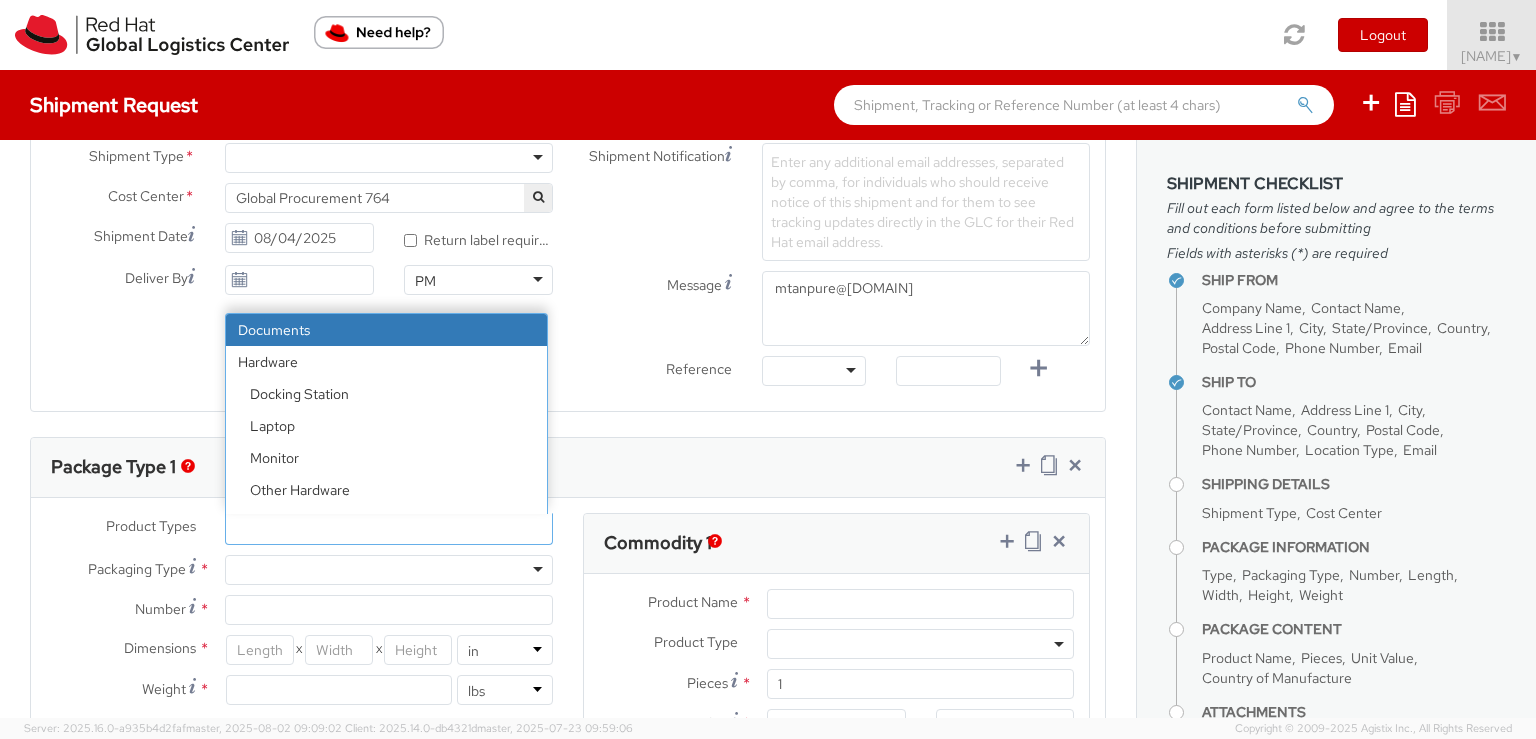 select on "DOCUMENT" 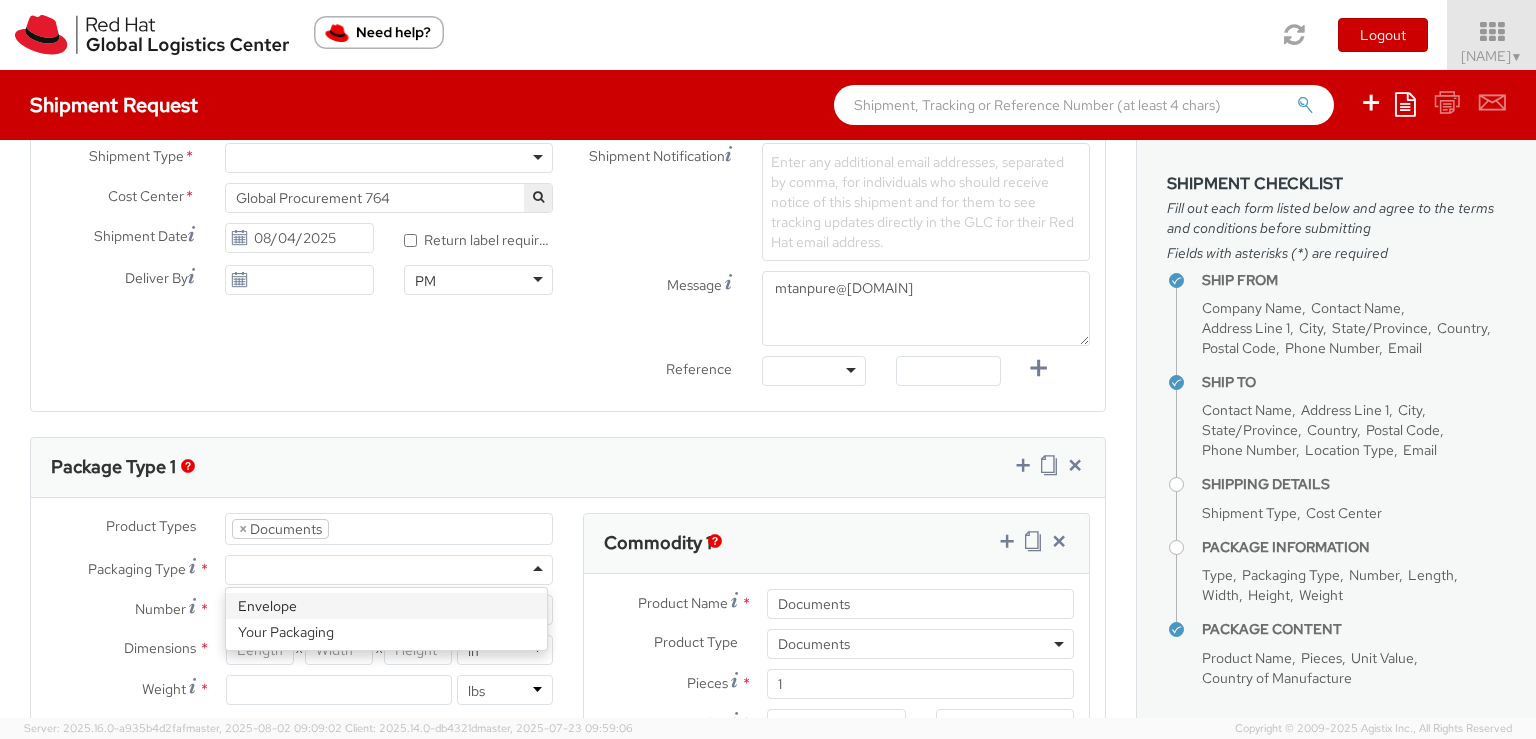 click at bounding box center (389, 570) 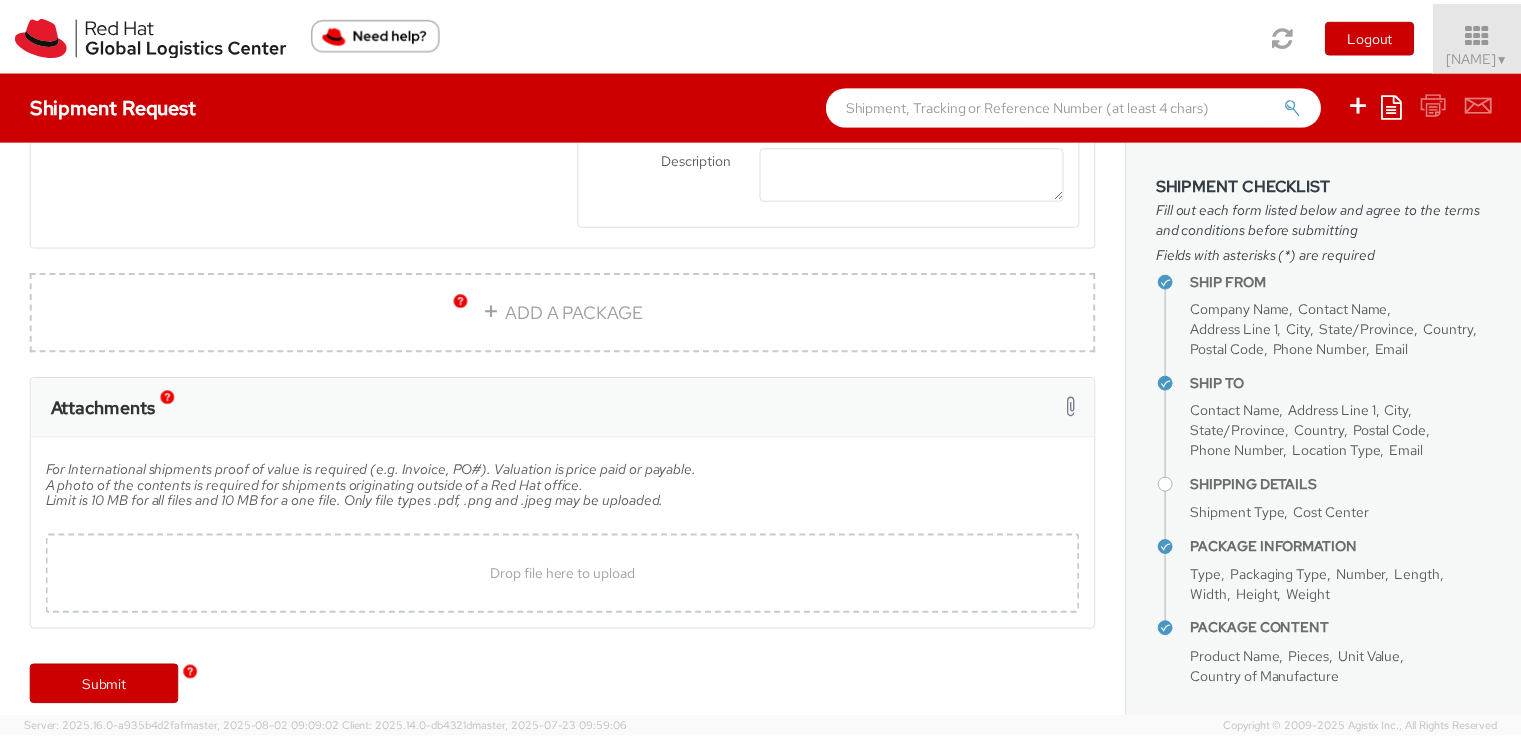 scroll, scrollTop: 1412, scrollLeft: 0, axis: vertical 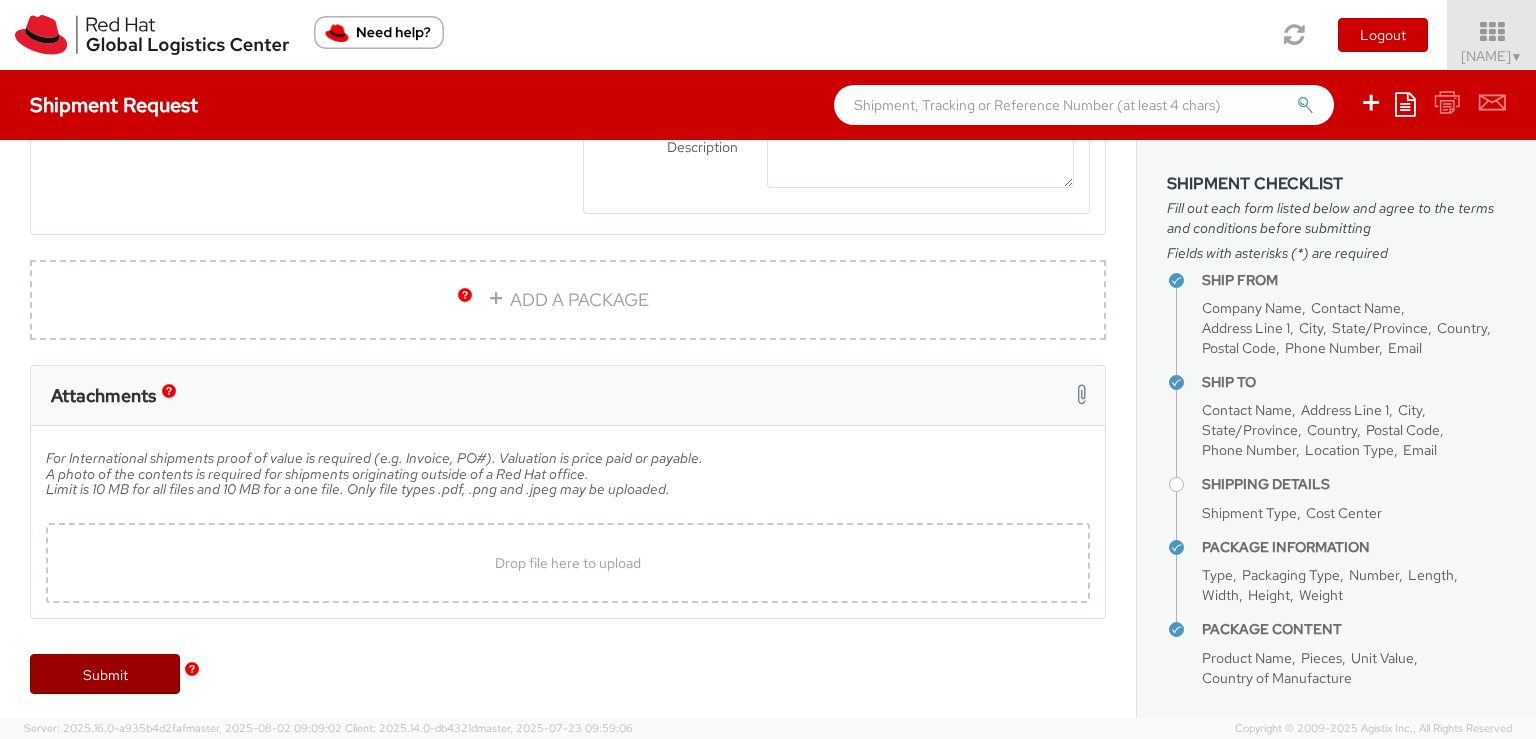 click on "Submit" at bounding box center [105, 674] 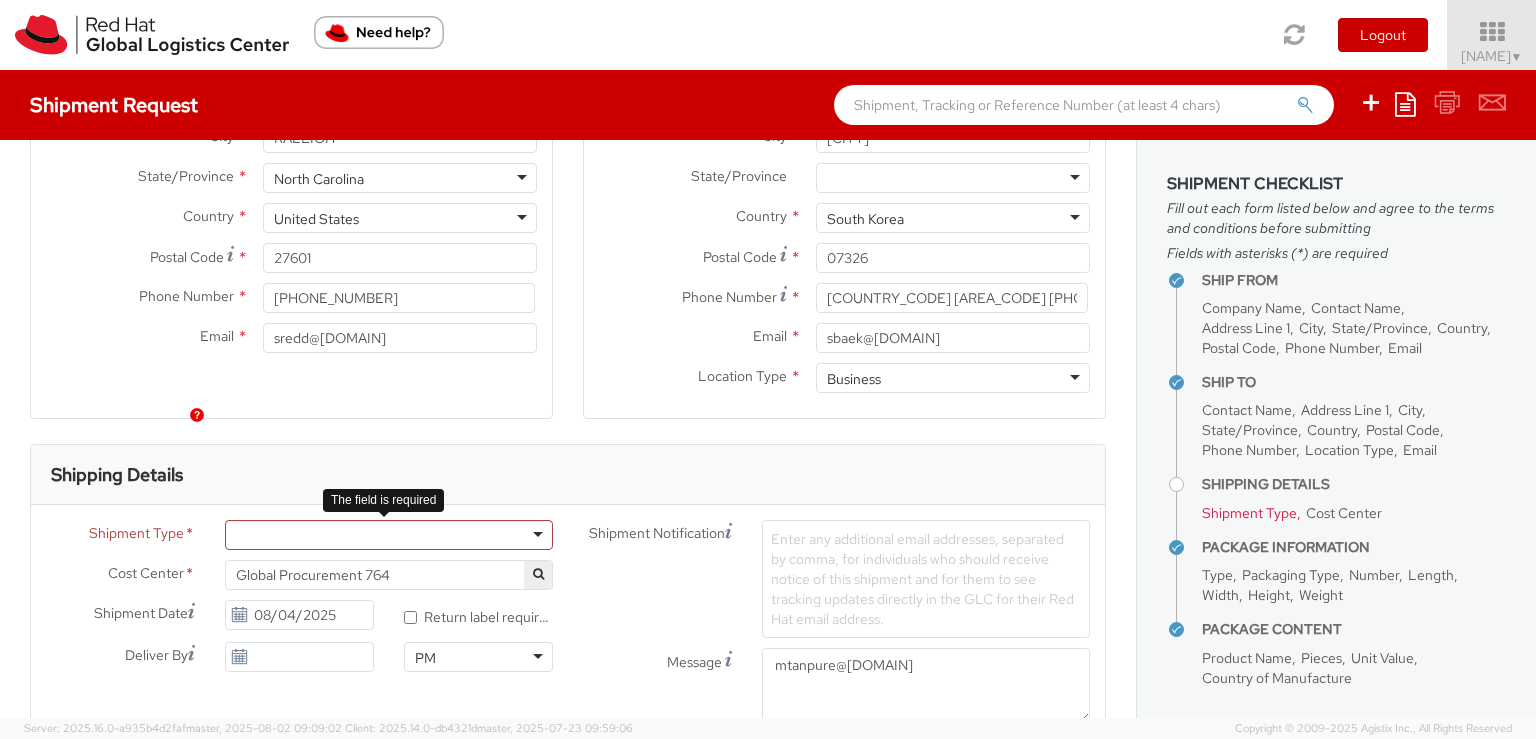 scroll, scrollTop: 400, scrollLeft: 0, axis: vertical 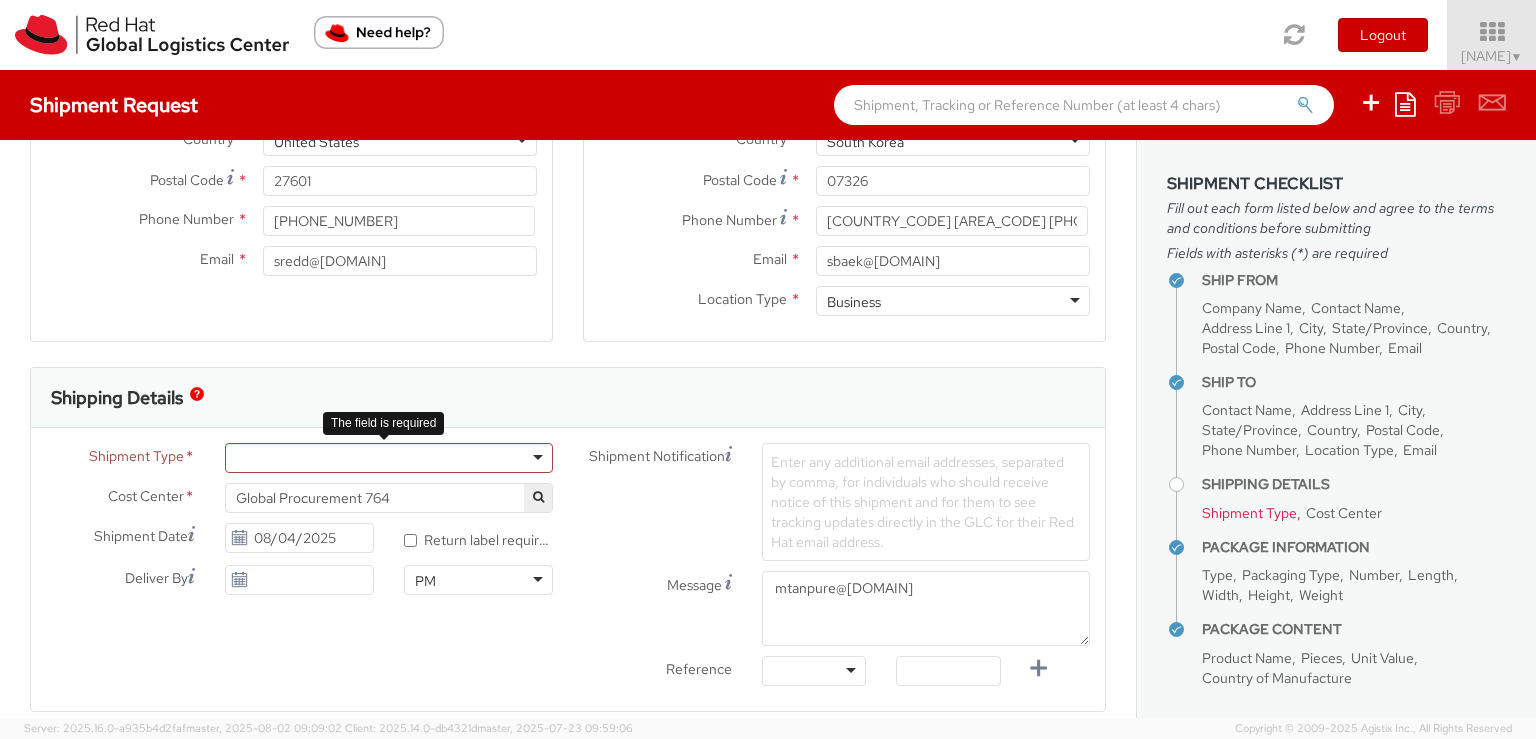 click 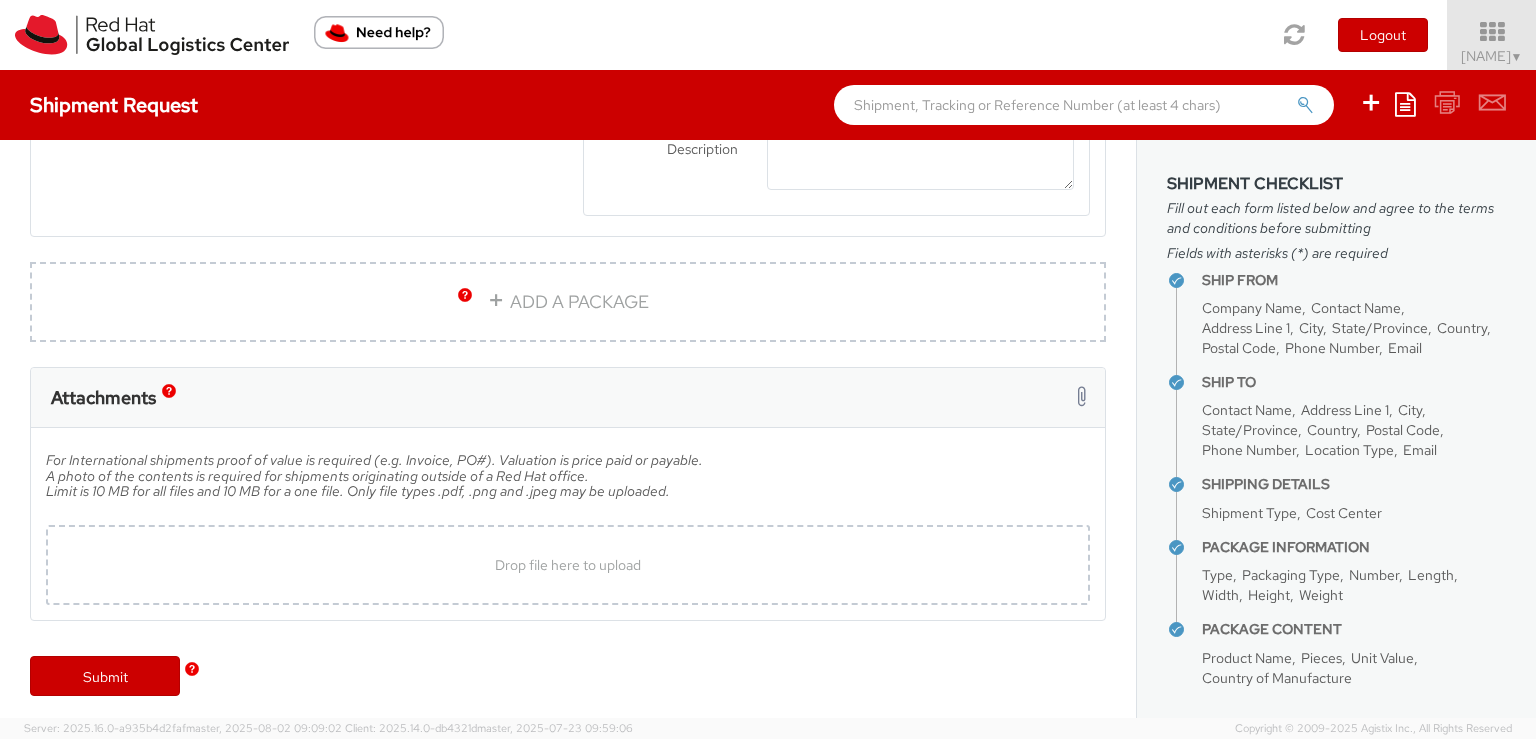 scroll, scrollTop: 1412, scrollLeft: 0, axis: vertical 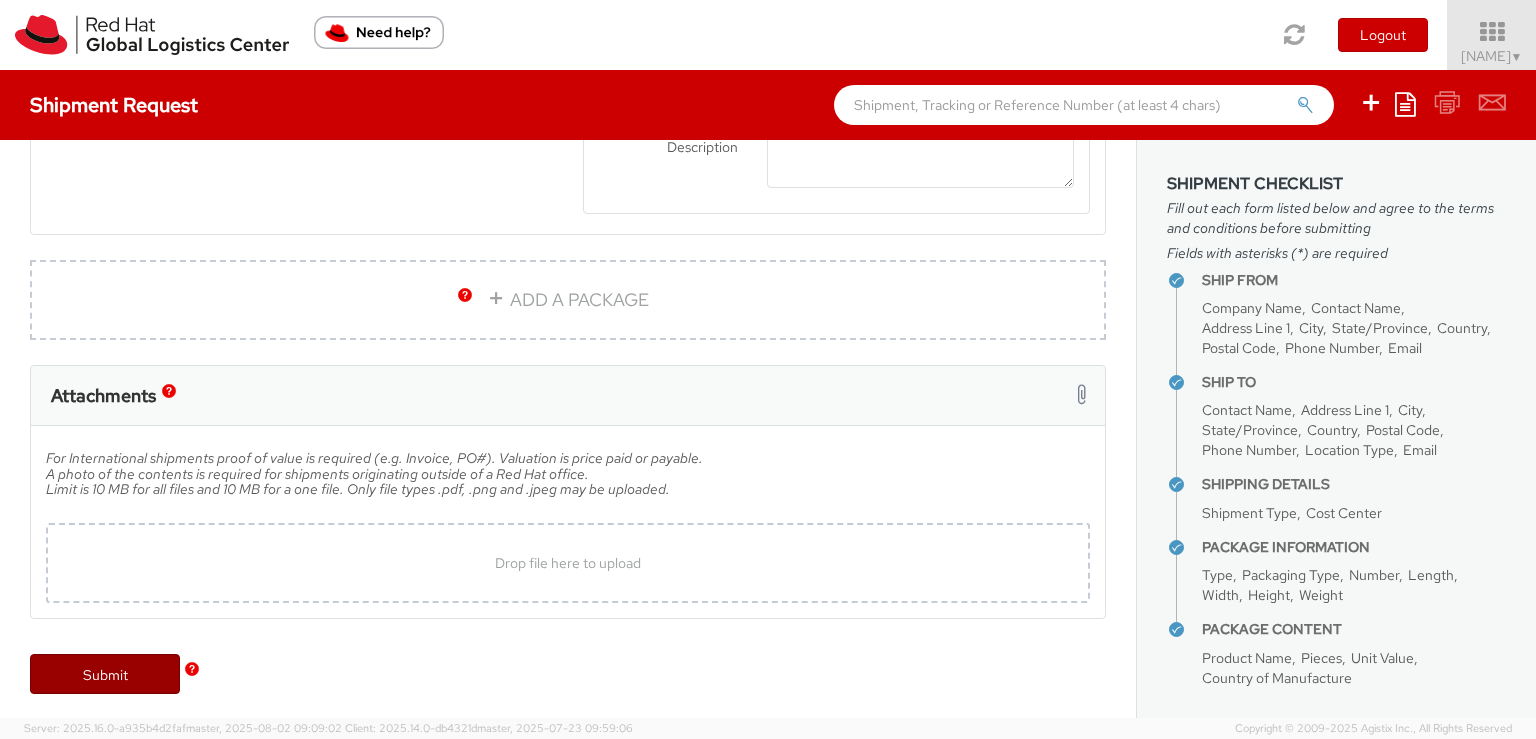 click on "Submit" at bounding box center (105, 674) 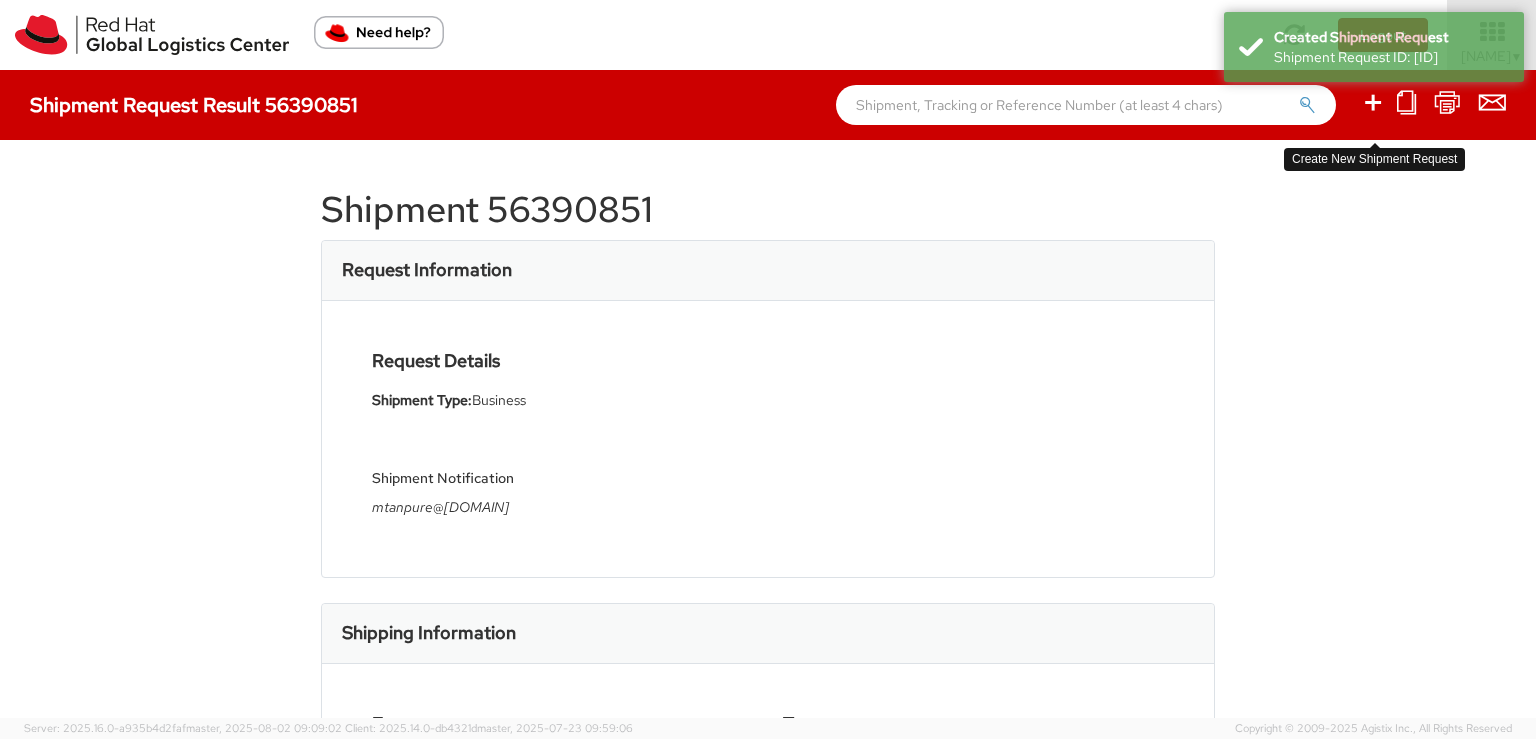 click at bounding box center [1373, 102] 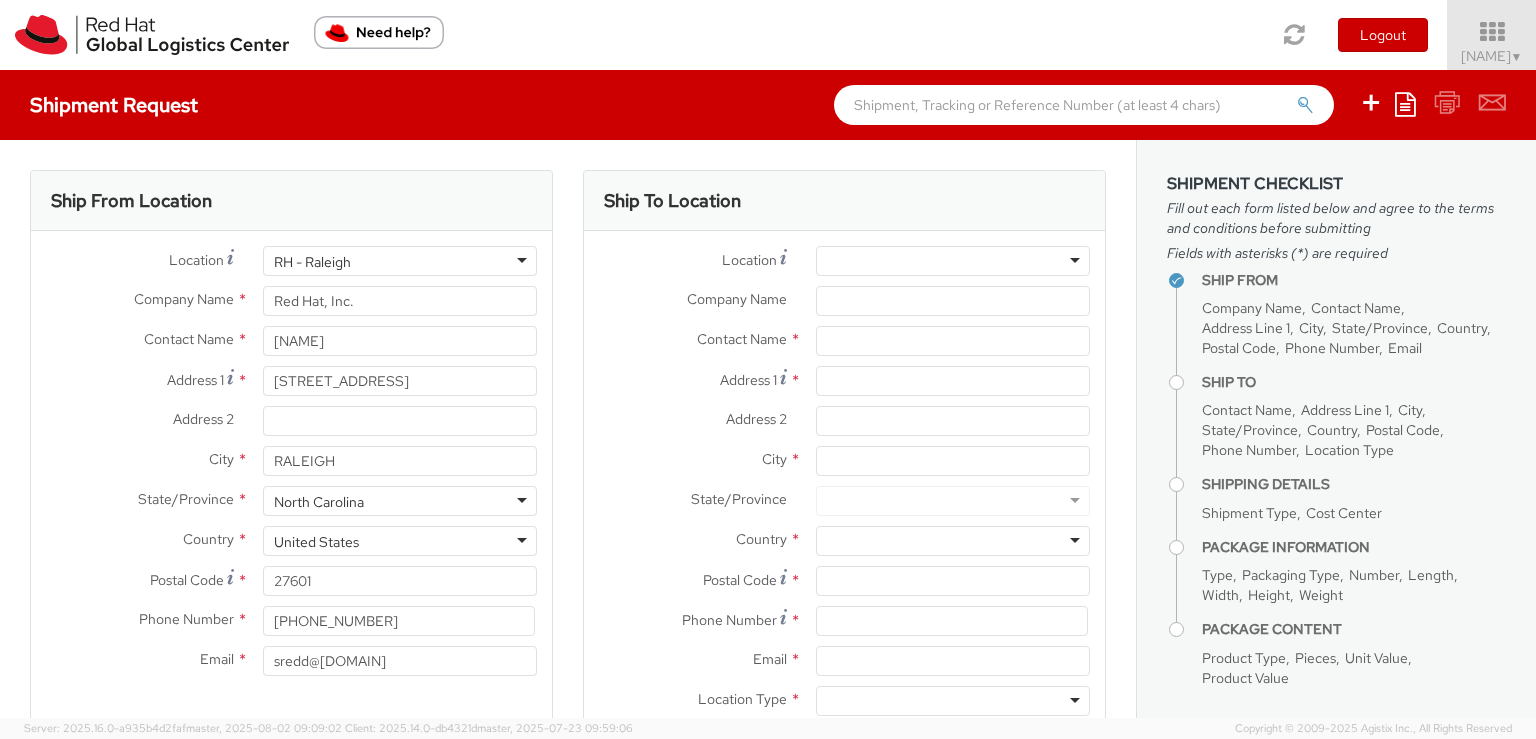 select on "764" 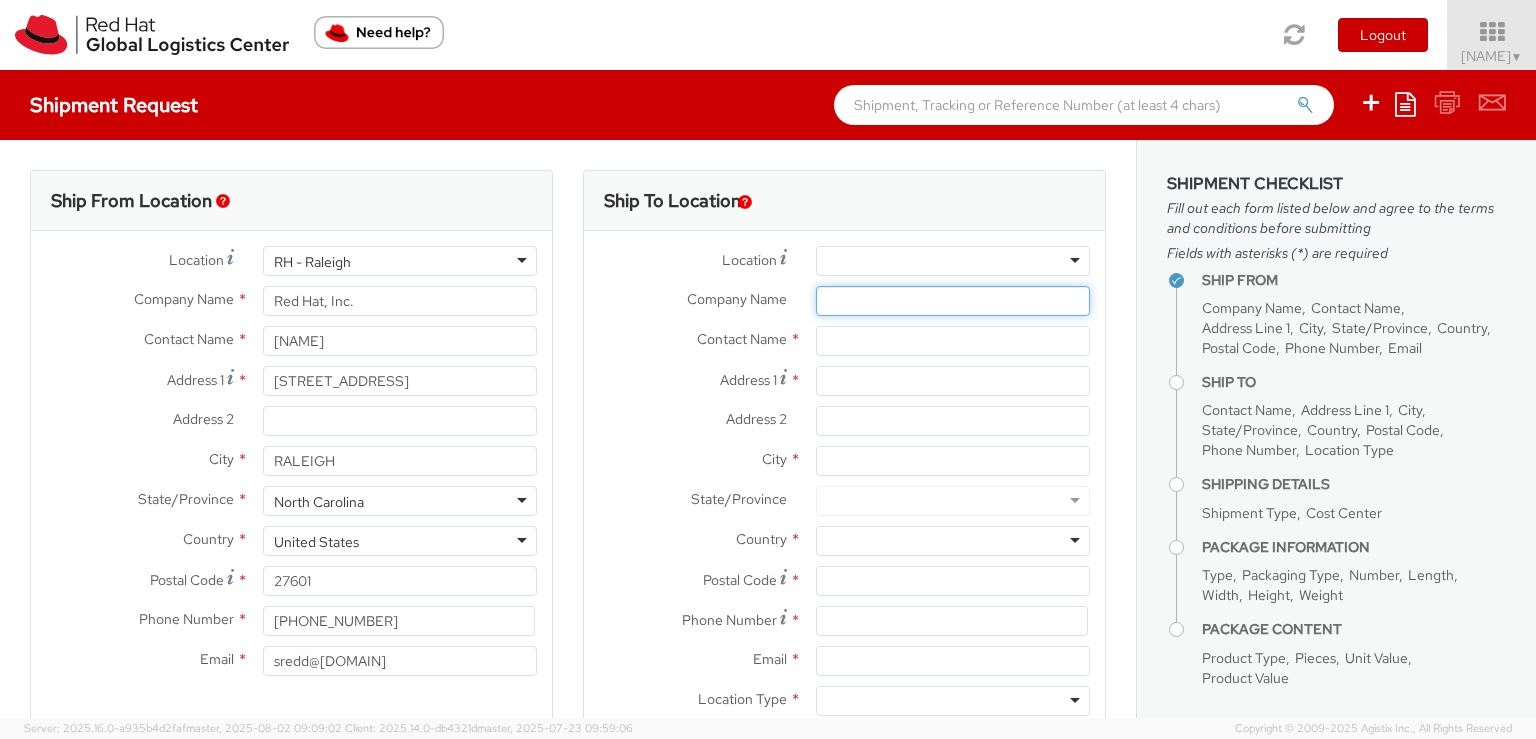 click on "Company Name        *" at bounding box center [953, 301] 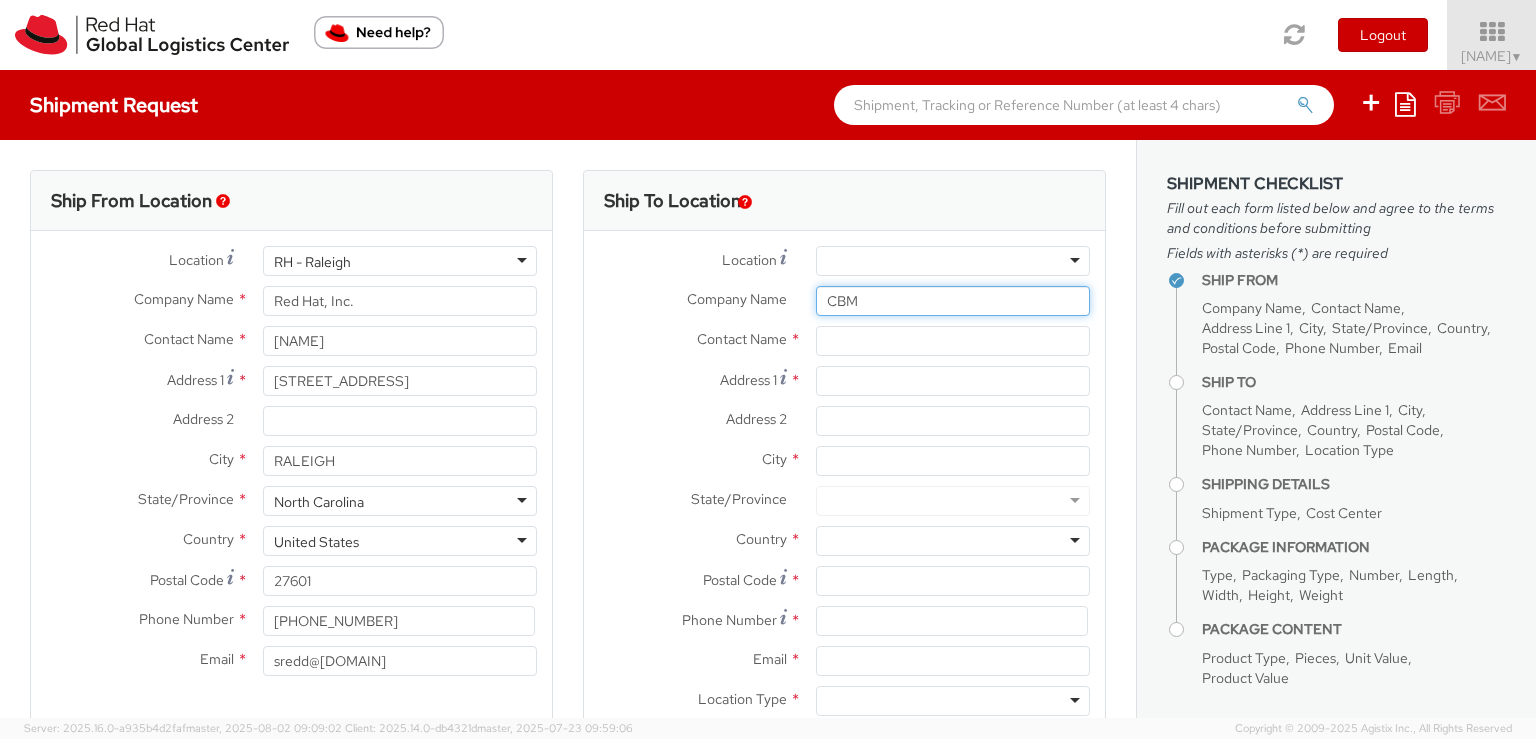 type on "CBM" 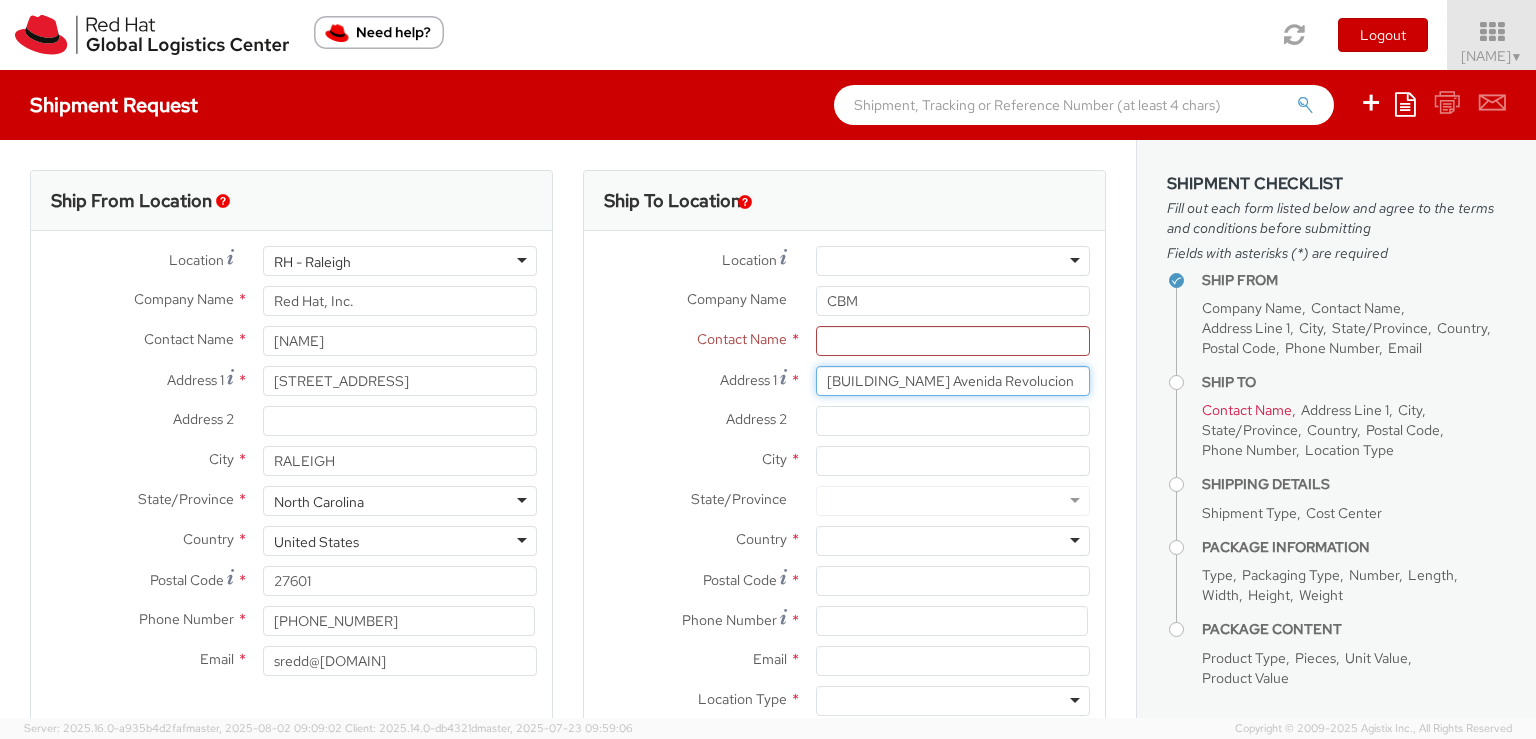 type on "[BUILDING_NAME] Avenida Revolucion" 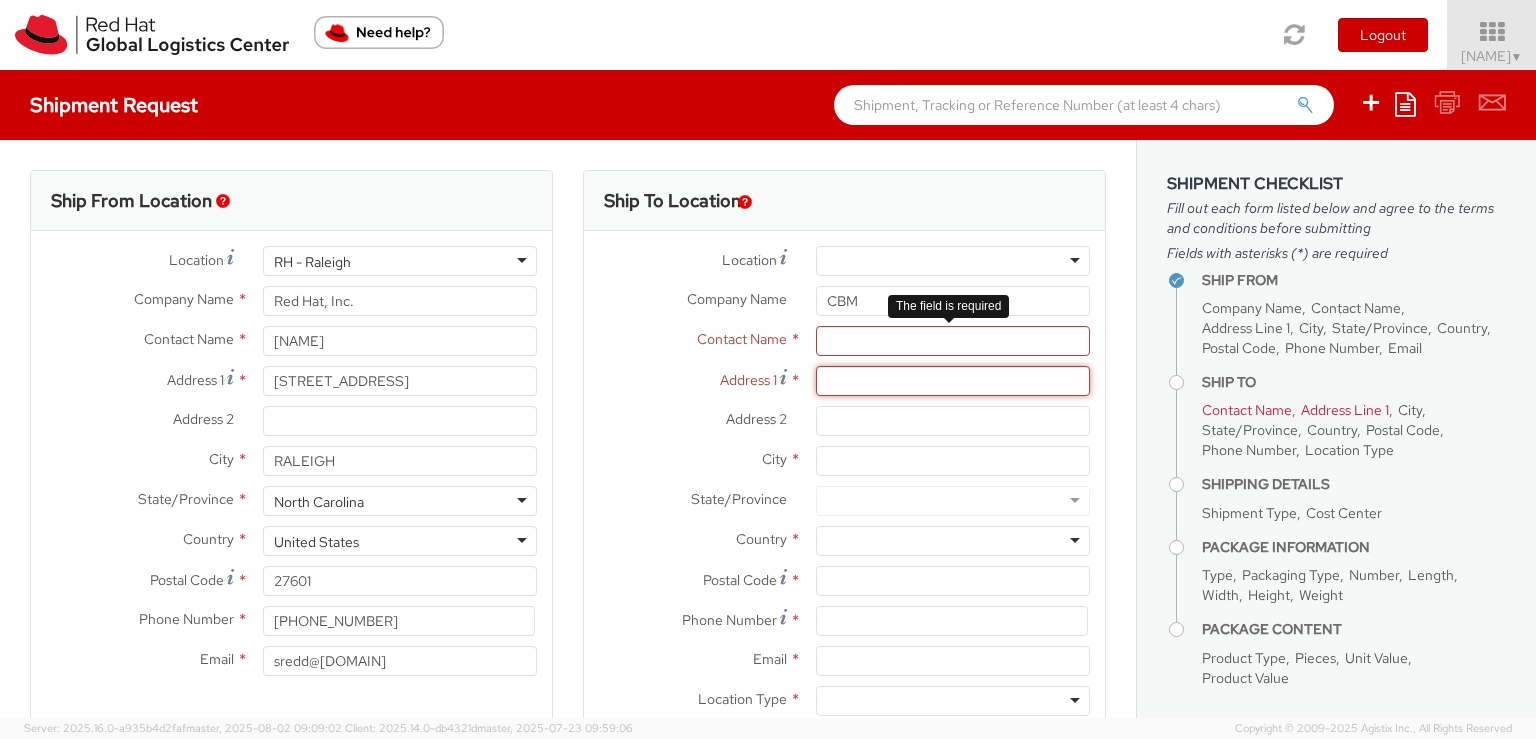 type 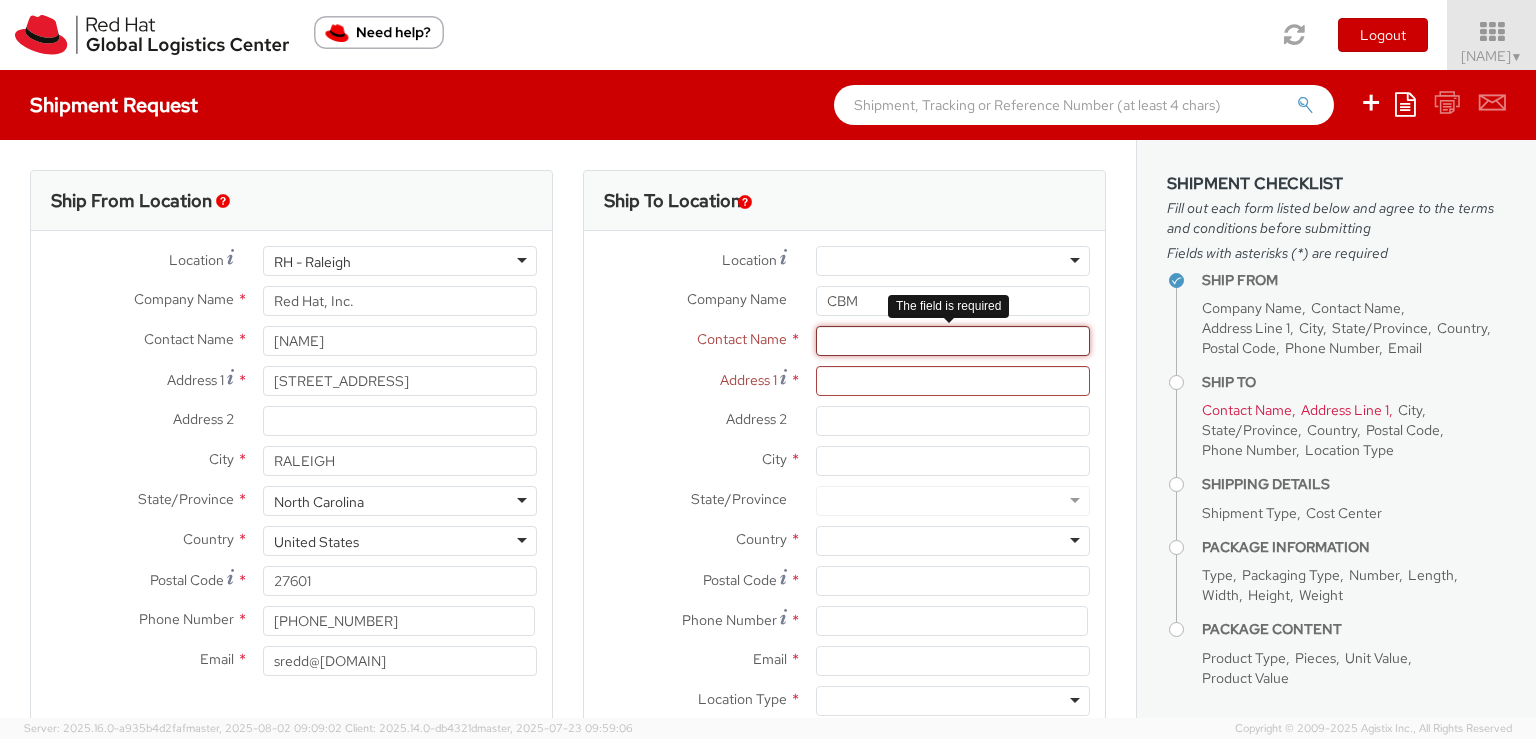 click at bounding box center (953, 341) 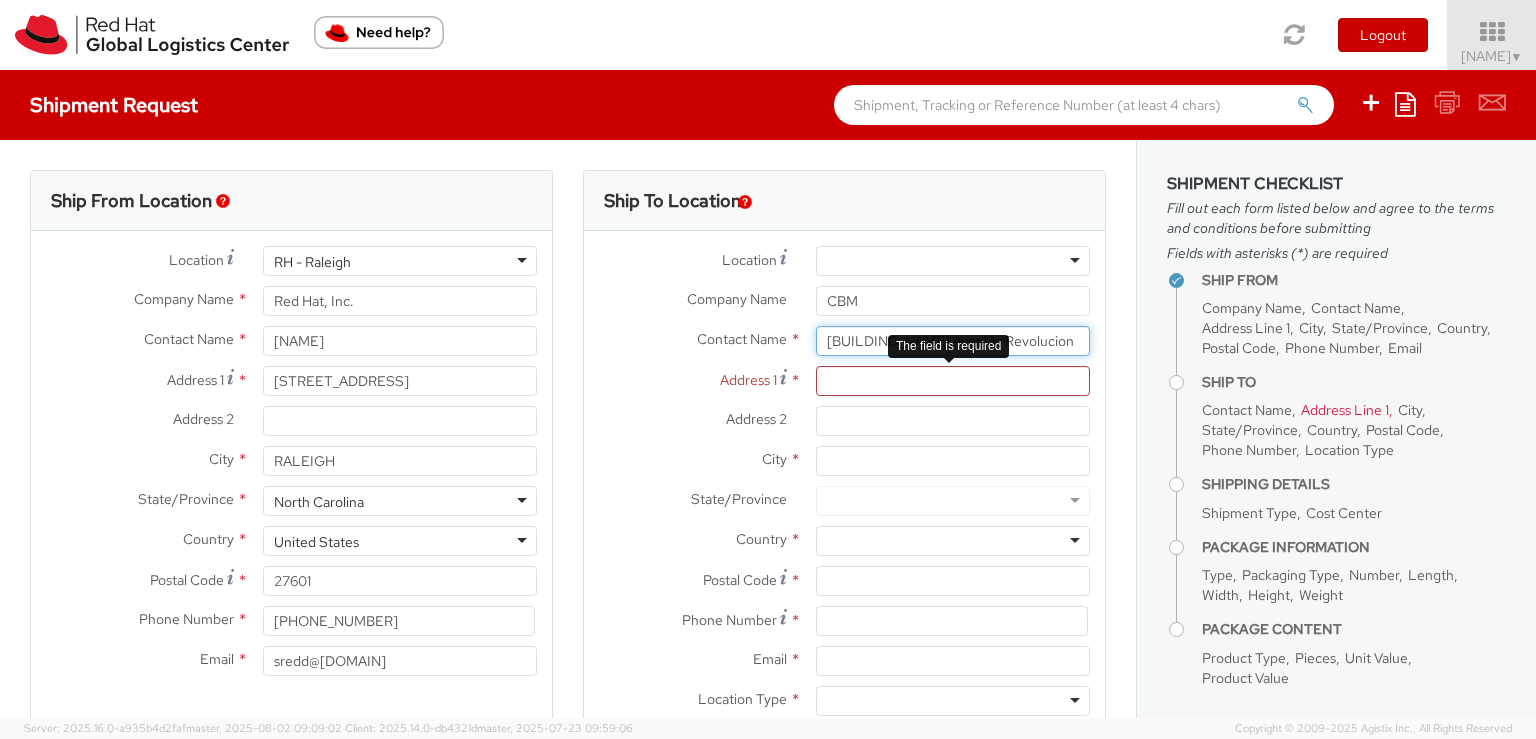type on "[BUILDING_NAME] Avenida Revolucion" 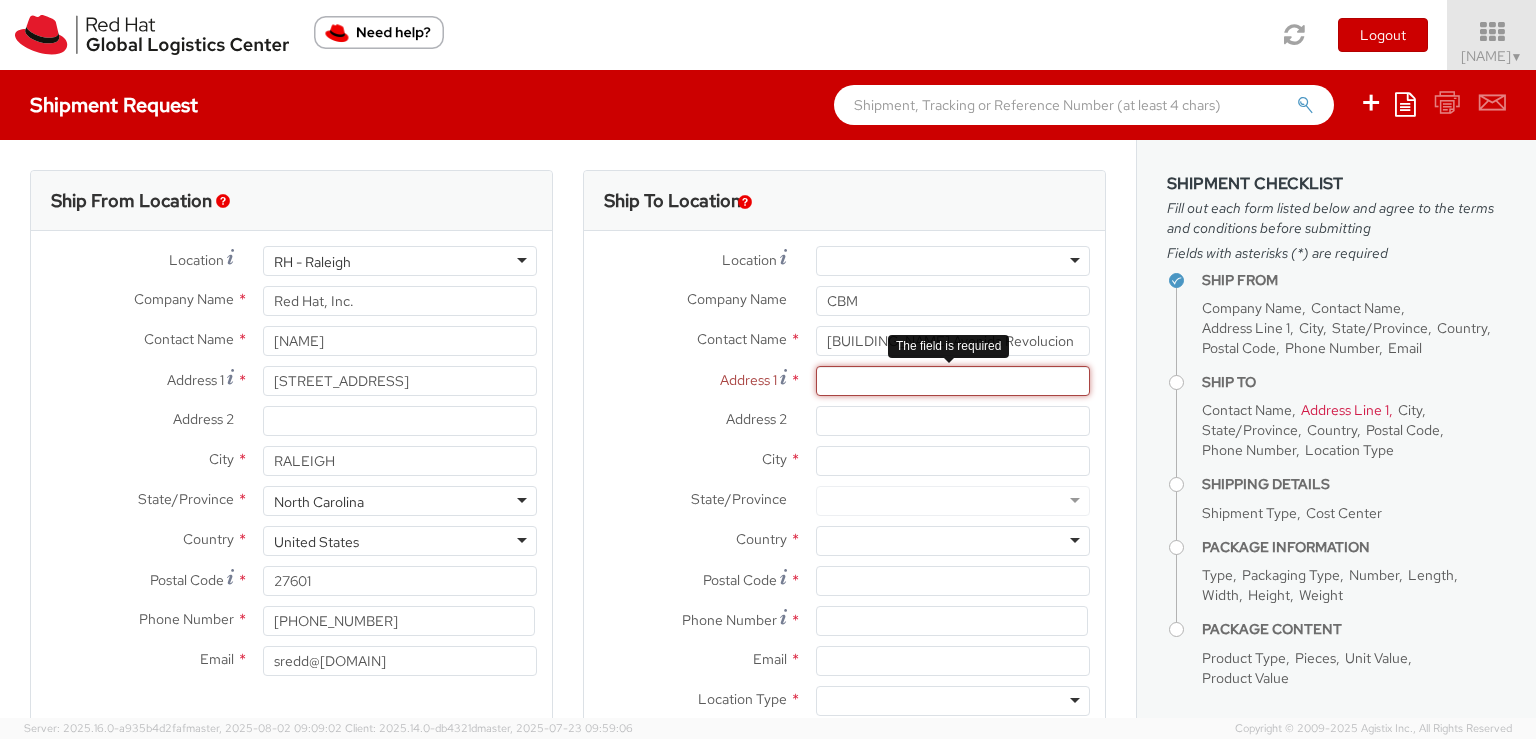 click on "Address 1        *" at bounding box center (953, 381) 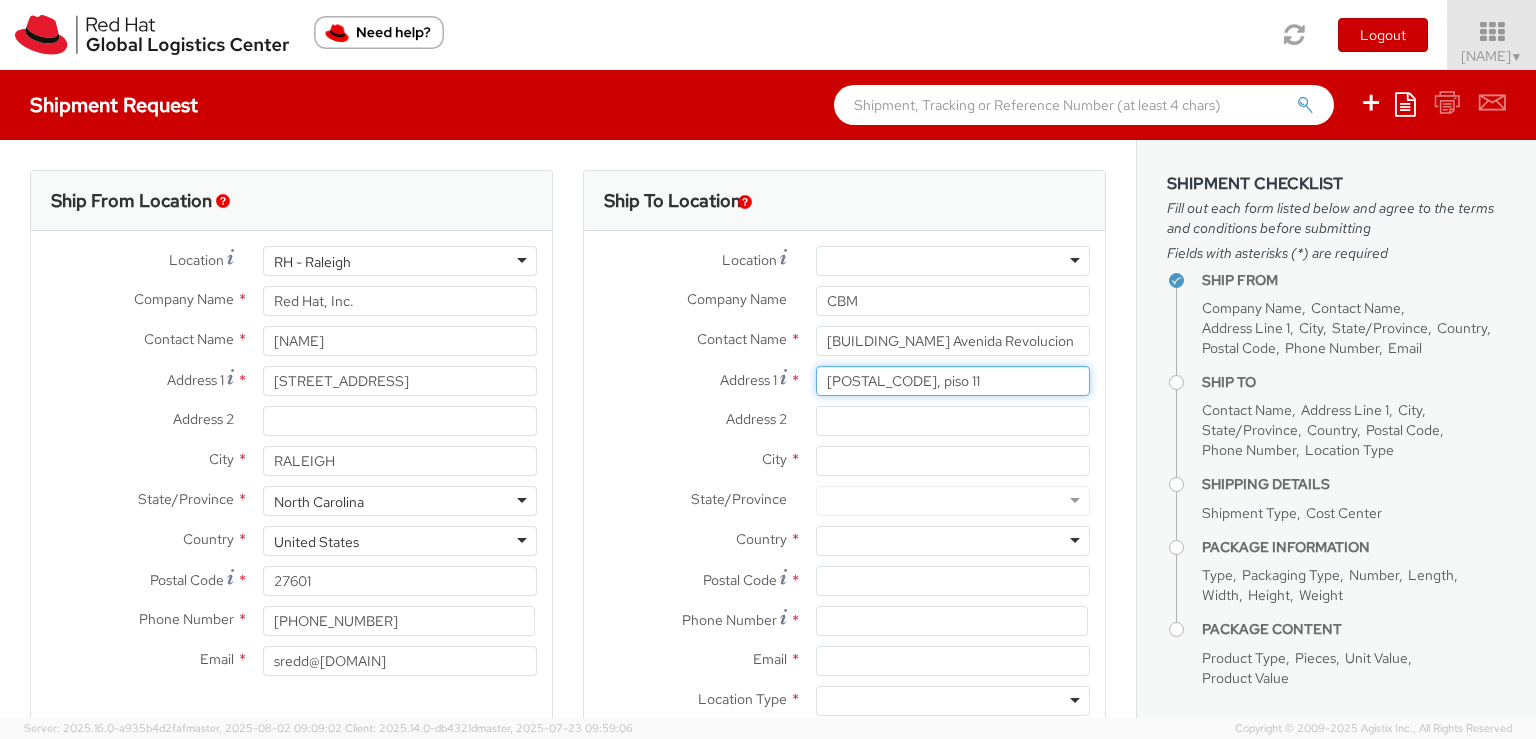 type on "[POSTAL_CODE], piso 11" 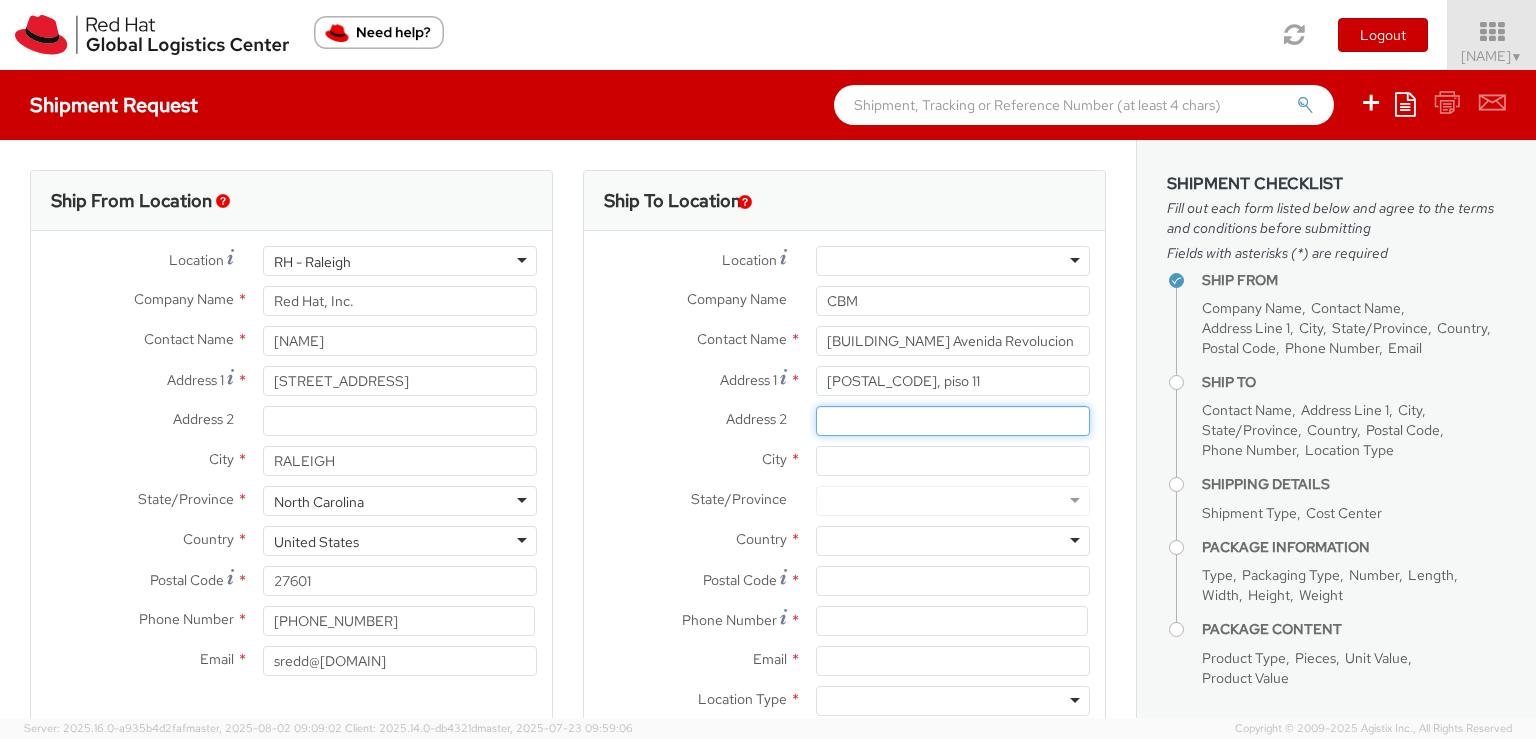 click on "Address 2        *" at bounding box center (953, 421) 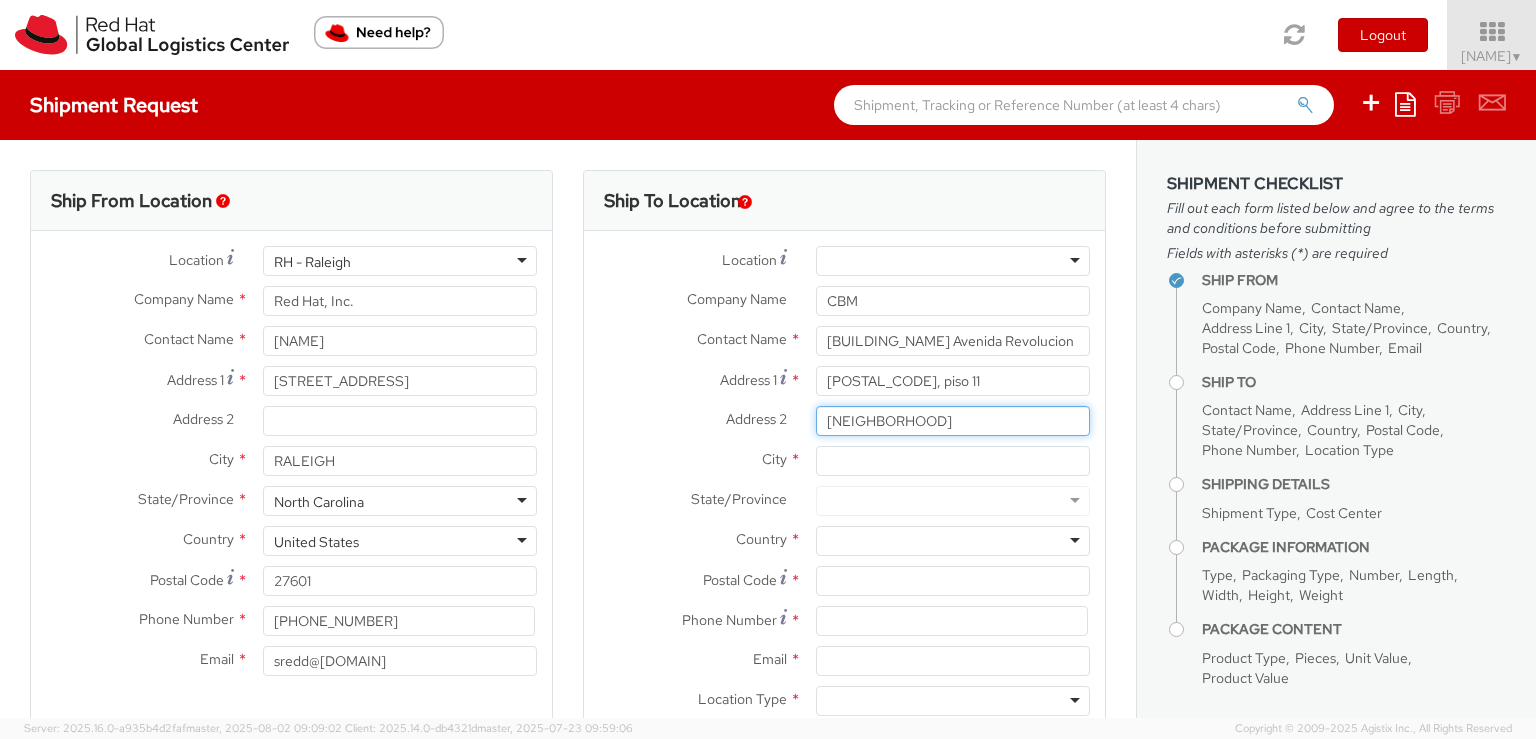 type on "[NEIGHBORHOOD]" 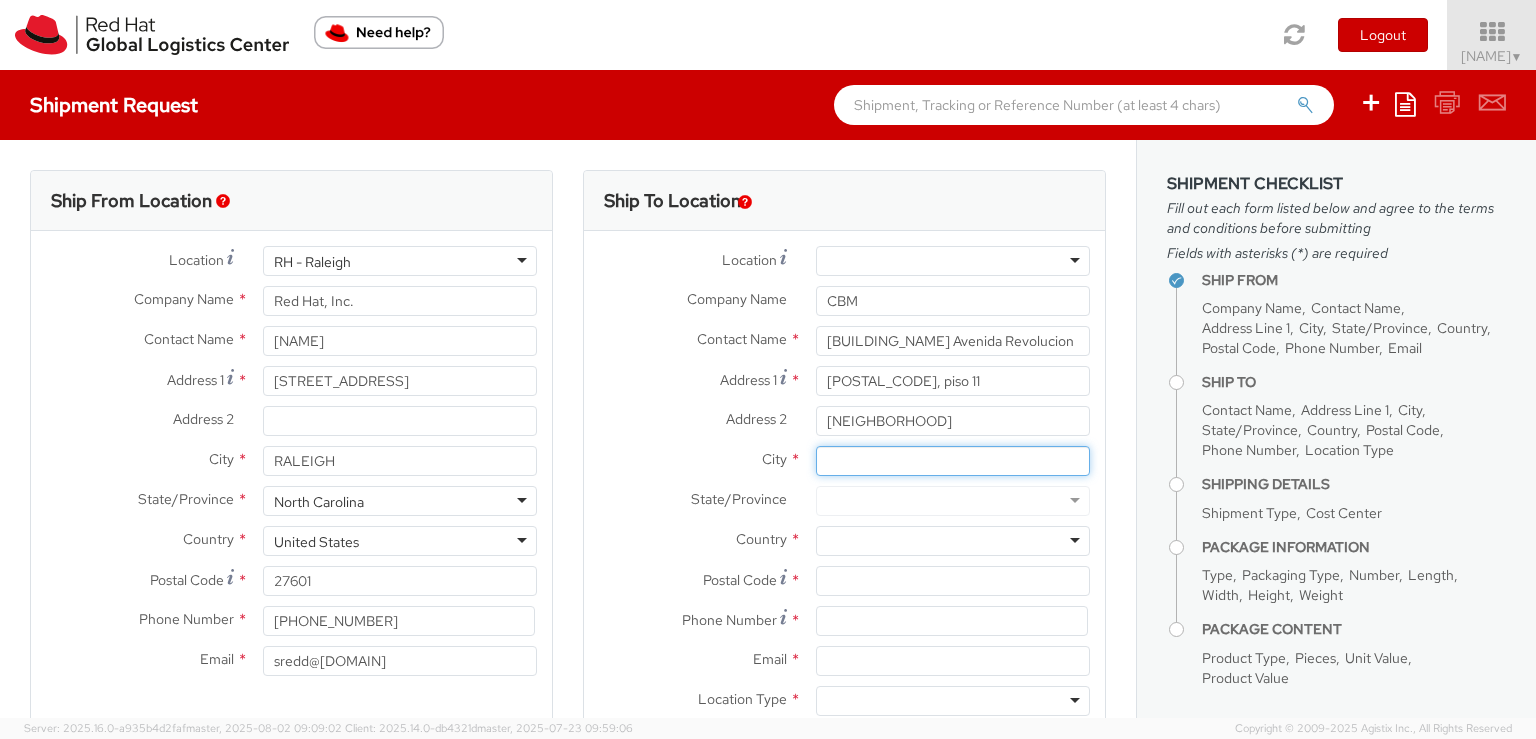 click on "City        *" at bounding box center (953, 461) 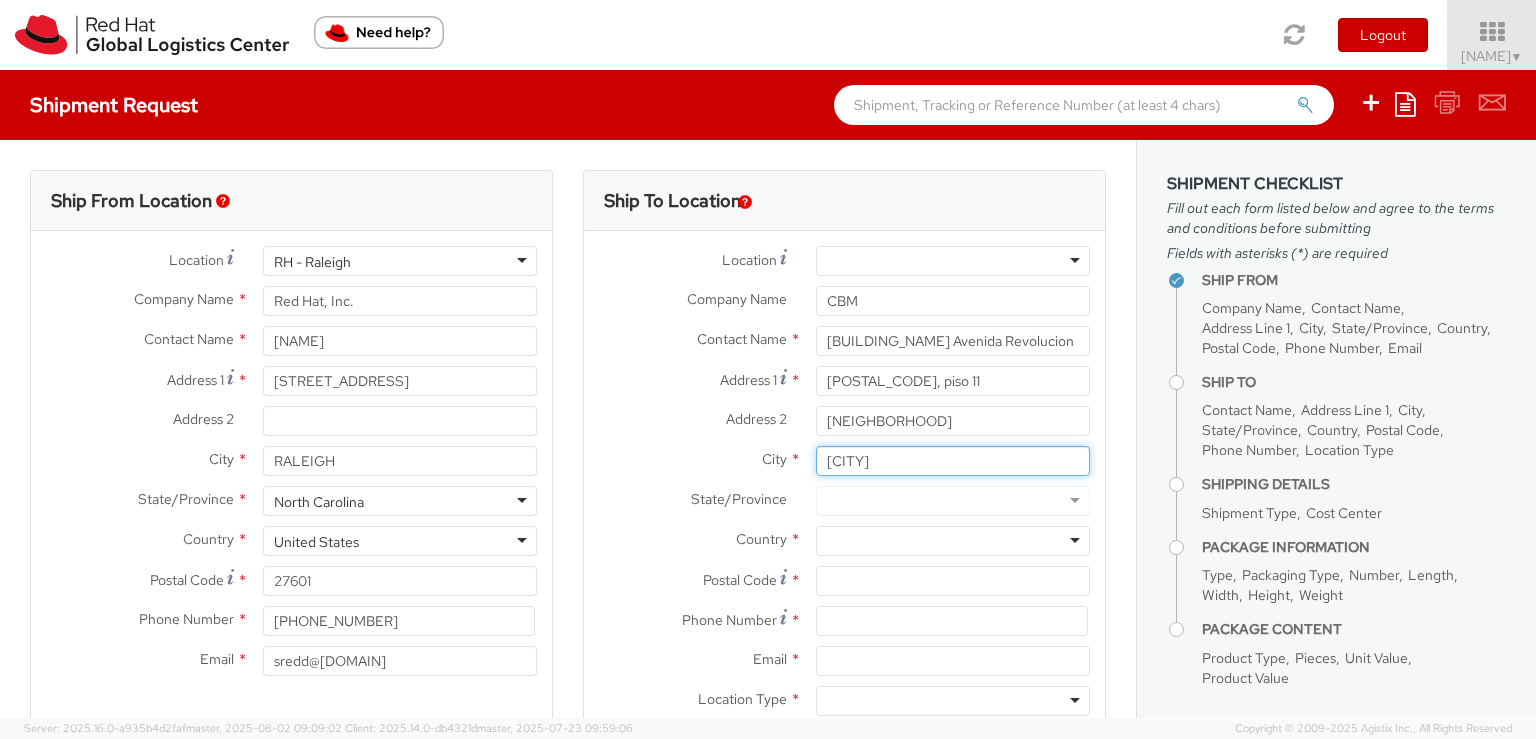type on "[CITY]" 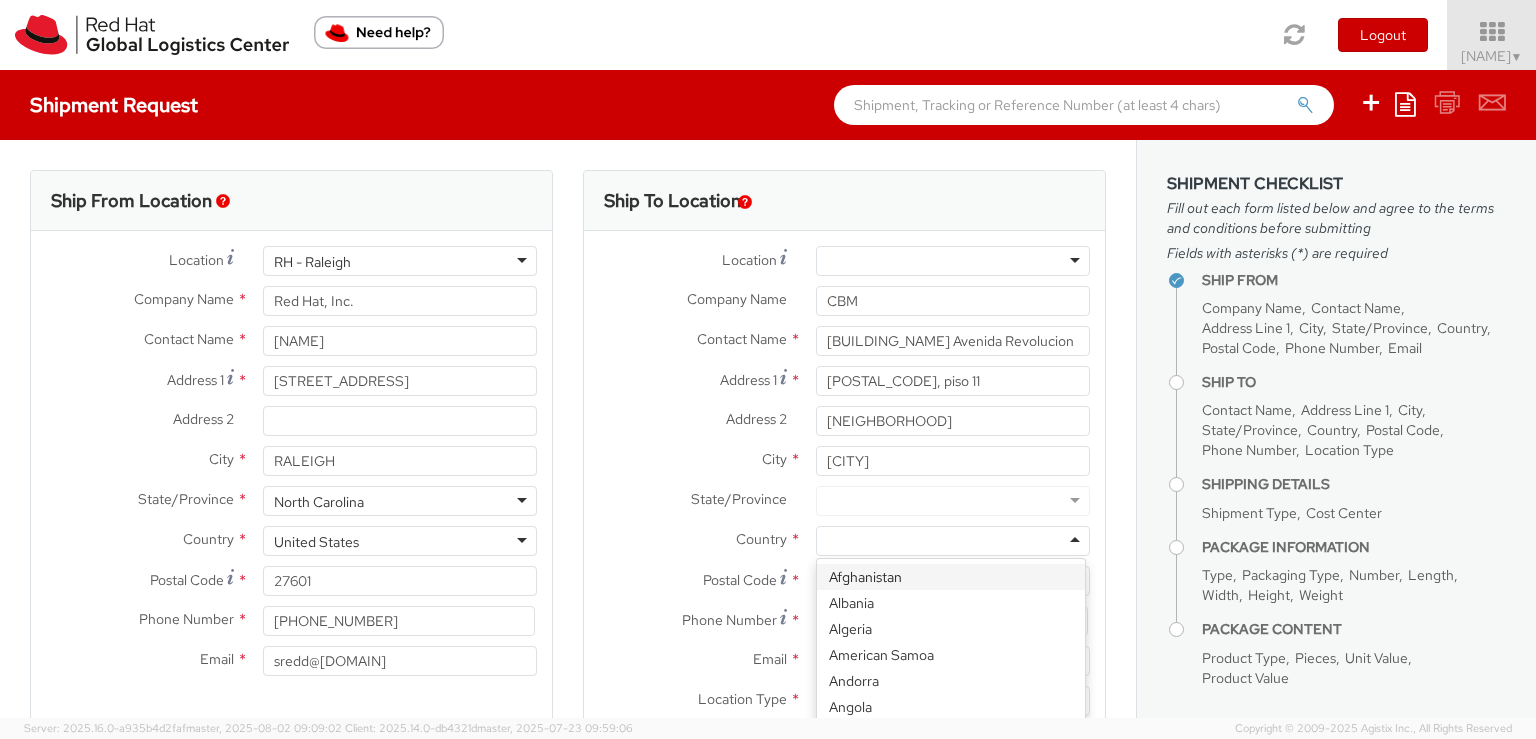 click at bounding box center (953, 541) 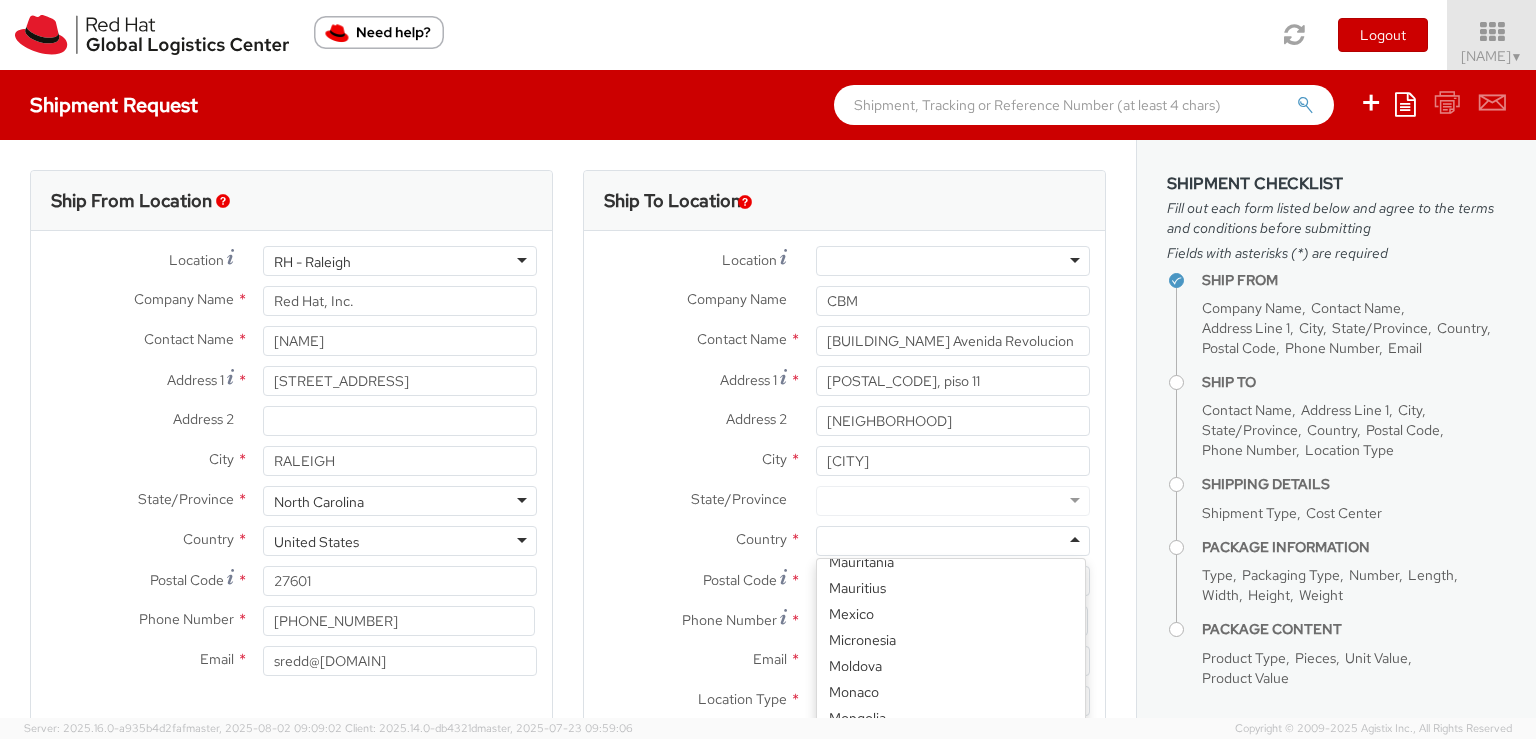 scroll, scrollTop: 3200, scrollLeft: 0, axis: vertical 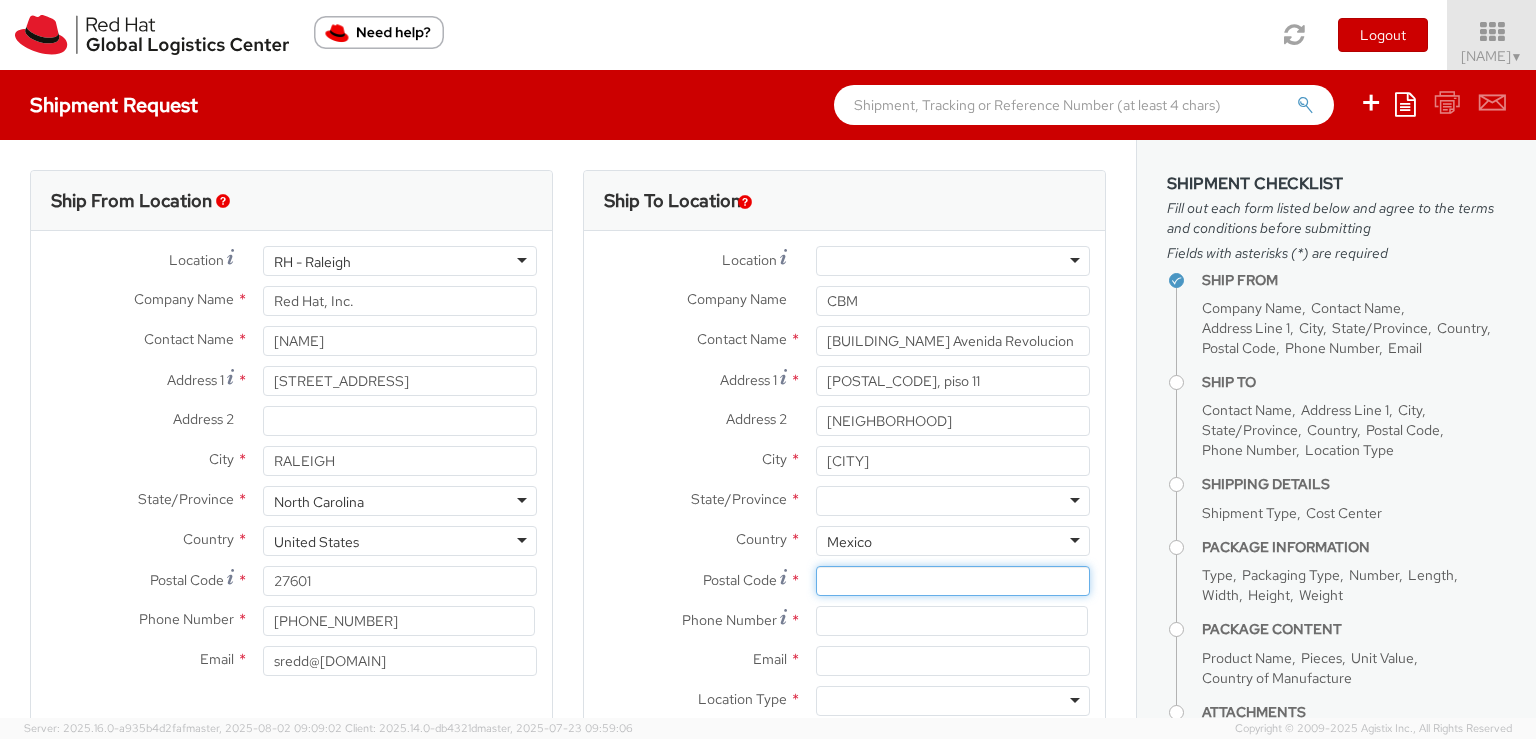 click on "Postal Code        *" at bounding box center [953, 581] 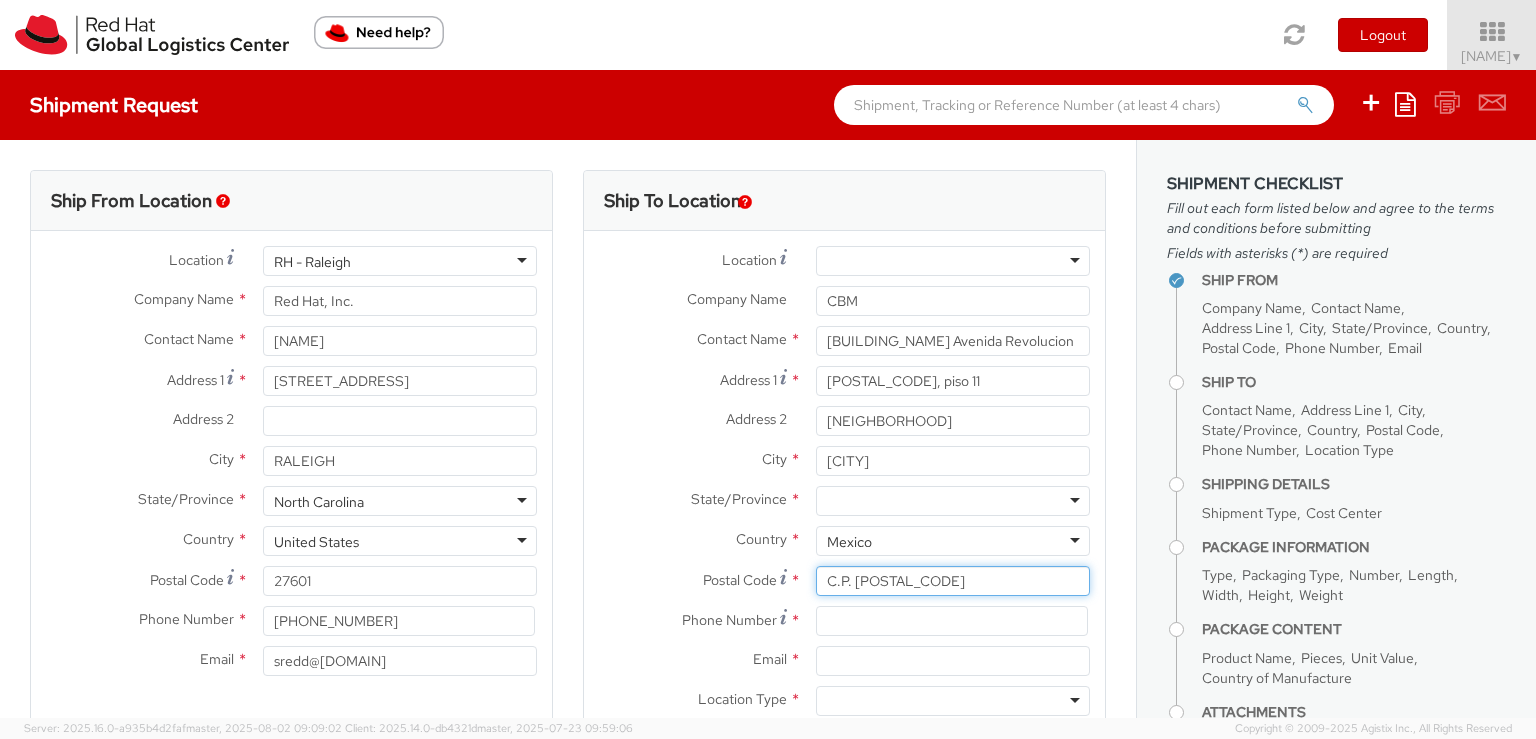 type on "C.P. [POSTAL_CODE]" 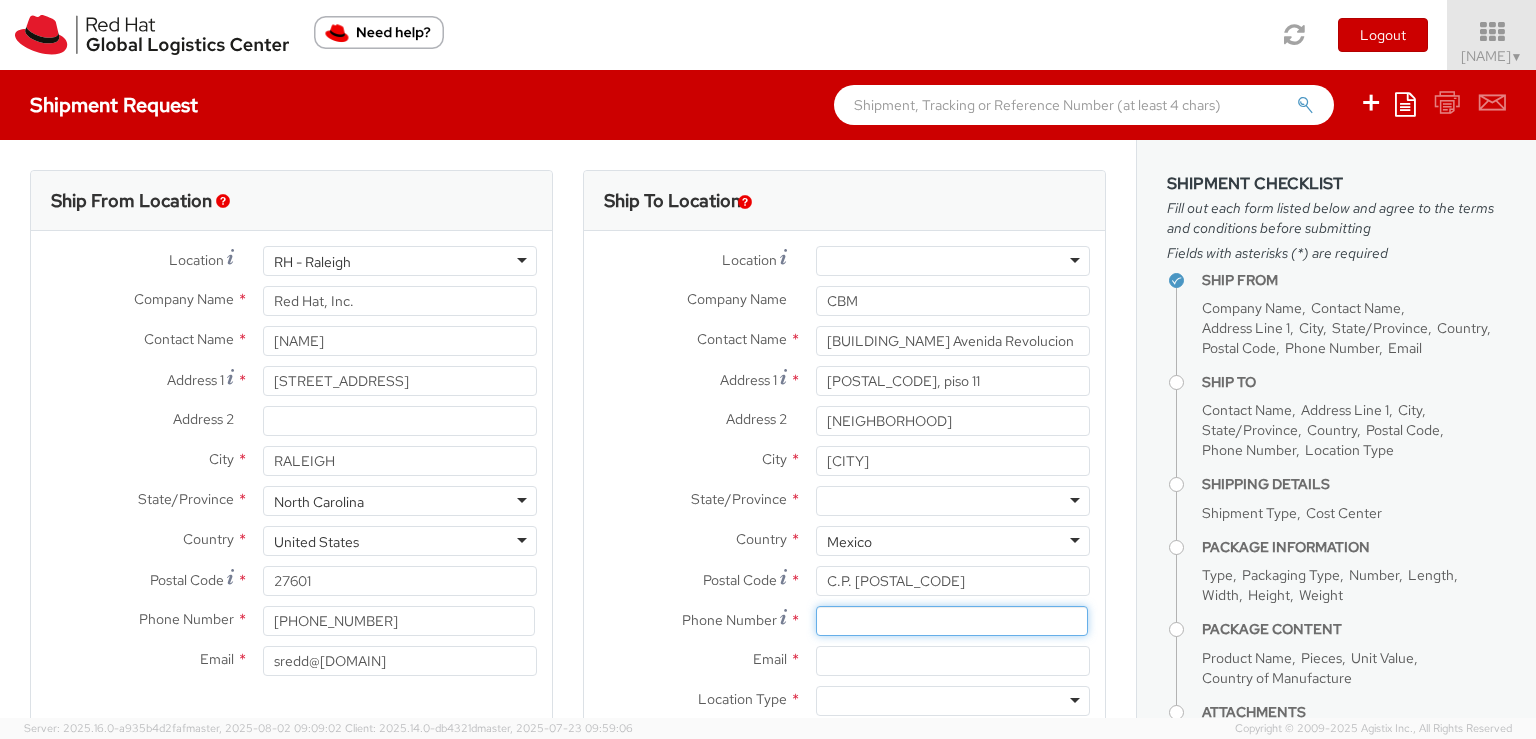click at bounding box center [952, 621] 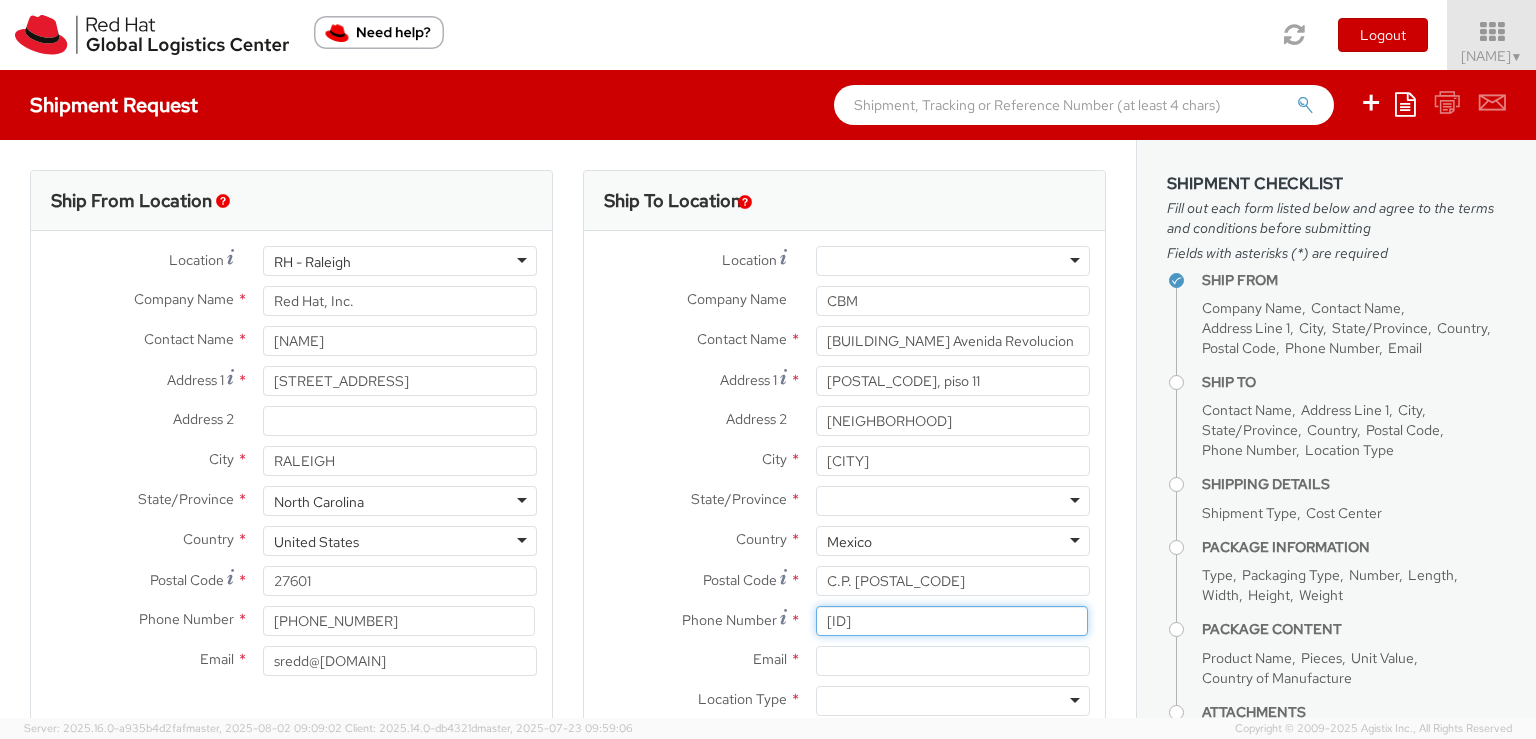 type on "[ID]" 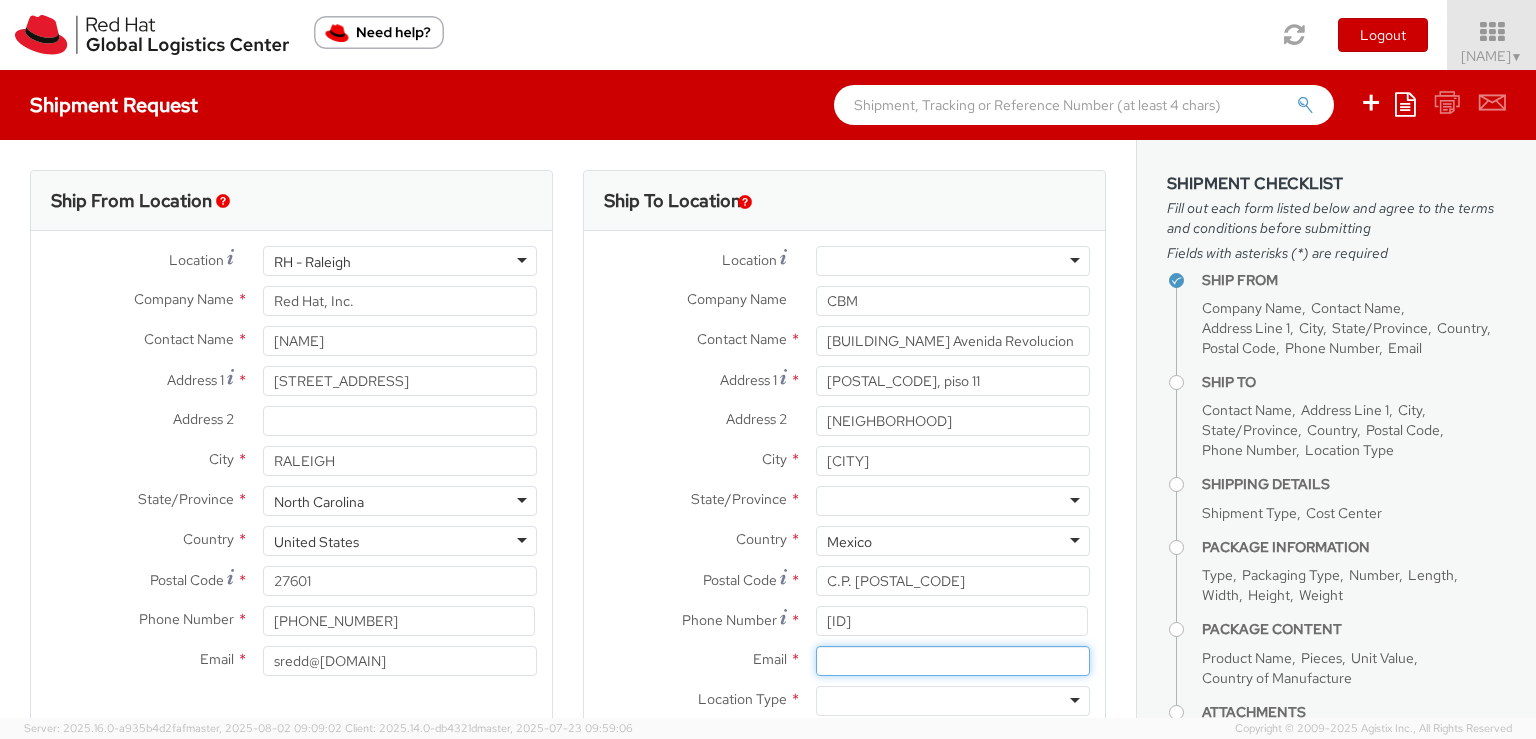 click on "Email        *" at bounding box center [953, 661] 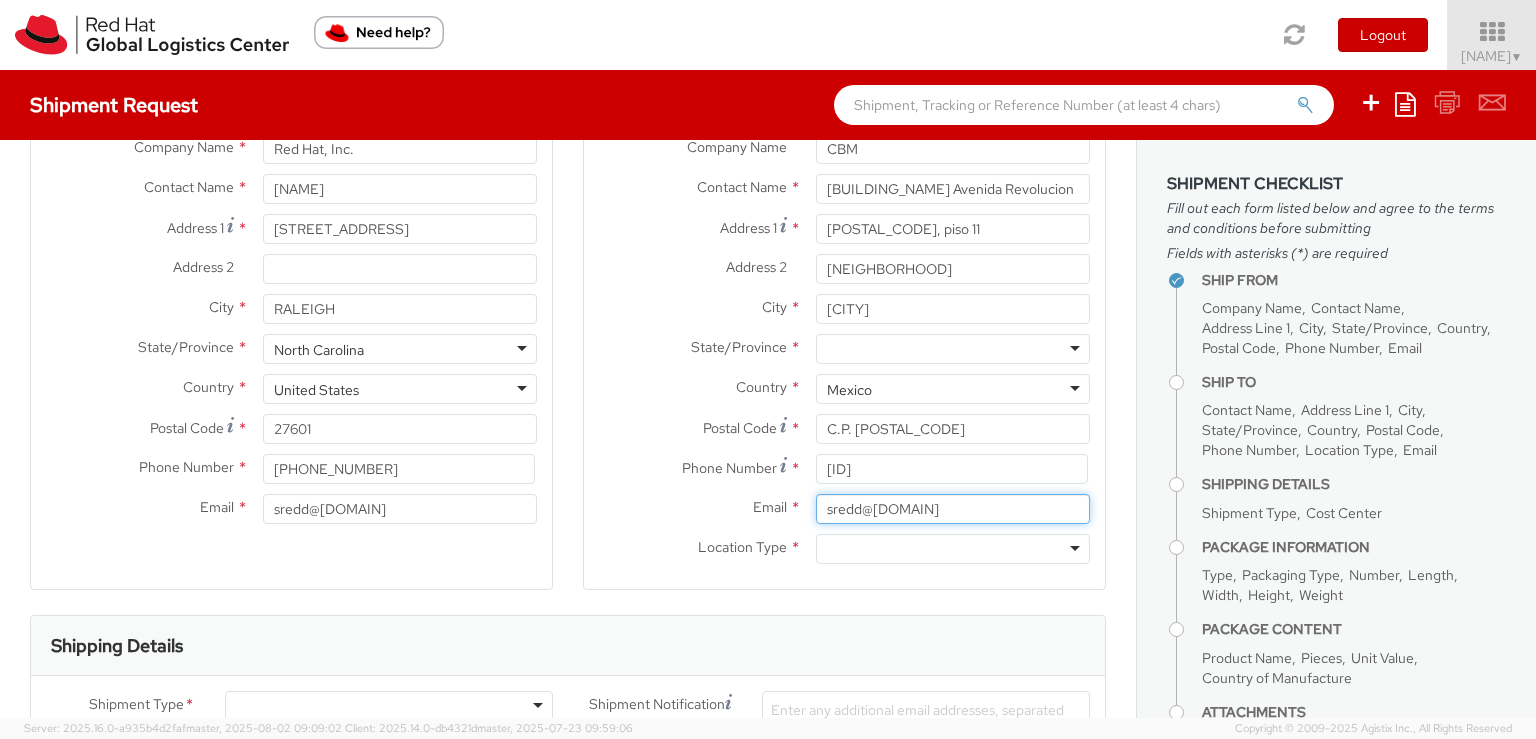 scroll, scrollTop: 200, scrollLeft: 0, axis: vertical 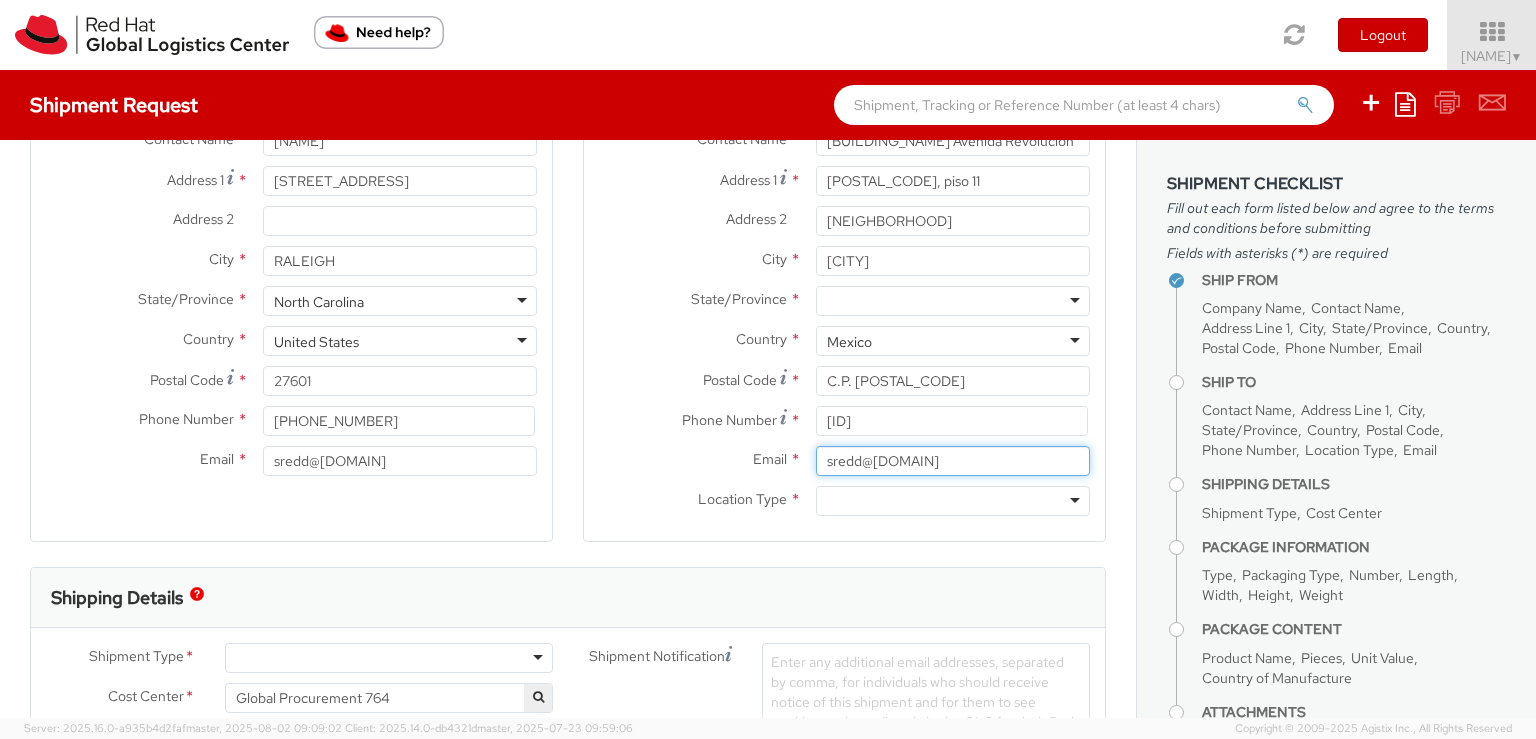 type on "sredd@[DOMAIN]" 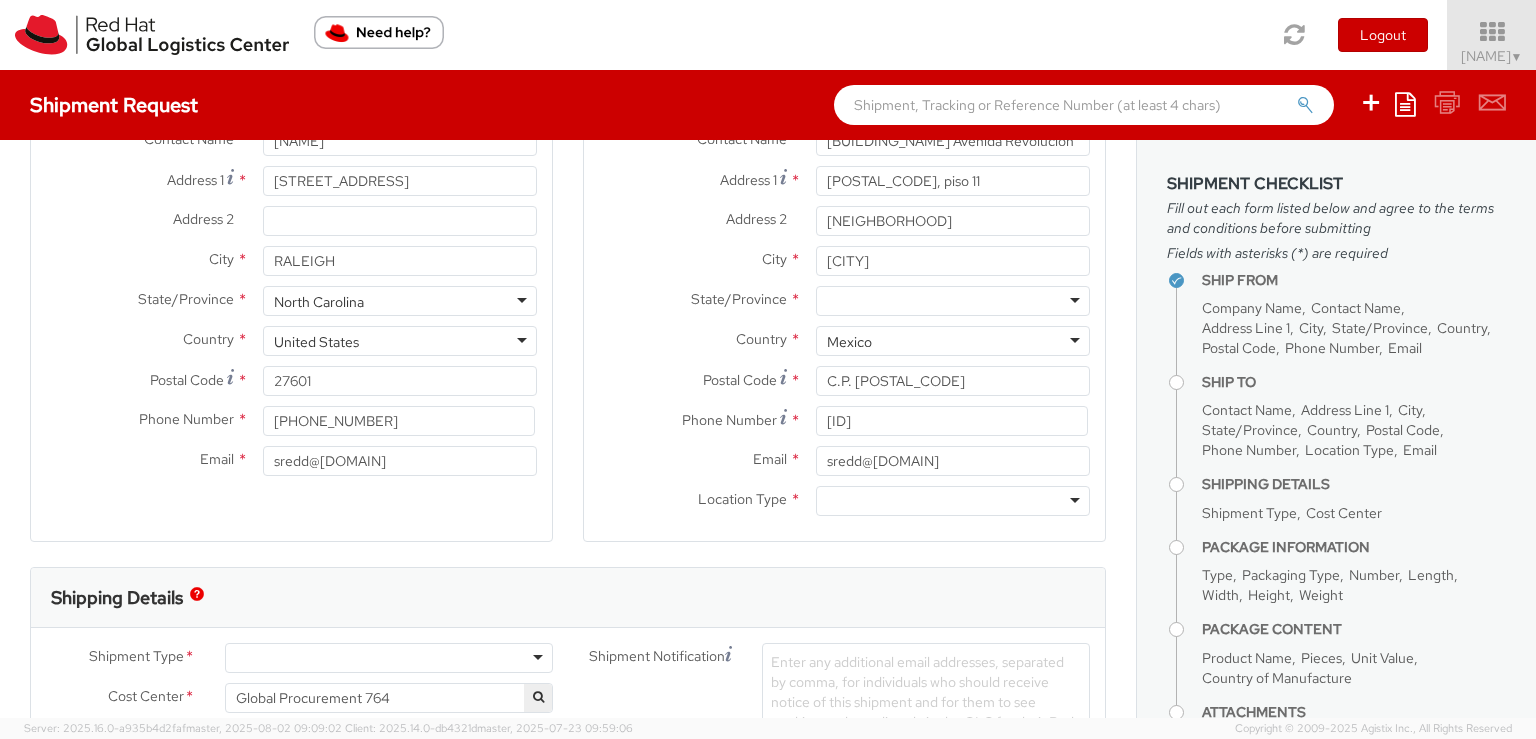 click at bounding box center (953, 501) 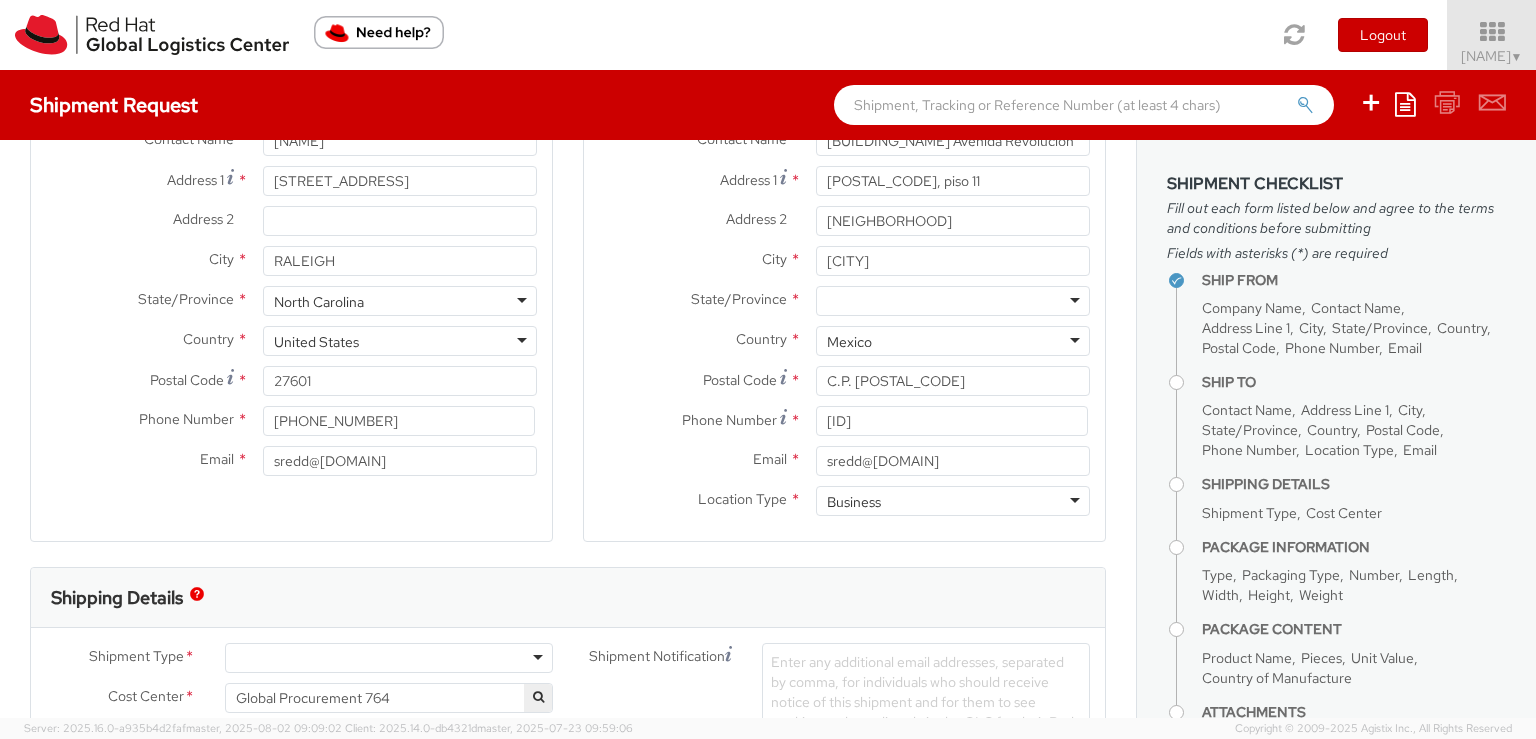 click 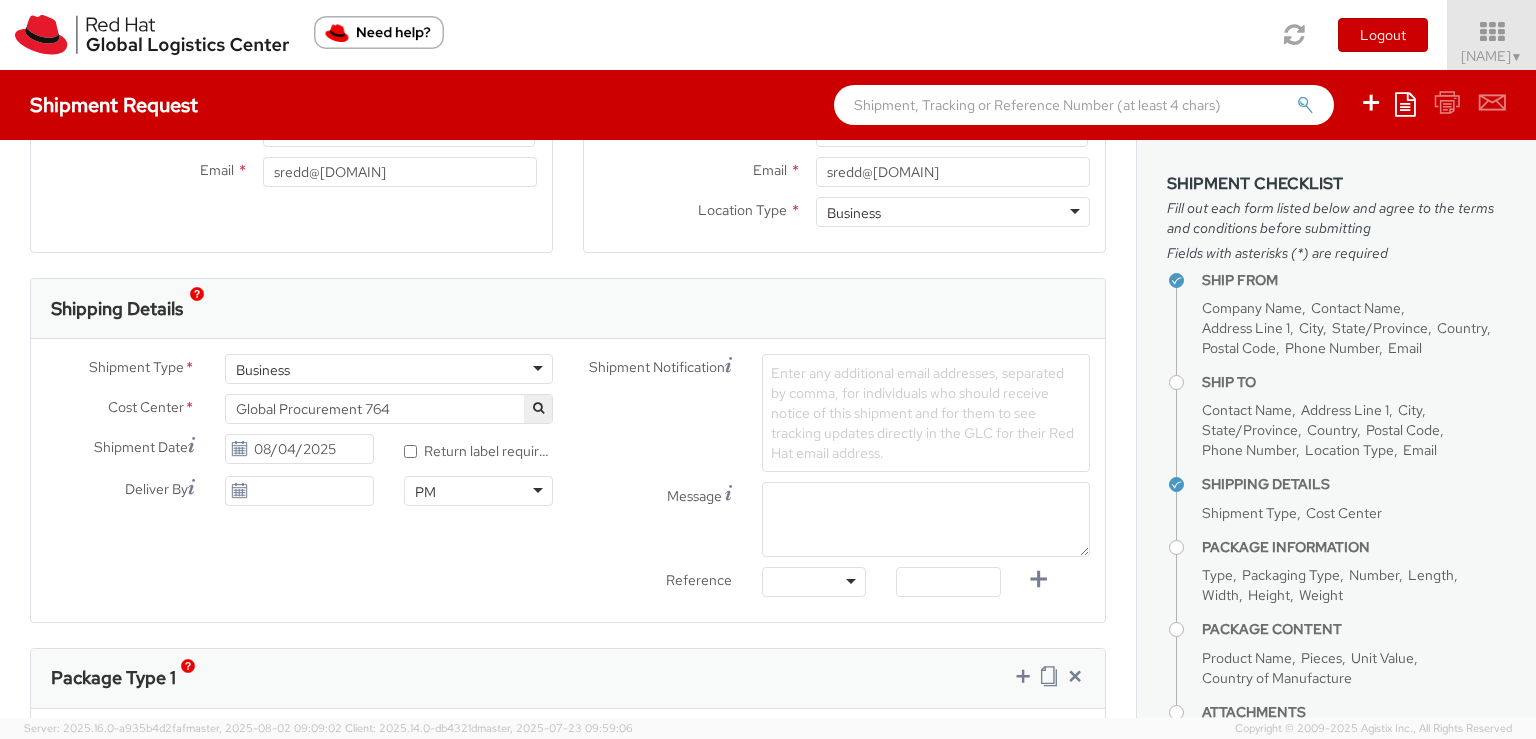 scroll, scrollTop: 500, scrollLeft: 0, axis: vertical 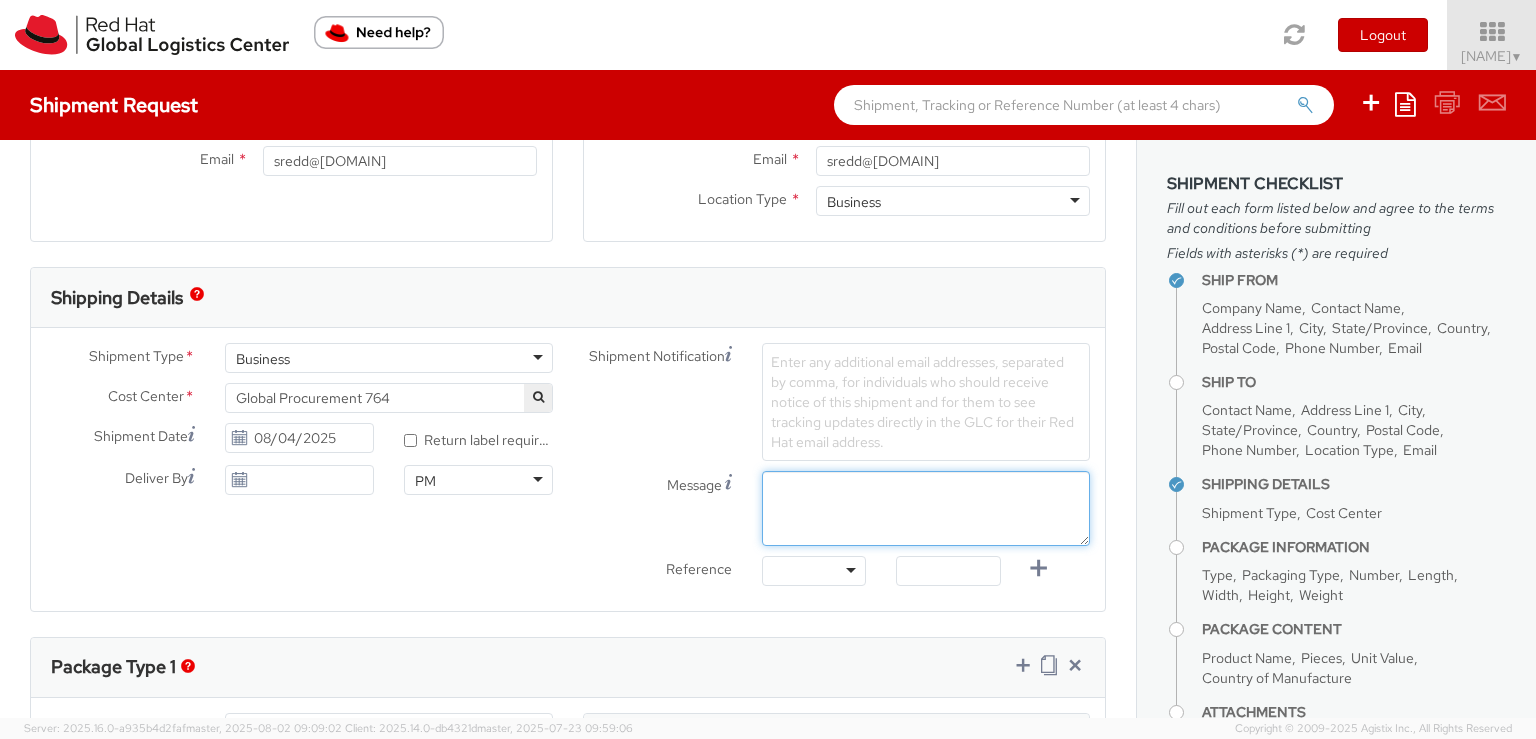 paste on "[BUILDING_NAME] Avenida Revolucion" 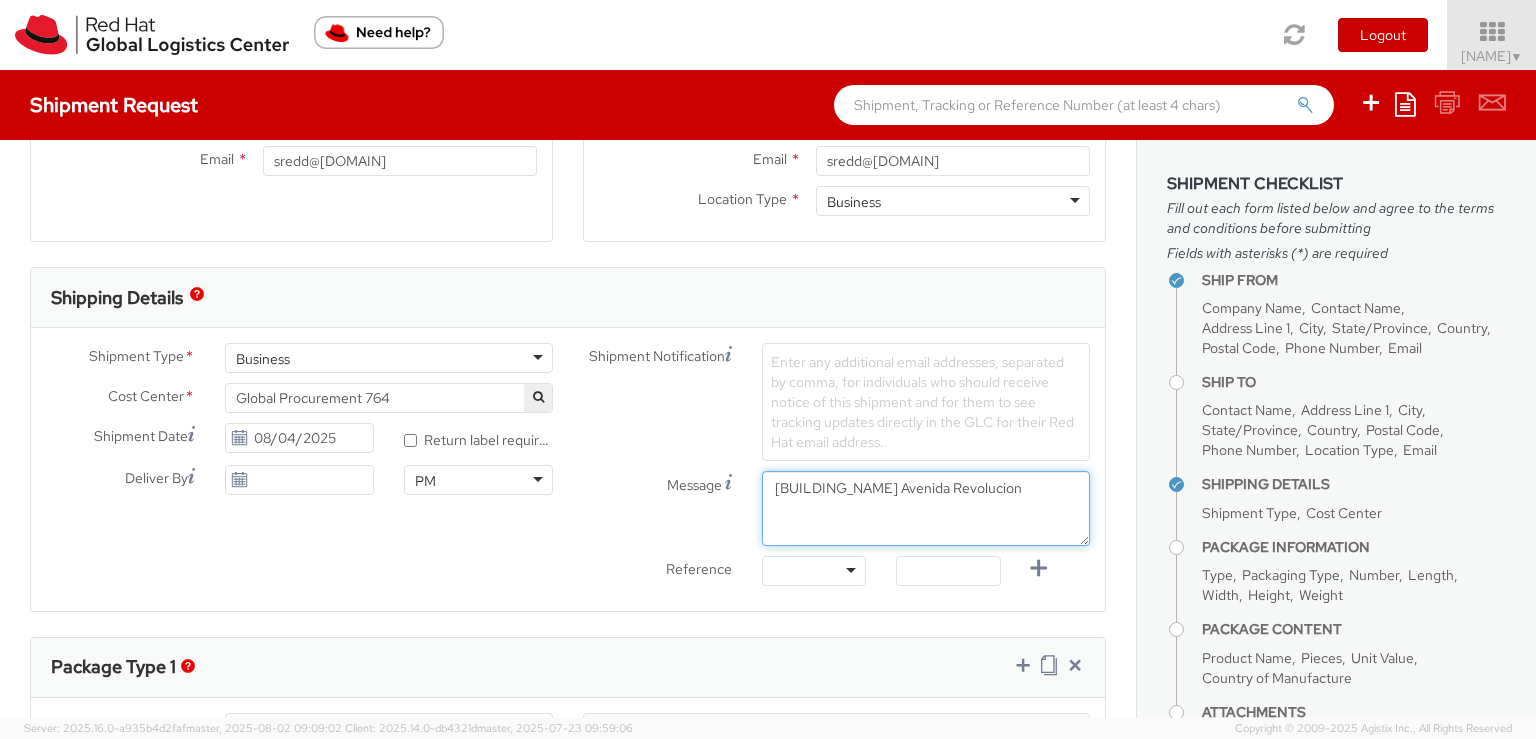 drag, startPoint x: 963, startPoint y: 493, endPoint x: 744, endPoint y: 496, distance: 219.02055 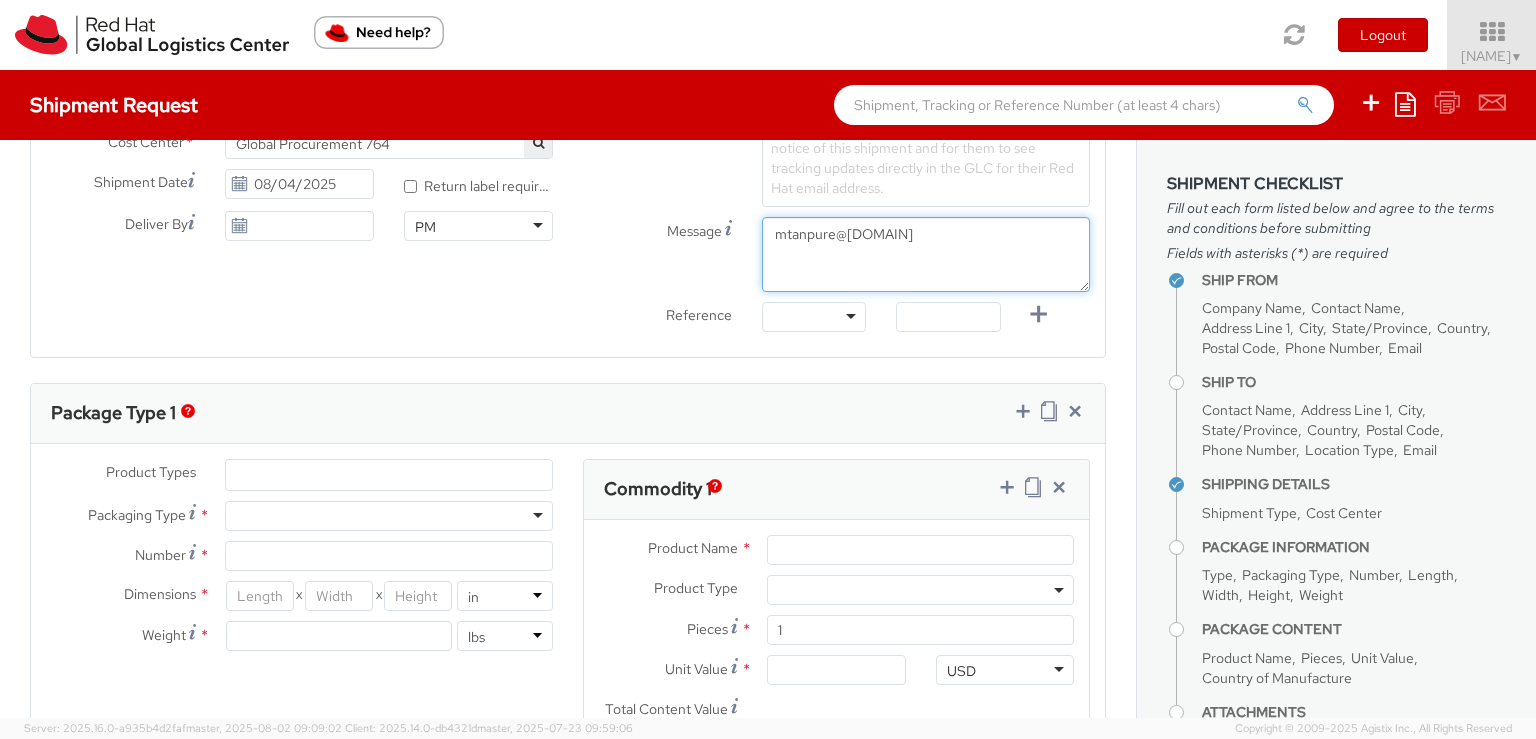scroll, scrollTop: 900, scrollLeft: 0, axis: vertical 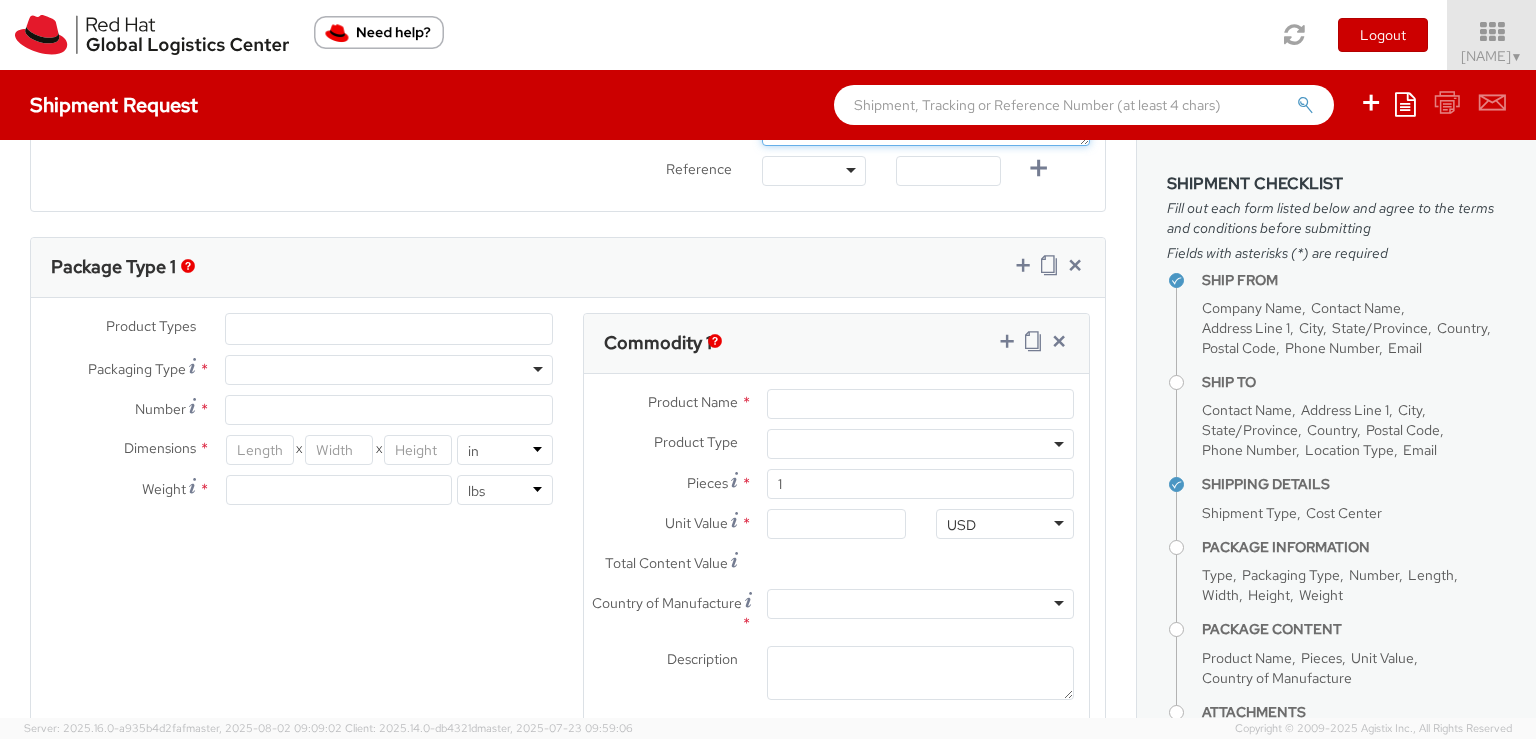 type on "mtanpure@[DOMAIN]" 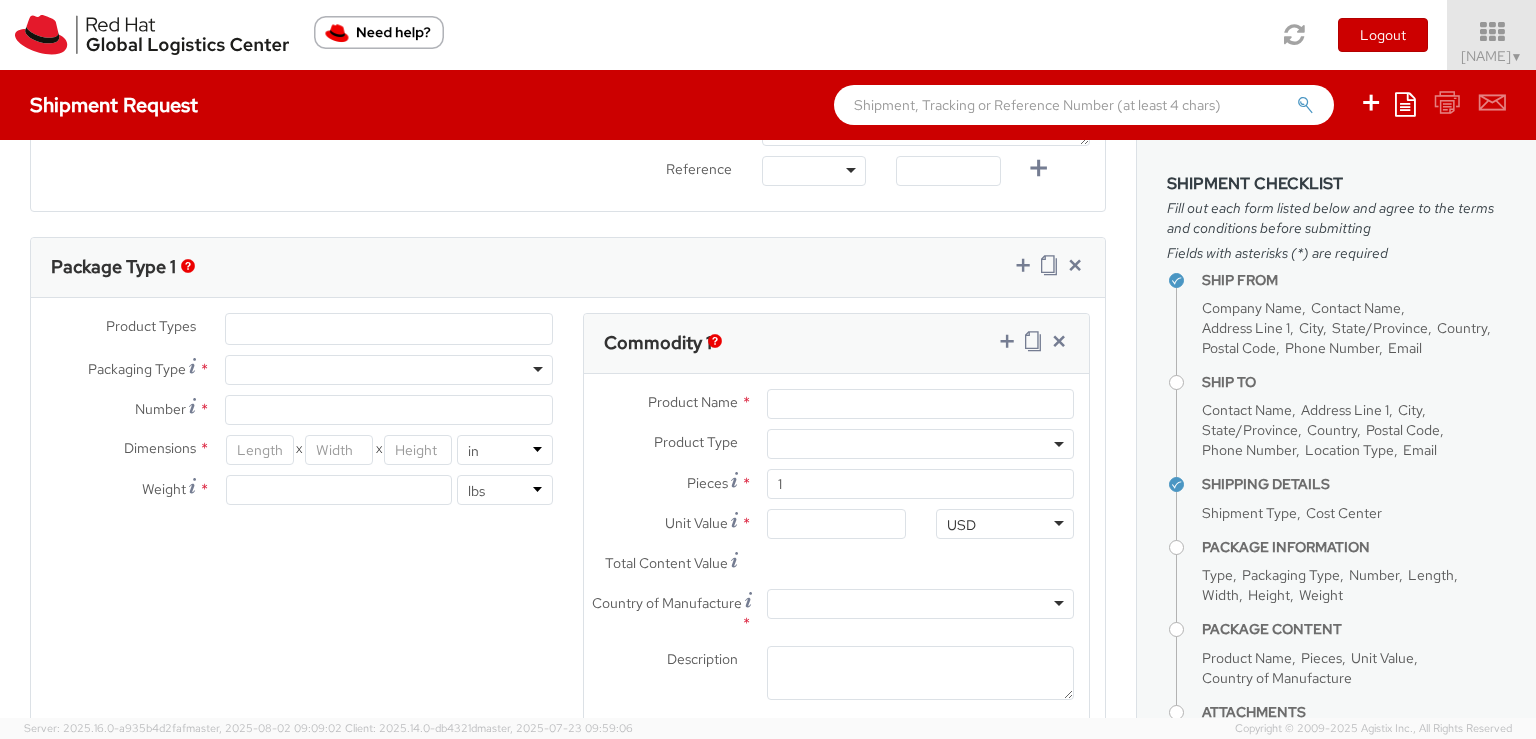 click at bounding box center [389, 329] 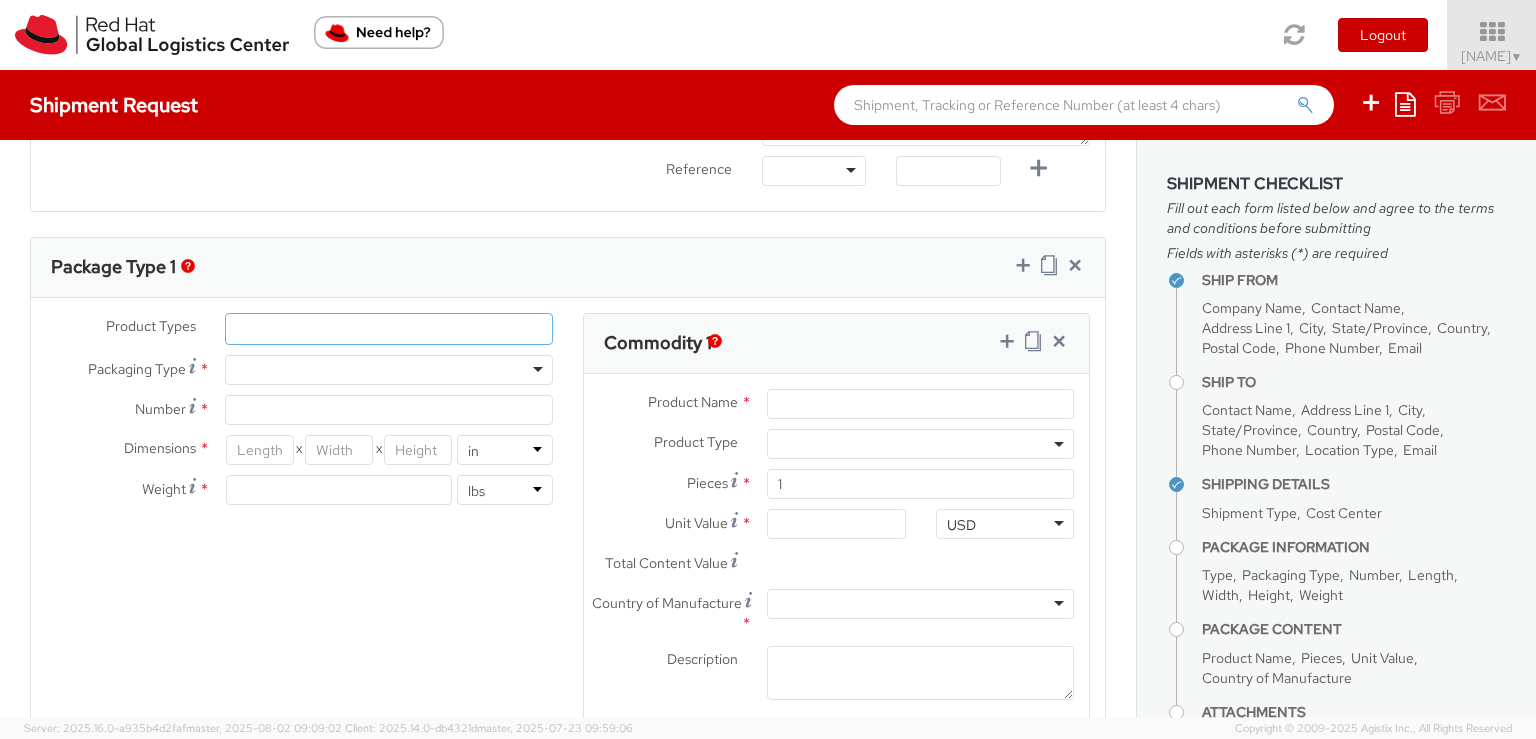 click at bounding box center (389, 329) 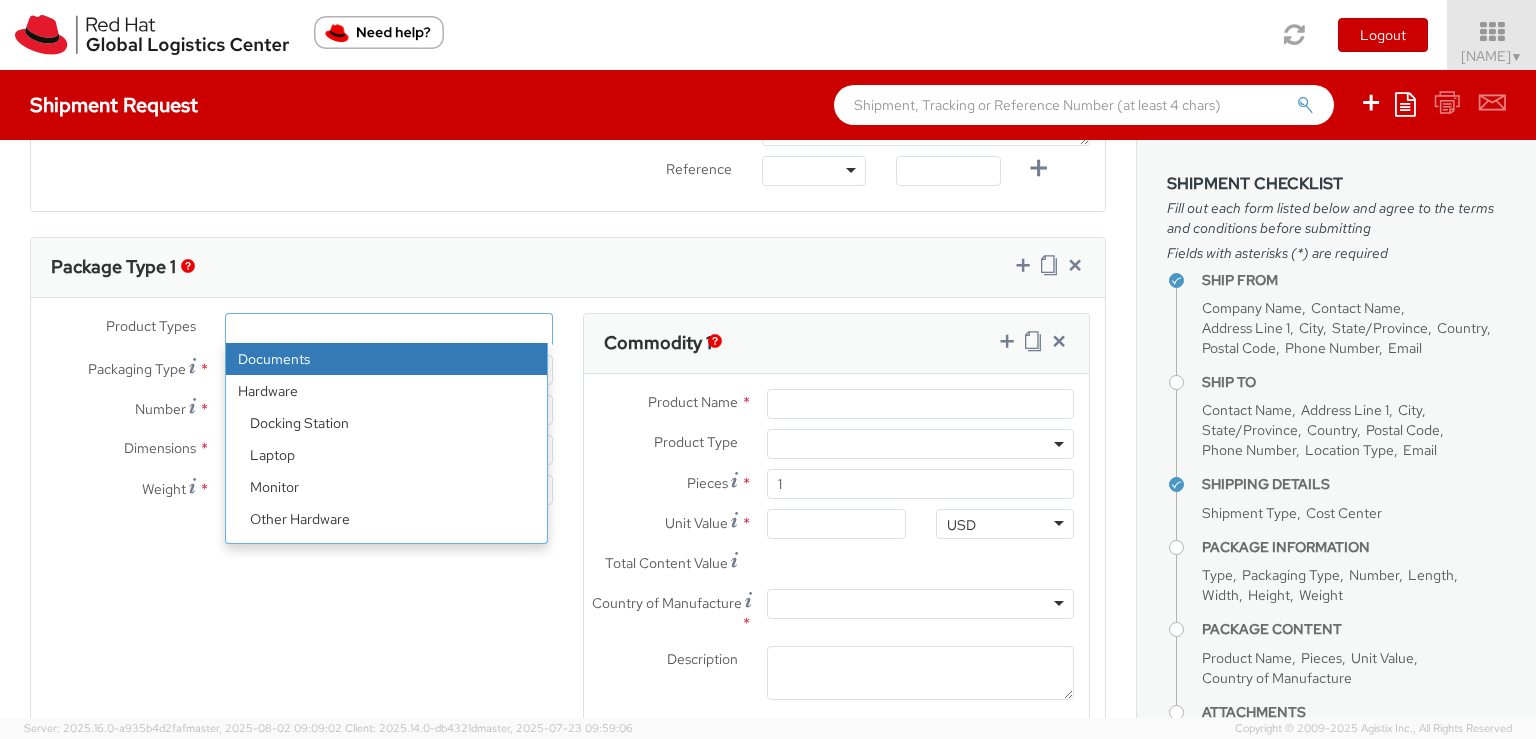 select on "DOCUMENT" 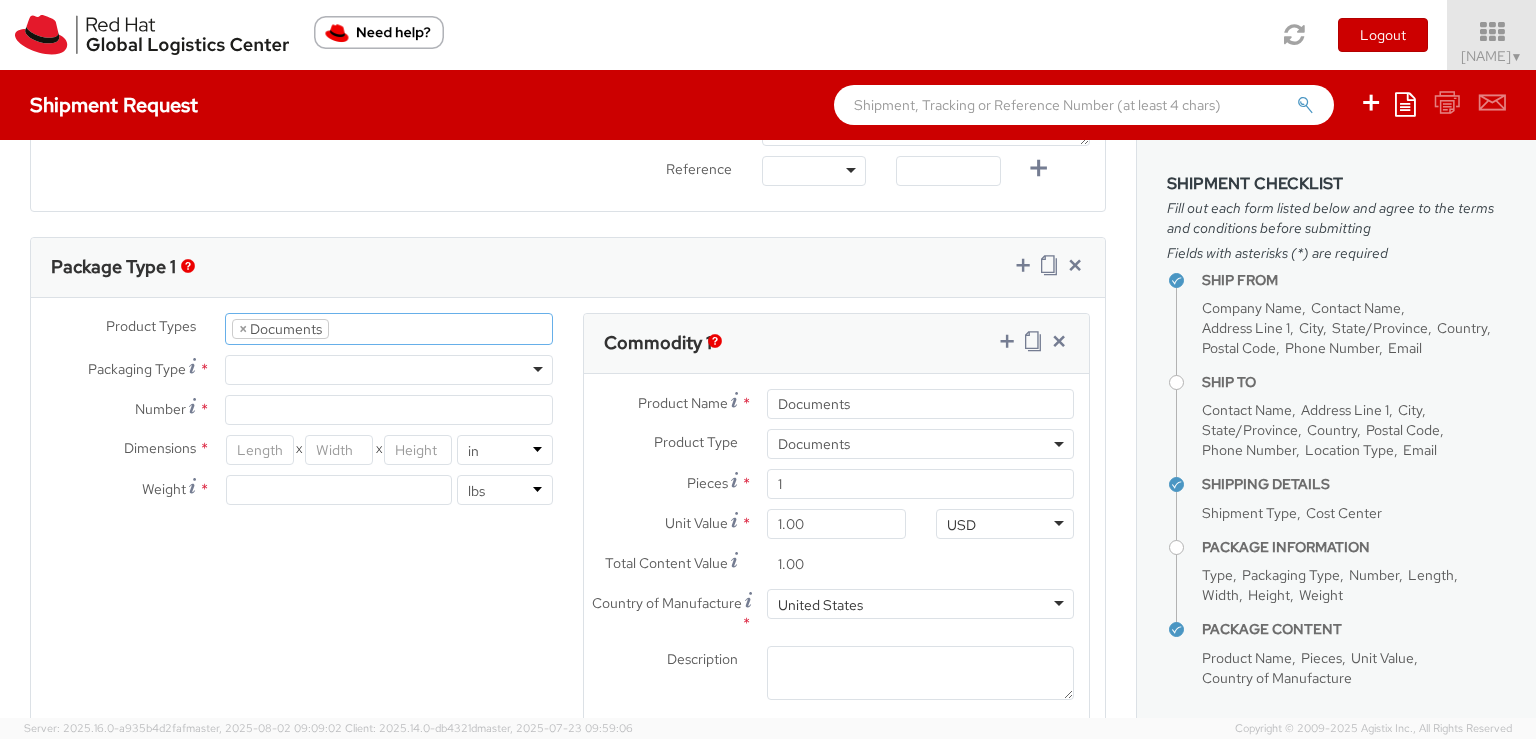 click at bounding box center (389, 370) 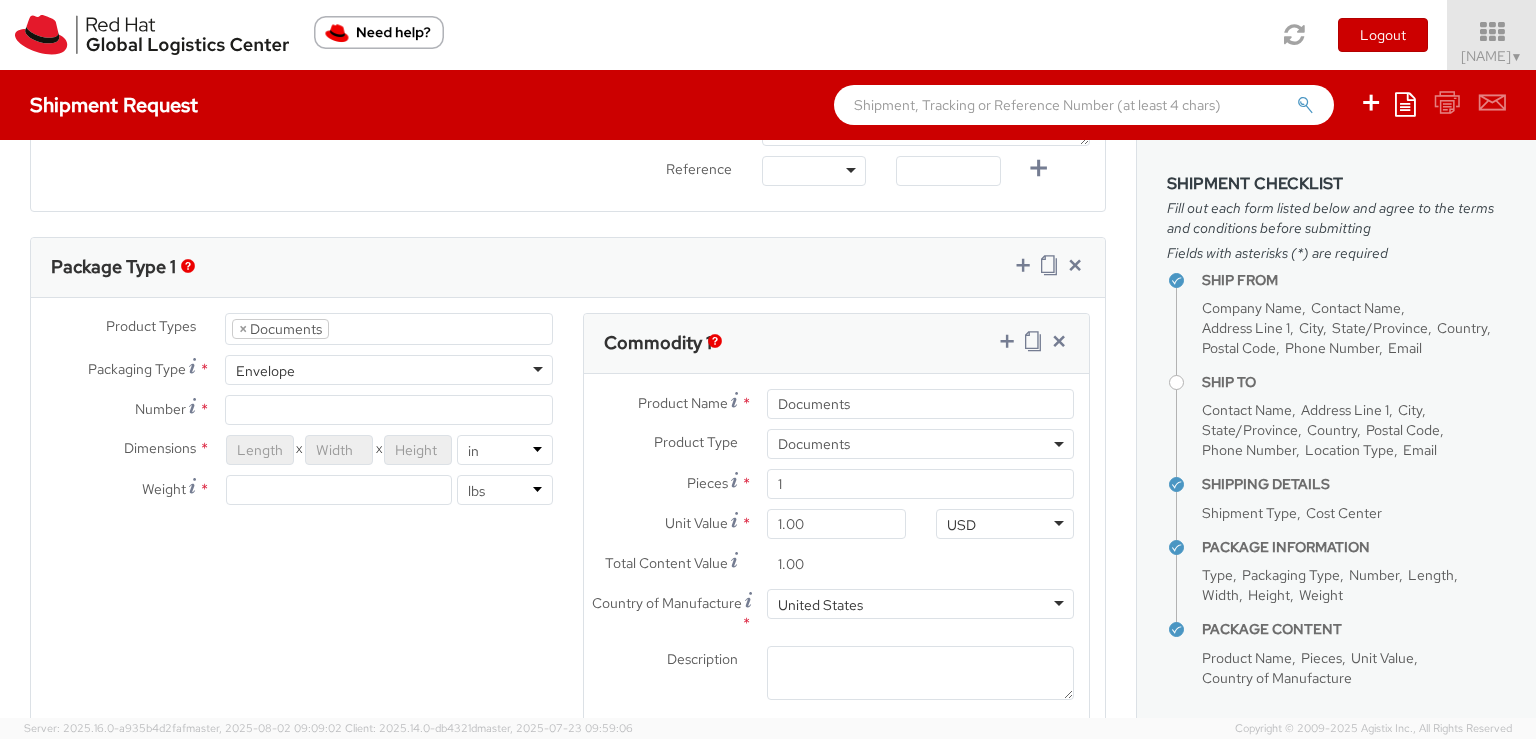 type on "1" 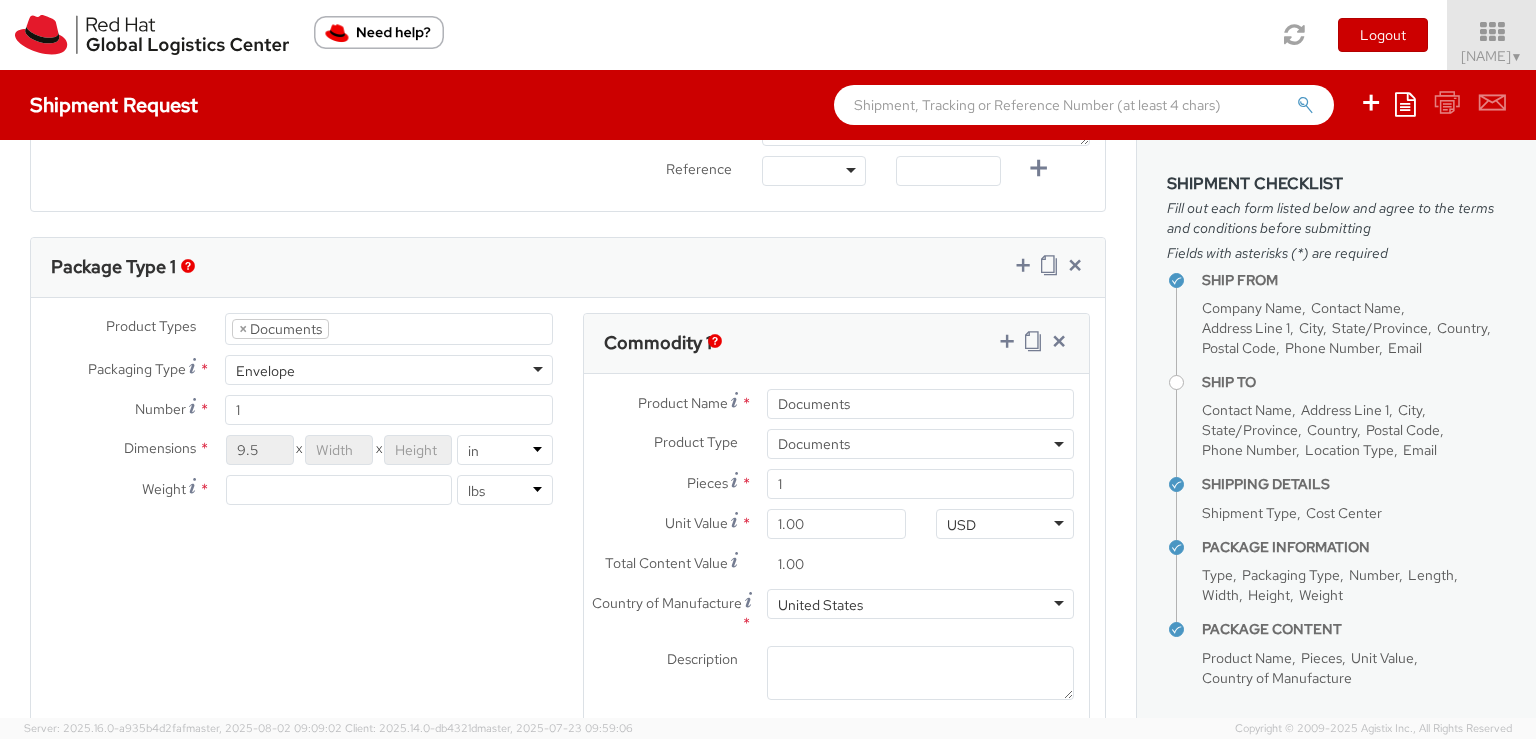 type on "12.5" 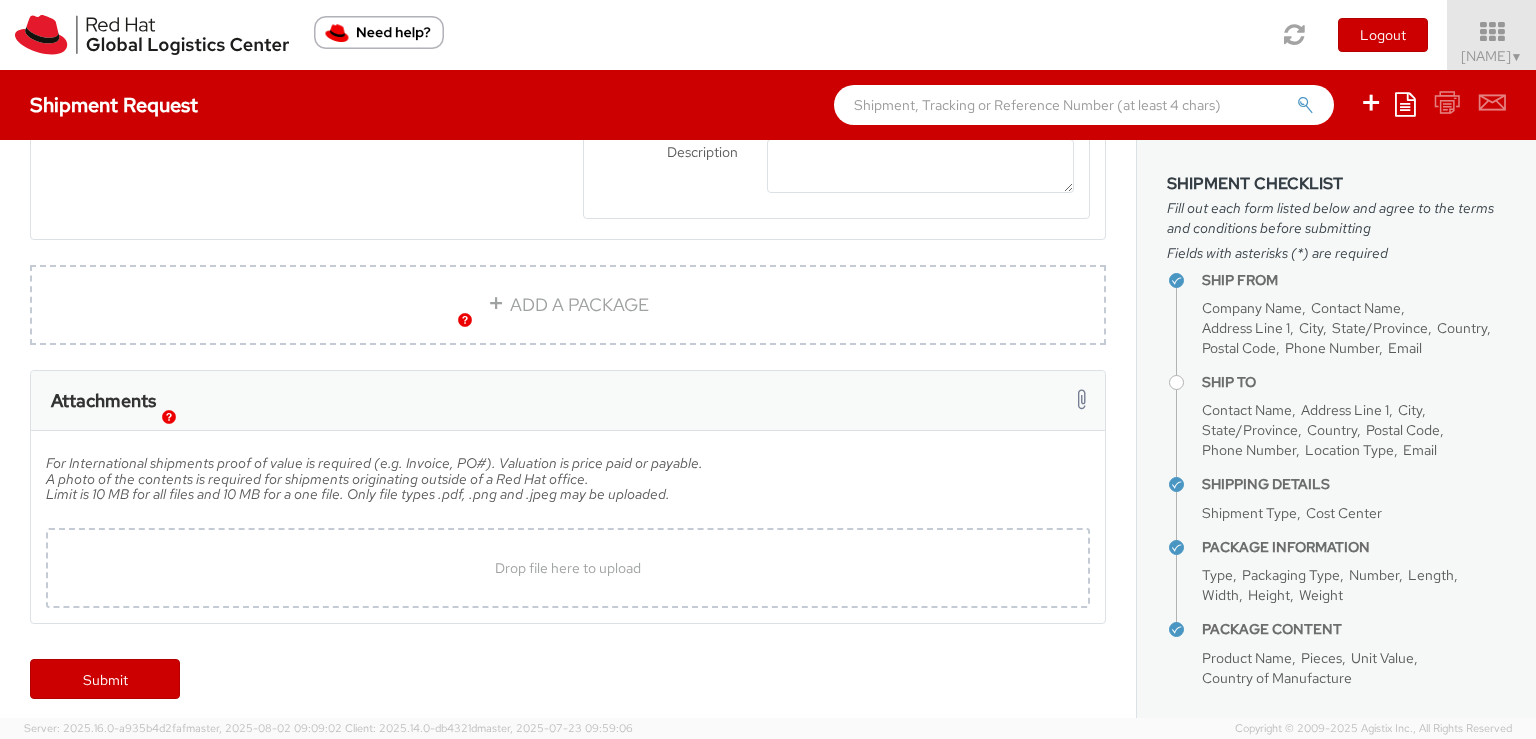 scroll, scrollTop: 1412, scrollLeft: 0, axis: vertical 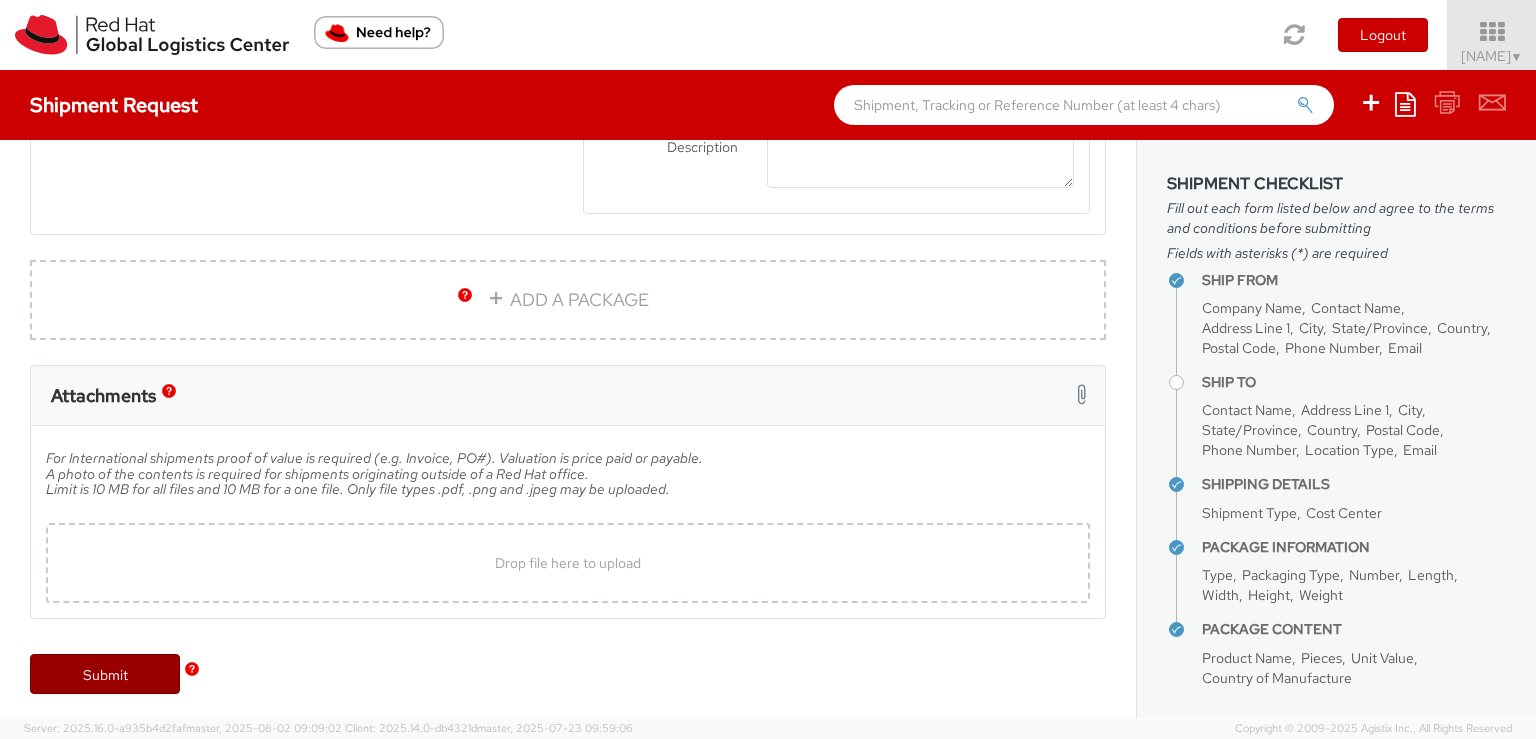 click on "Submit" at bounding box center [105, 674] 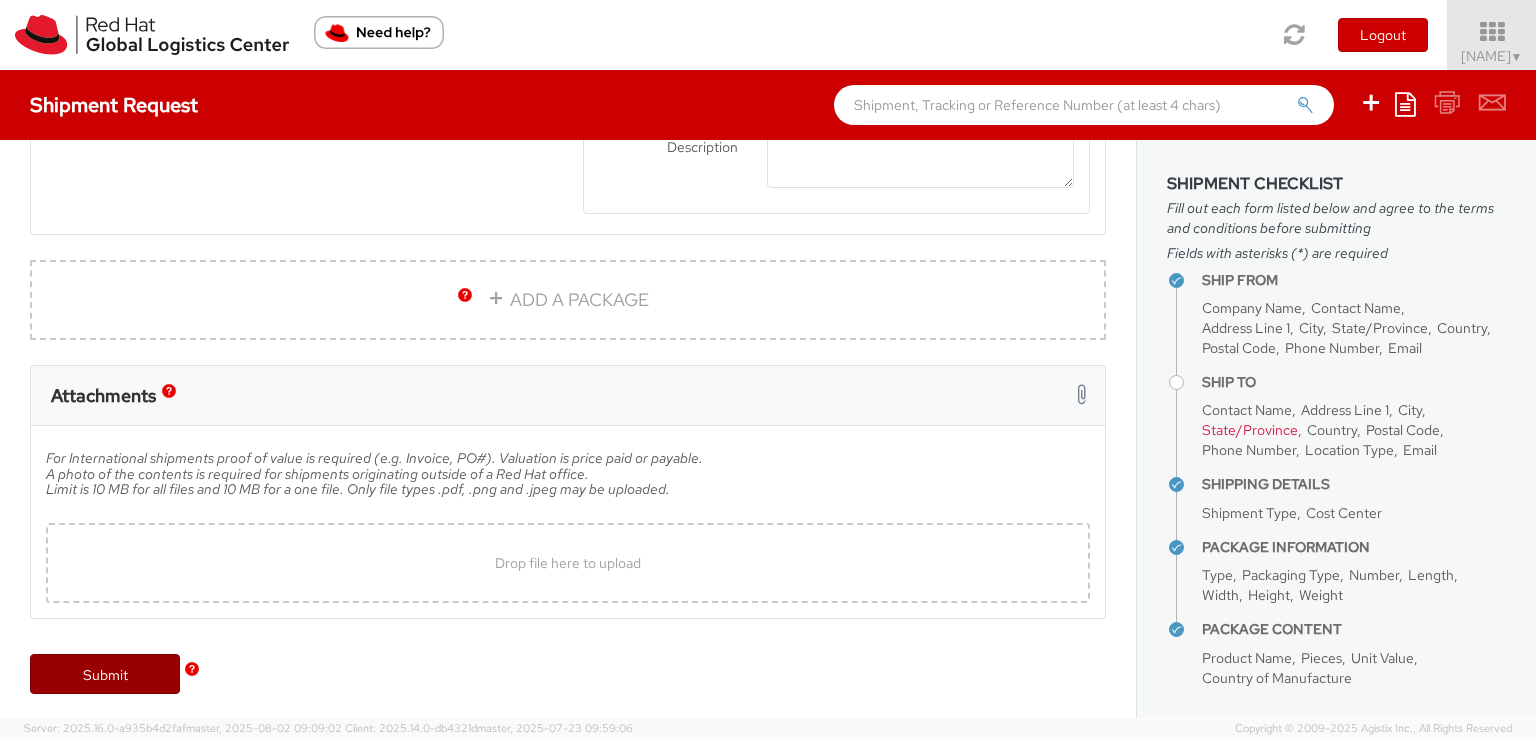 click on "Submit" at bounding box center [105, 674] 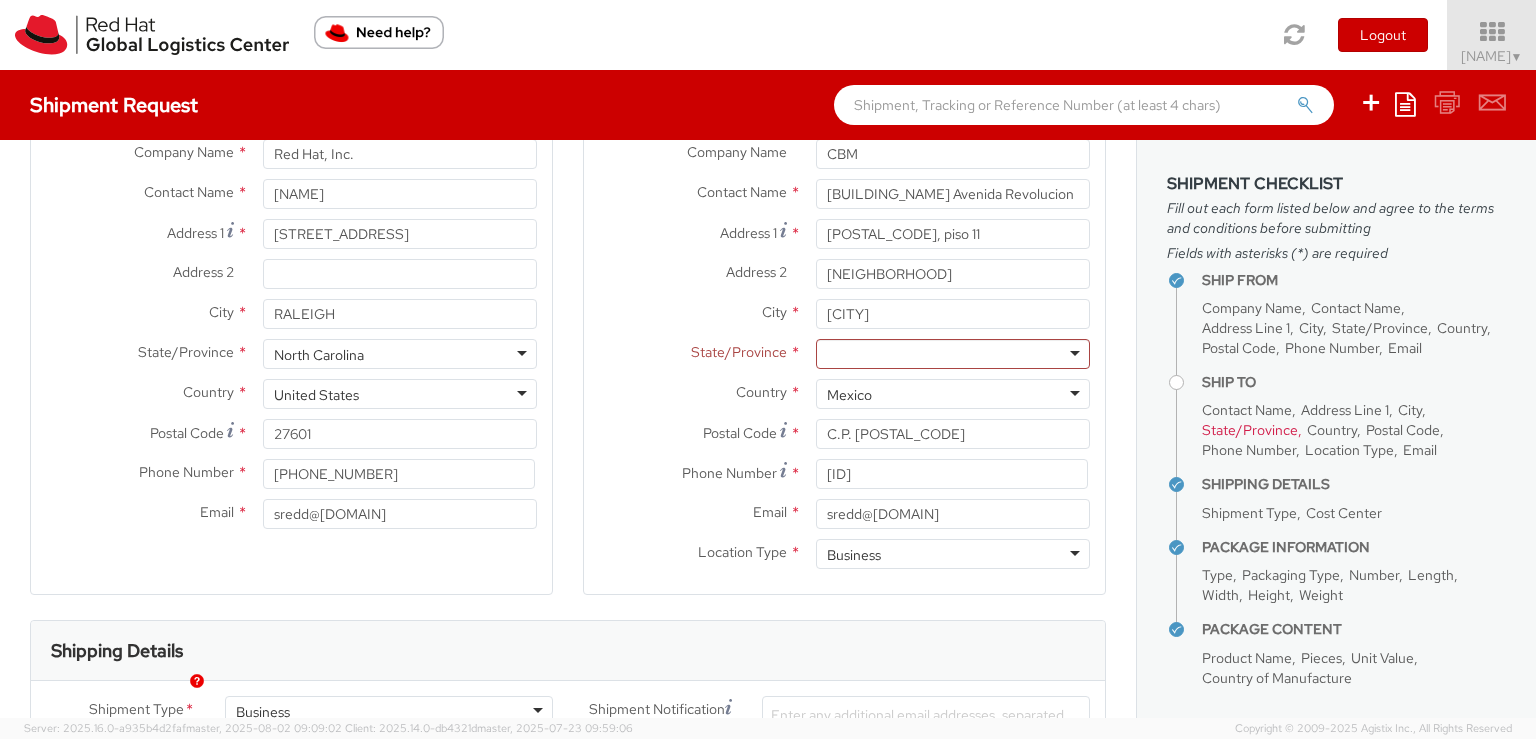 scroll, scrollTop: 112, scrollLeft: 0, axis: vertical 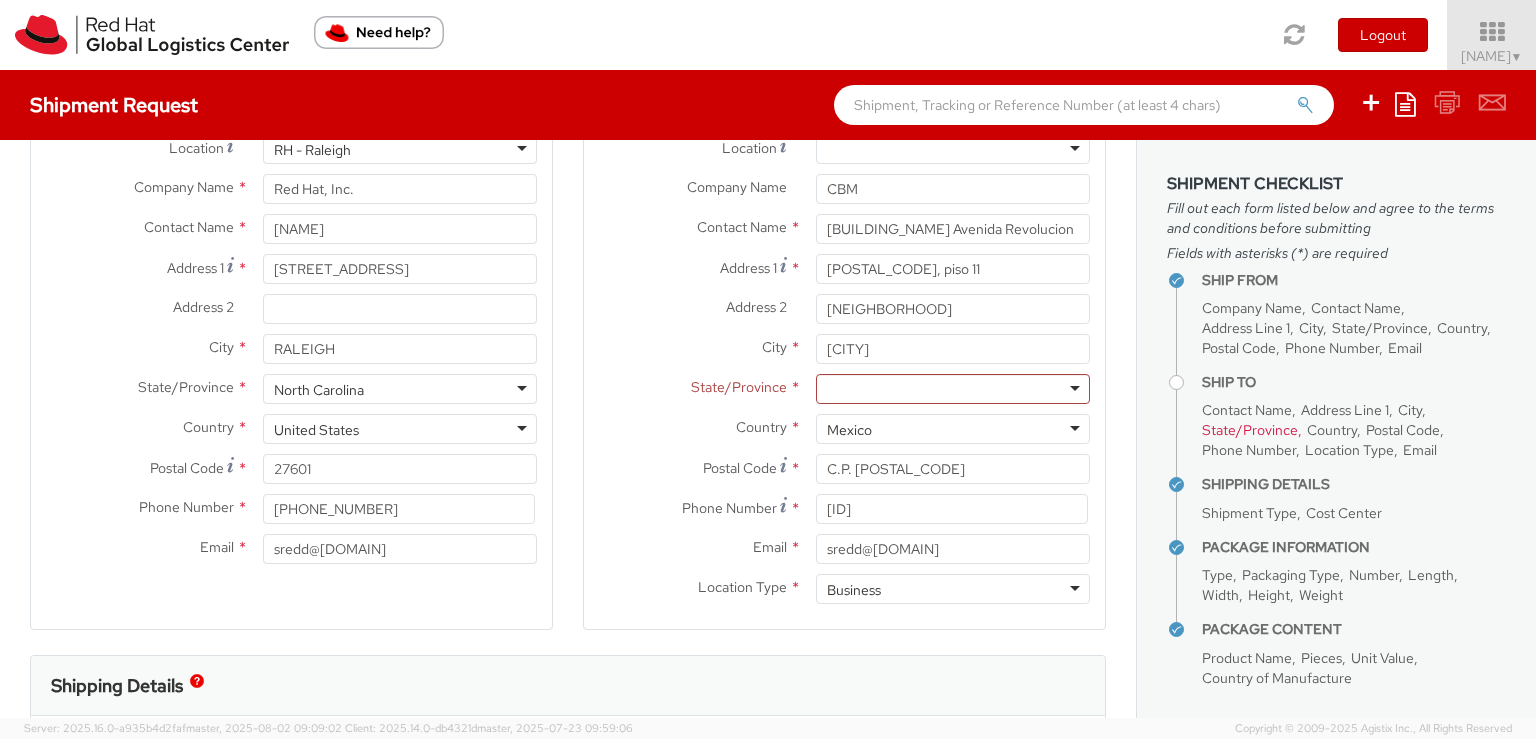 click at bounding box center [953, 389] 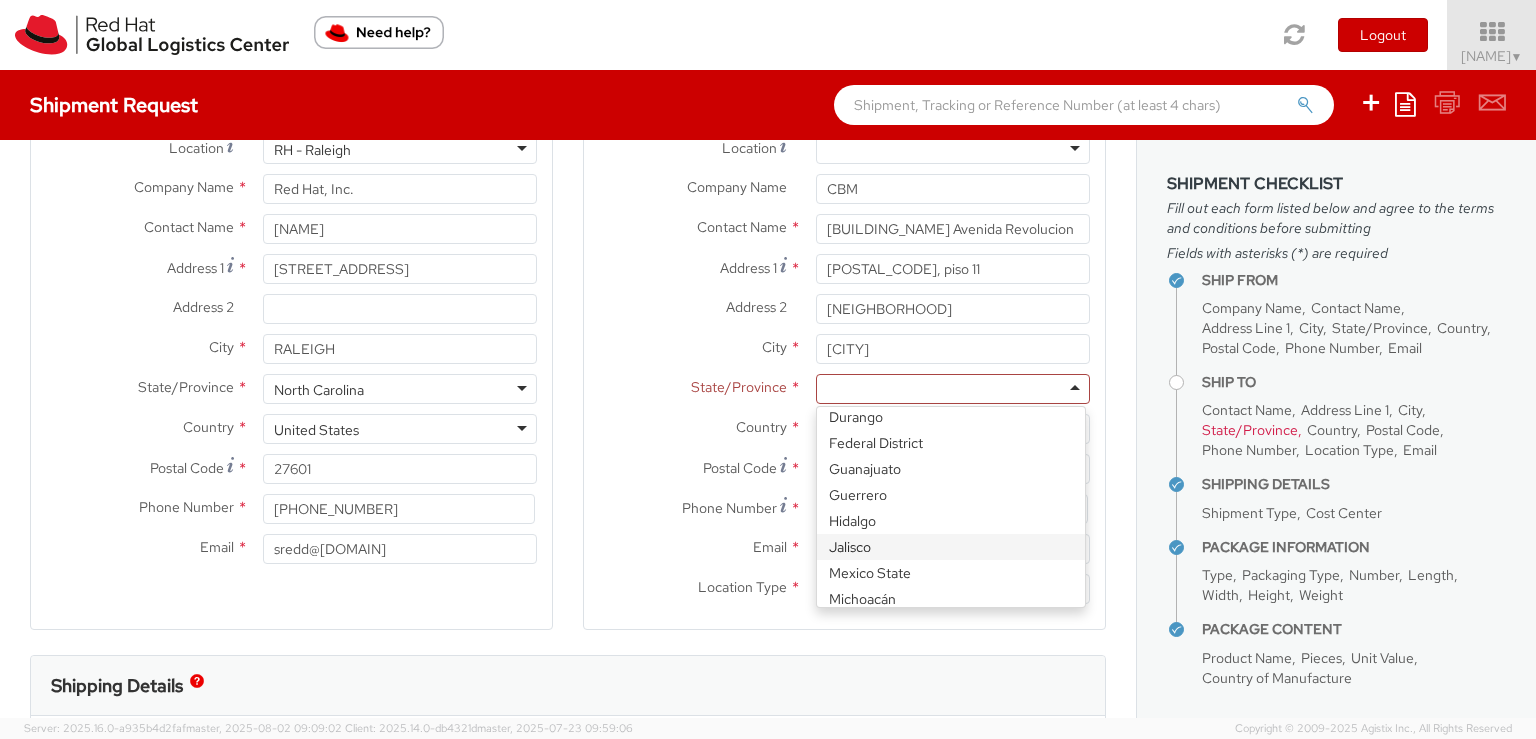 scroll, scrollTop: 100, scrollLeft: 0, axis: vertical 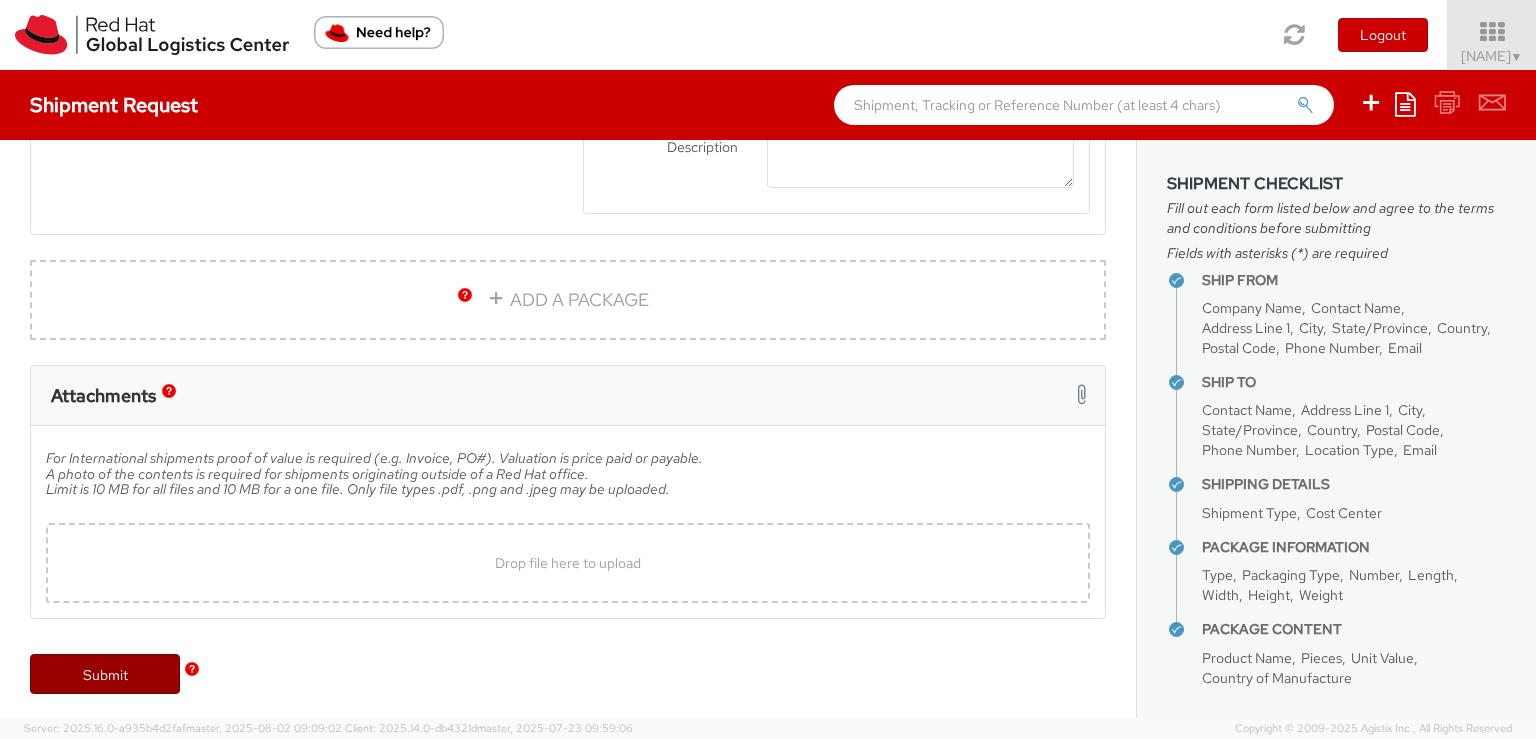 click on "Submit" at bounding box center (105, 674) 